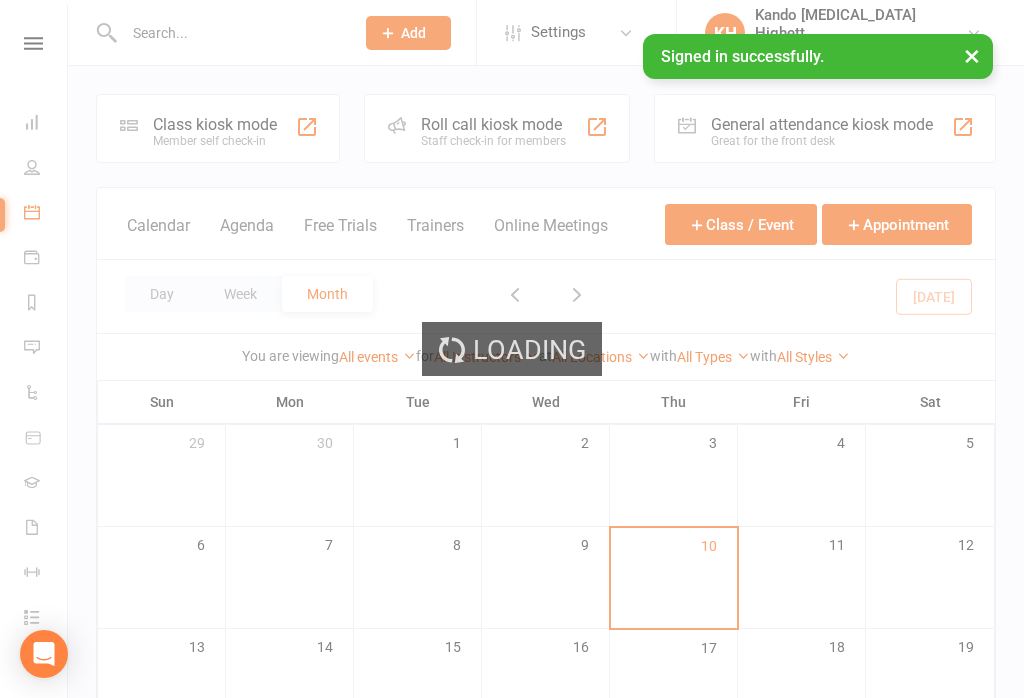scroll, scrollTop: 0, scrollLeft: 0, axis: both 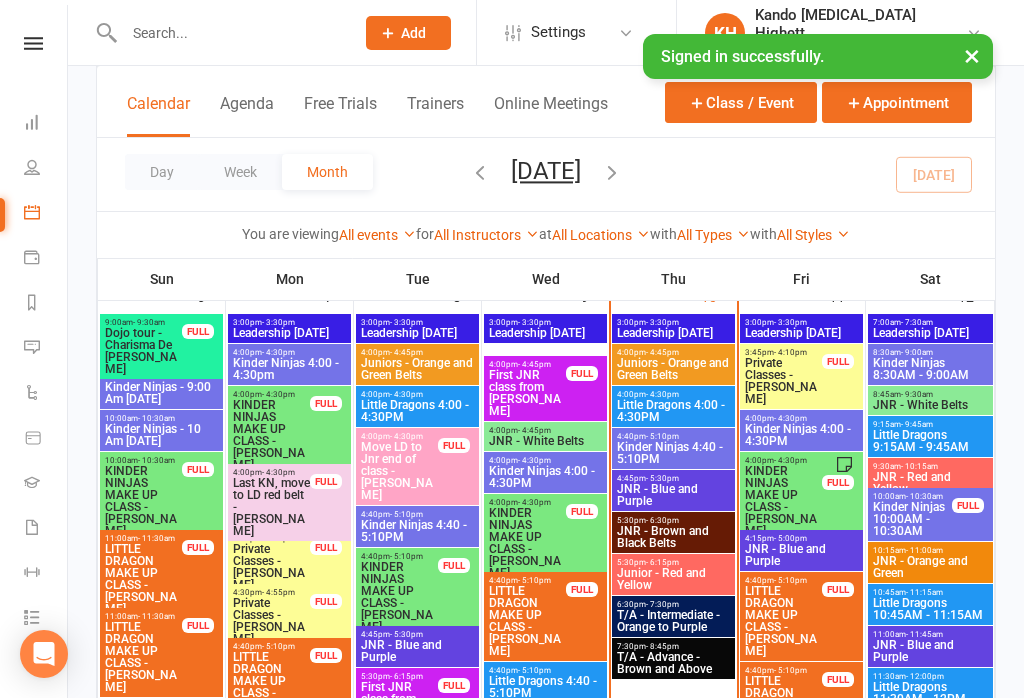 click on "Little Dragons 4:00 - 4:30PM" at bounding box center (673, 411) 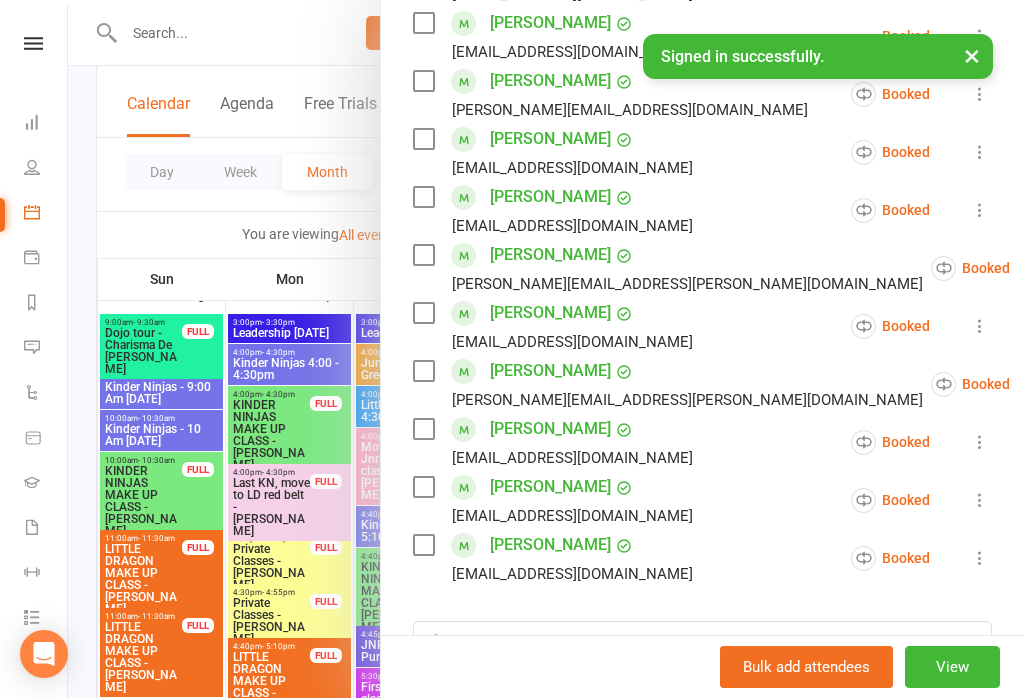 scroll, scrollTop: 482, scrollLeft: 0, axis: vertical 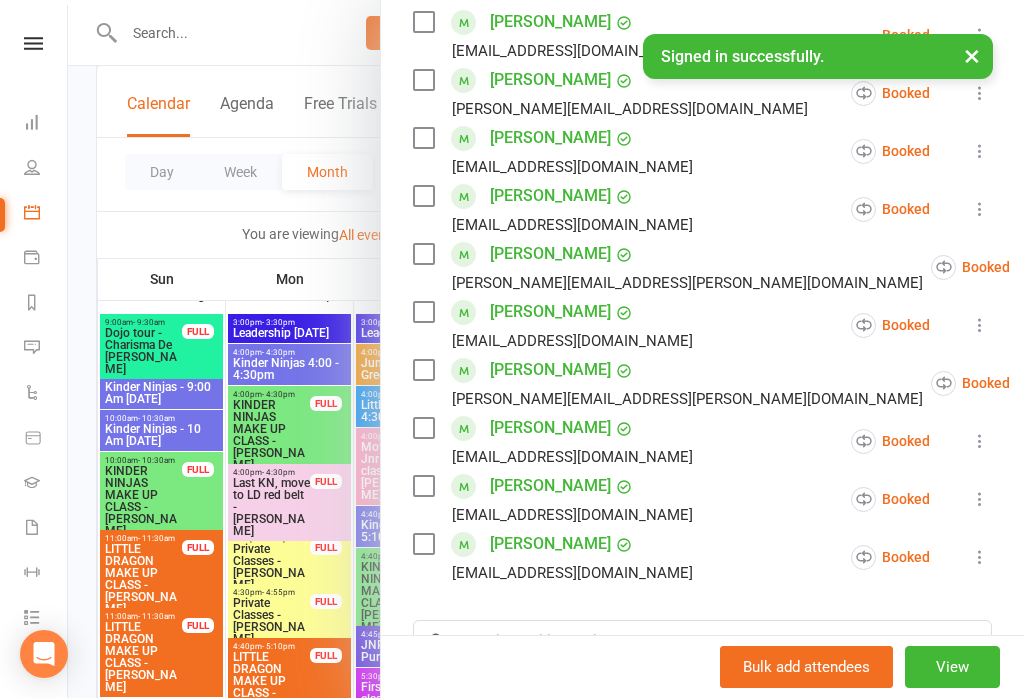 click on "Booked" at bounding box center [890, 499] 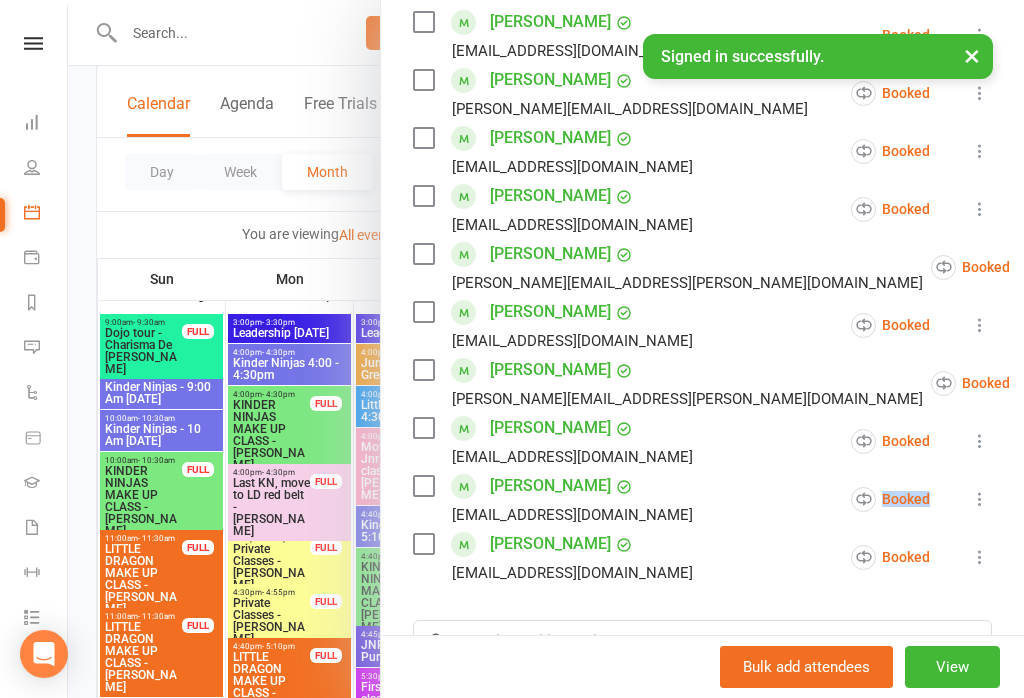 click on "Class kiosk mode  Roll call  4:00 PM - 4:30 PM, [DATE] with Kando [MEDICAL_DATA] Highett  at  Little Mats  Attendees  12  places booked 13  places available Sort by  Last name  First name  Booking created    [PERSON_NAME]  [PERSON_NAME][EMAIL_ADDRESS][DOMAIN_NAME] Booked More info  Remove  Check in  Mark absent  Send message  Enable recurring bookings  All bookings for series    [PERSON_NAME]  [EMAIL_ADDRESS][DOMAIN_NAME] Booked More info  Remove  Check in  Mark absent  Send message  All bookings for series  Deactivate recurring bookings    [PERSON_NAME]  [PERSON_NAME][EMAIL_ADDRESS][DOMAIN_NAME] Booked More info  Remove  Check in  Mark absent  Send message  Enable recurring bookings  All bookings for series    [PERSON_NAME]  [PERSON_NAME][EMAIL_ADDRESS][DOMAIN_NAME] Booked More info  Remove  Check in  Mark absent  Send message  All bookings for series  Deactivate recurring bookings    [PERSON_NAME]  [EMAIL_ADDRESS][DOMAIN_NAME] Booked More info  Remove  Check in  Mark absent  Send message  All bookings for series  Deactivate recurring bookings    Booked" at bounding box center [702, 274] 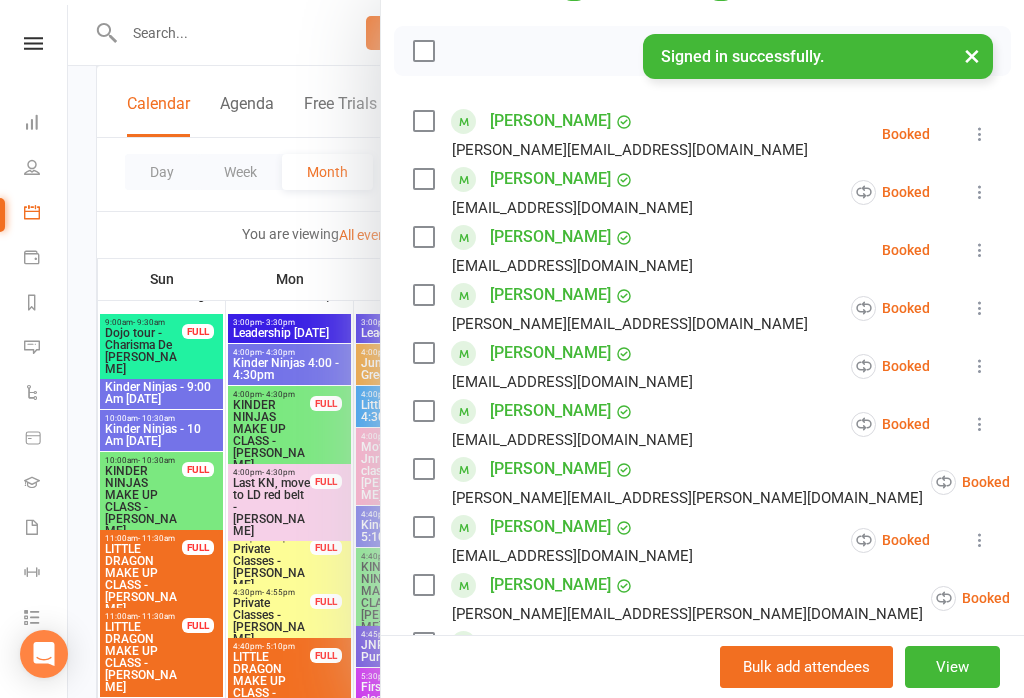 scroll, scrollTop: 269, scrollLeft: 0, axis: vertical 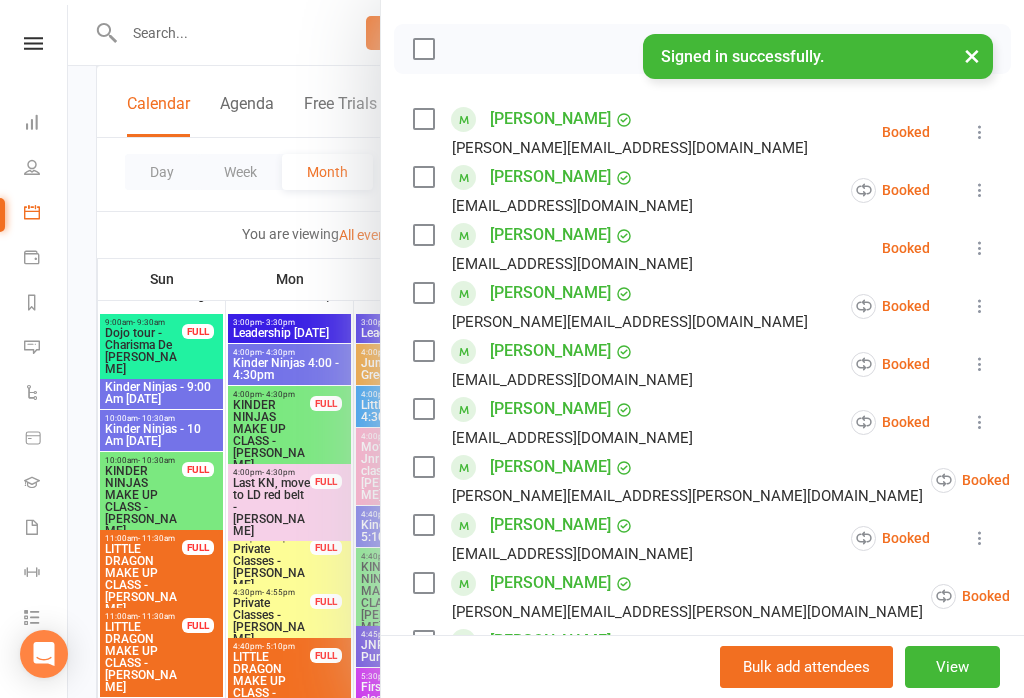 click at bounding box center (546, 349) 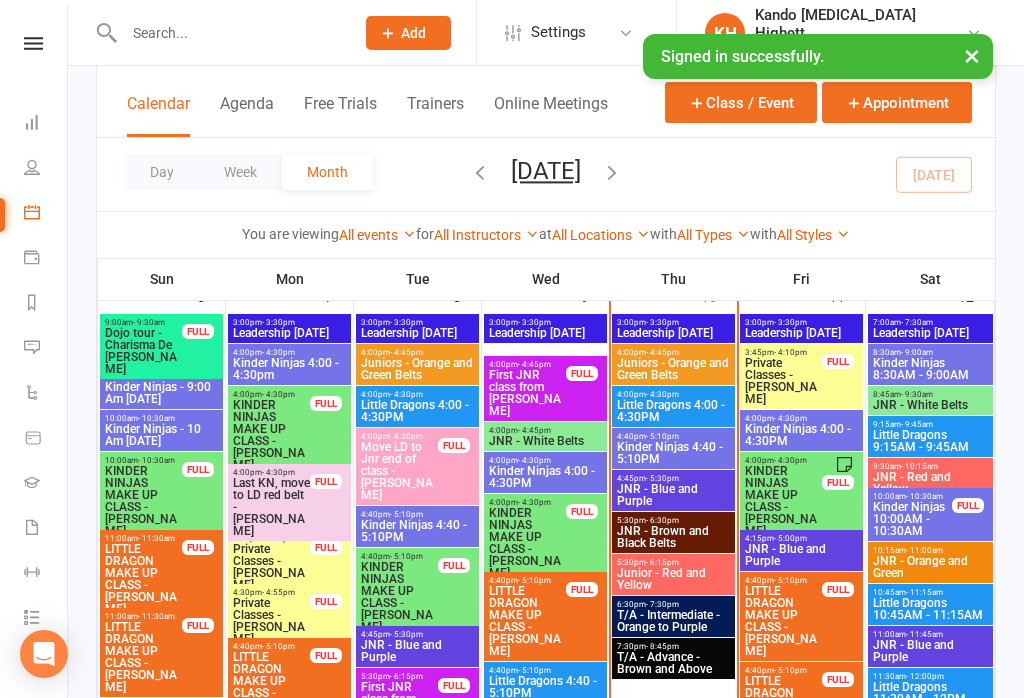 click on "Kinder Ninjas 4:40 - 5:10PM" at bounding box center [673, 453] 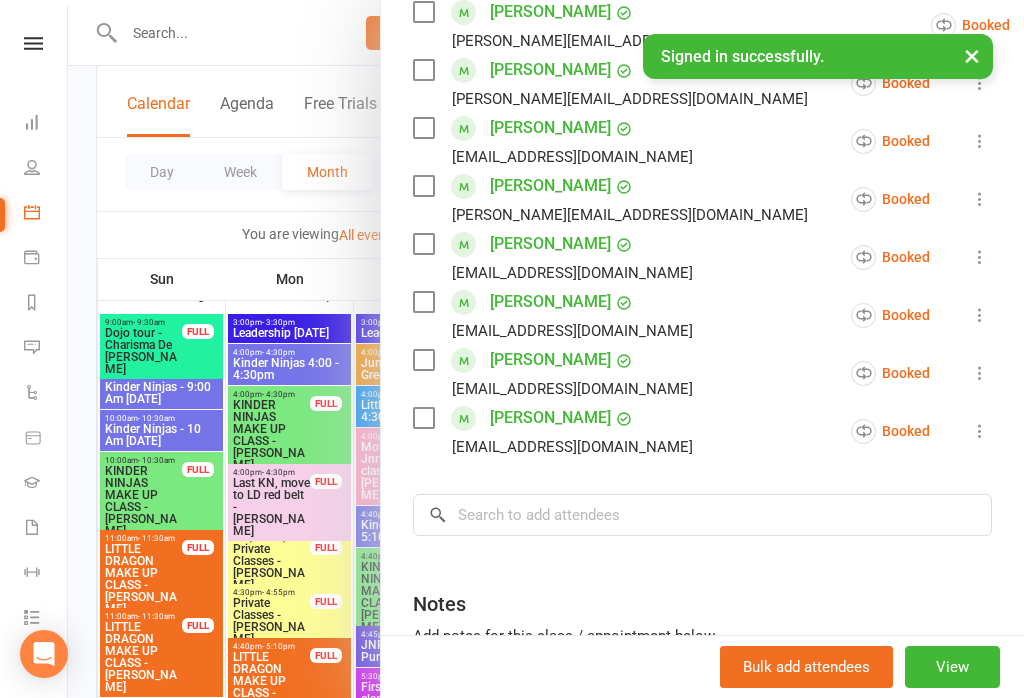 scroll, scrollTop: 552, scrollLeft: 0, axis: vertical 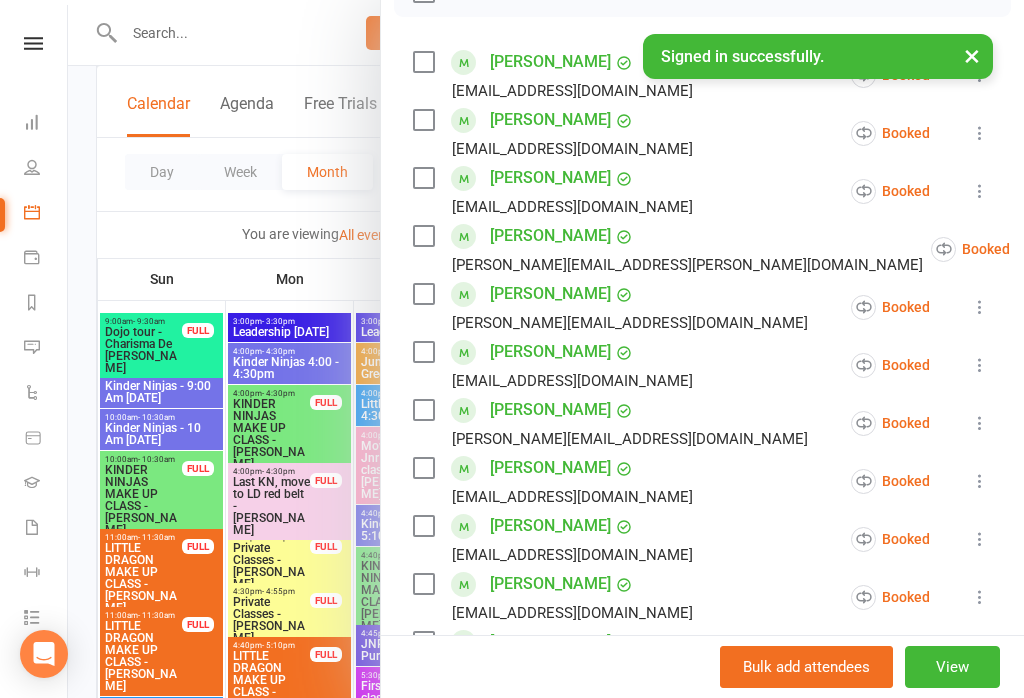 click at bounding box center (546, 349) 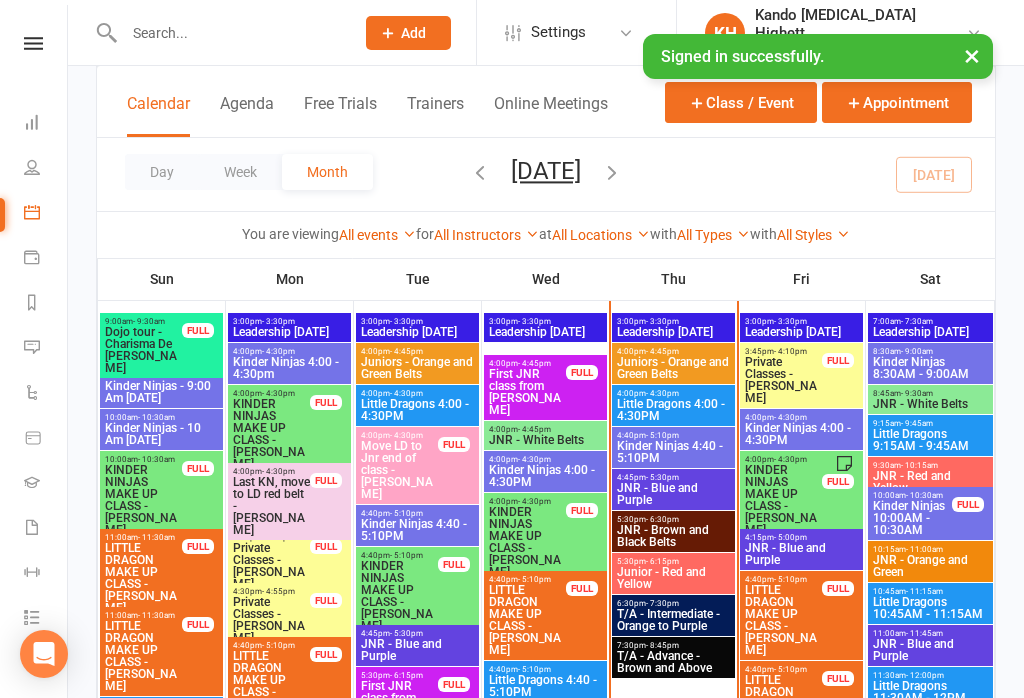 click on "Little Dragons 4:00 - 4:30PM" at bounding box center [673, 410] 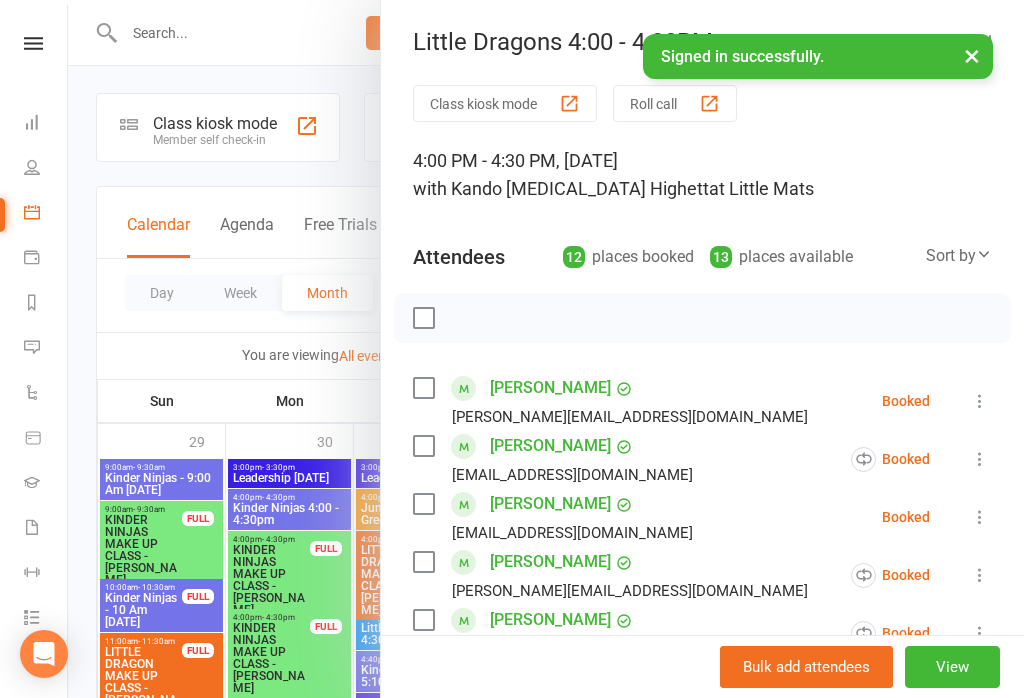 scroll, scrollTop: 0, scrollLeft: 0, axis: both 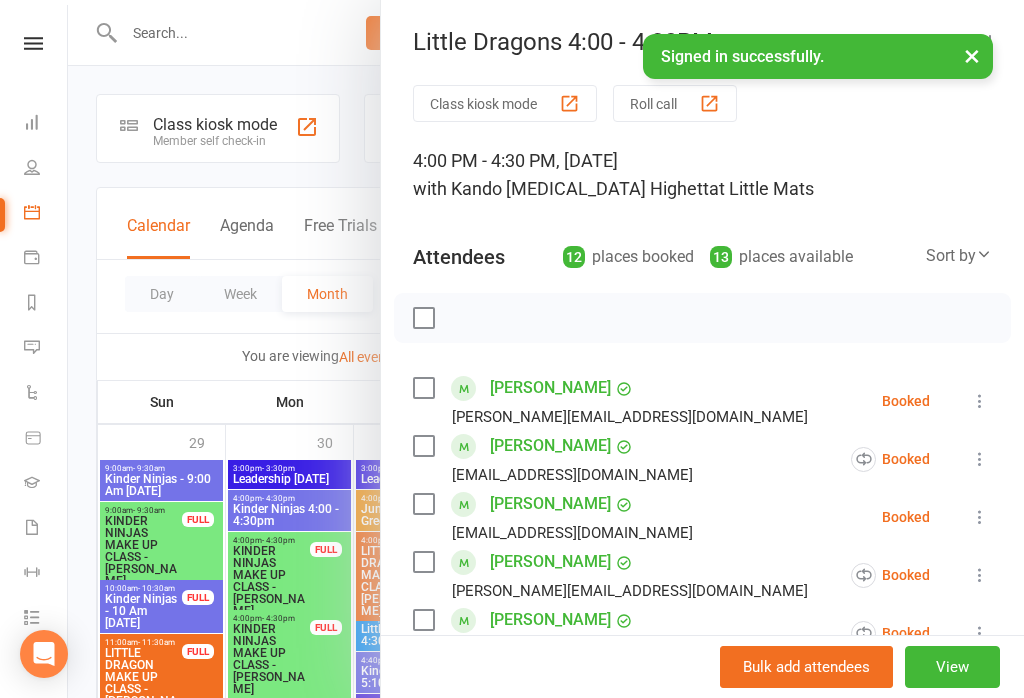 click at bounding box center [546, 349] 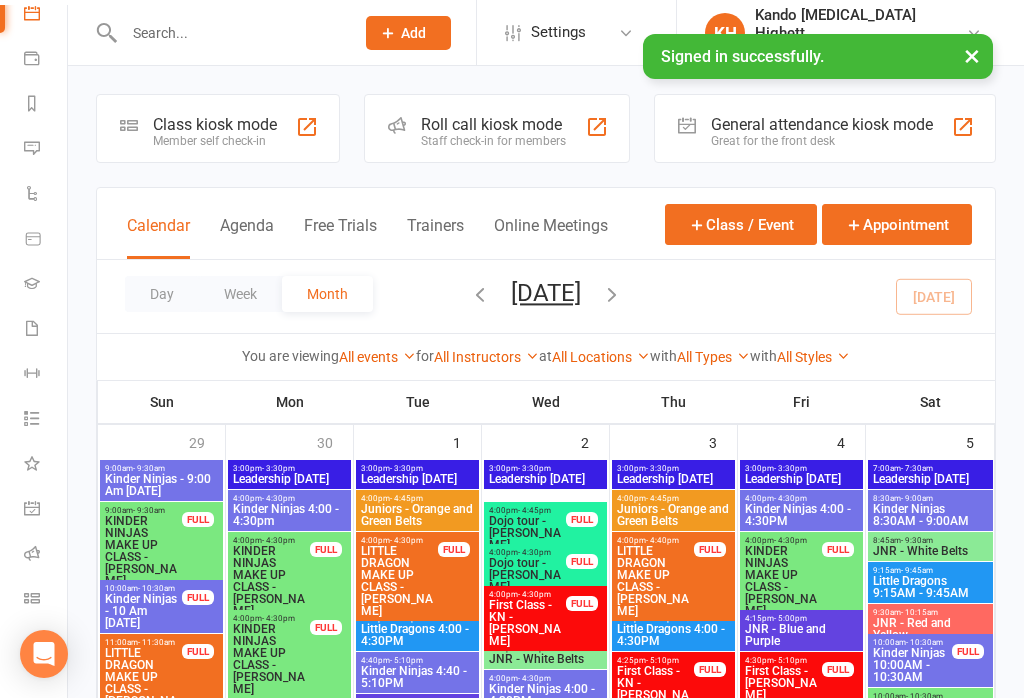 scroll, scrollTop: 199, scrollLeft: 0, axis: vertical 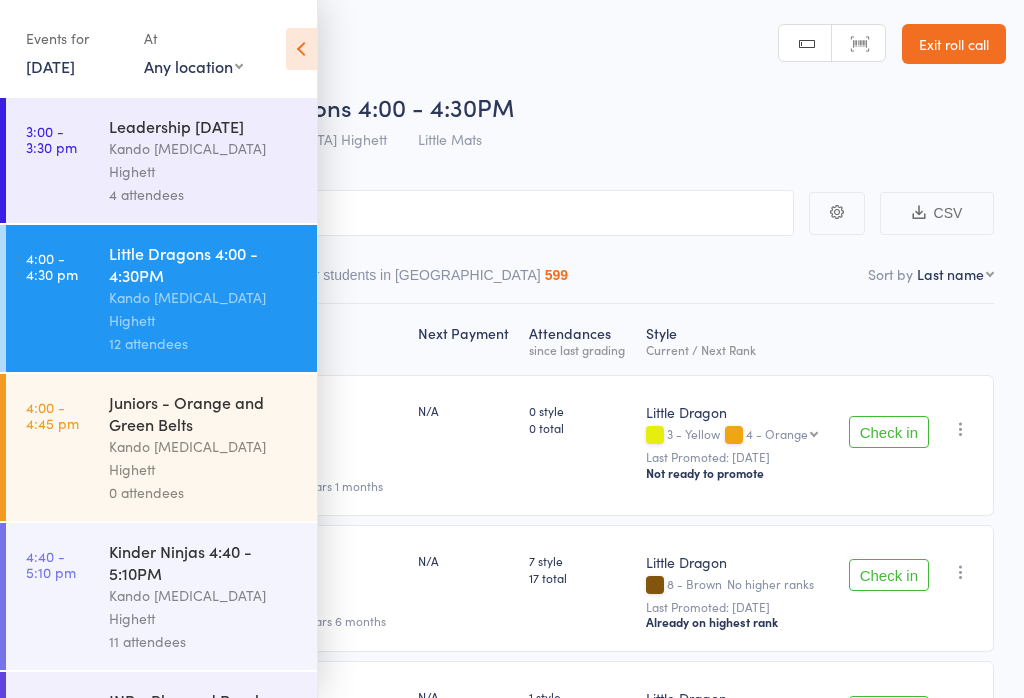 click at bounding box center [301, 49] 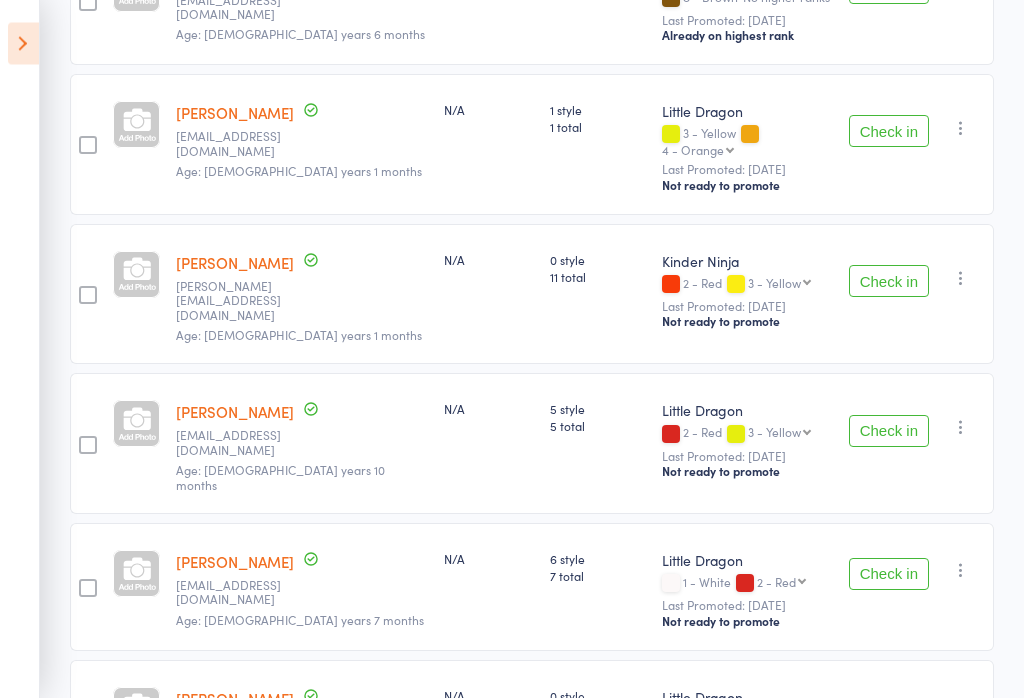 scroll, scrollTop: 601, scrollLeft: 0, axis: vertical 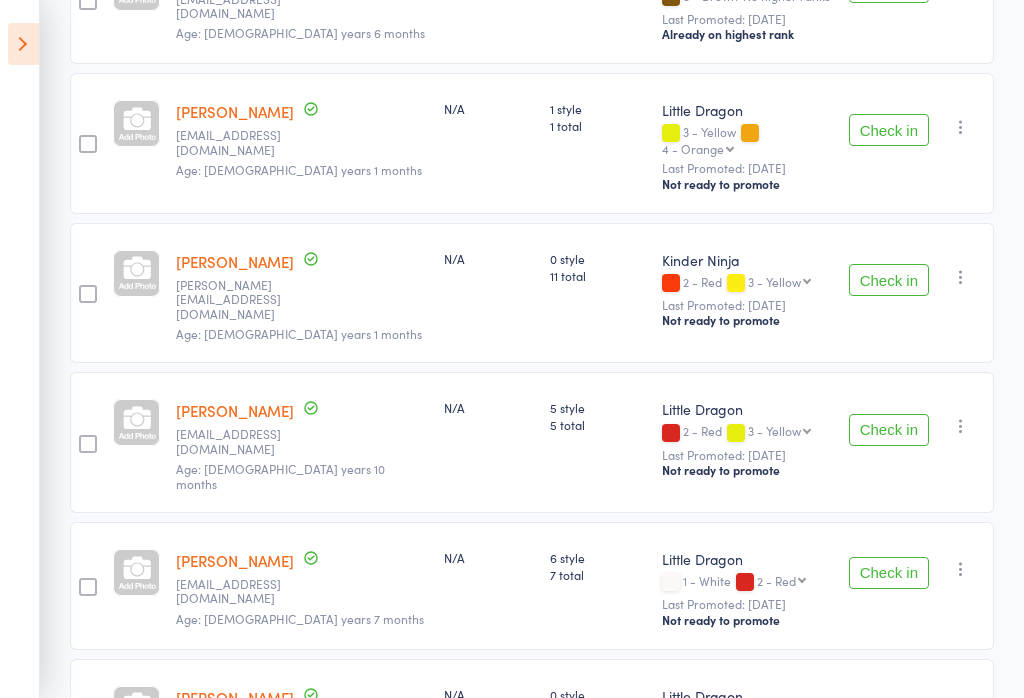 click on "Check in" at bounding box center [889, 280] 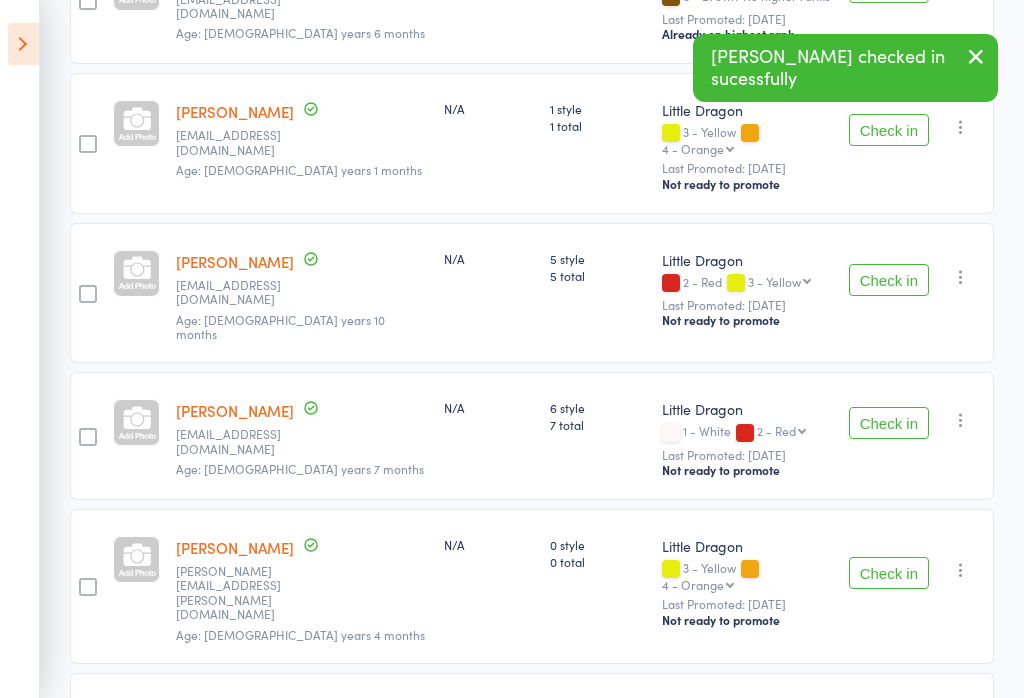 click on "Check in" at bounding box center (889, 423) 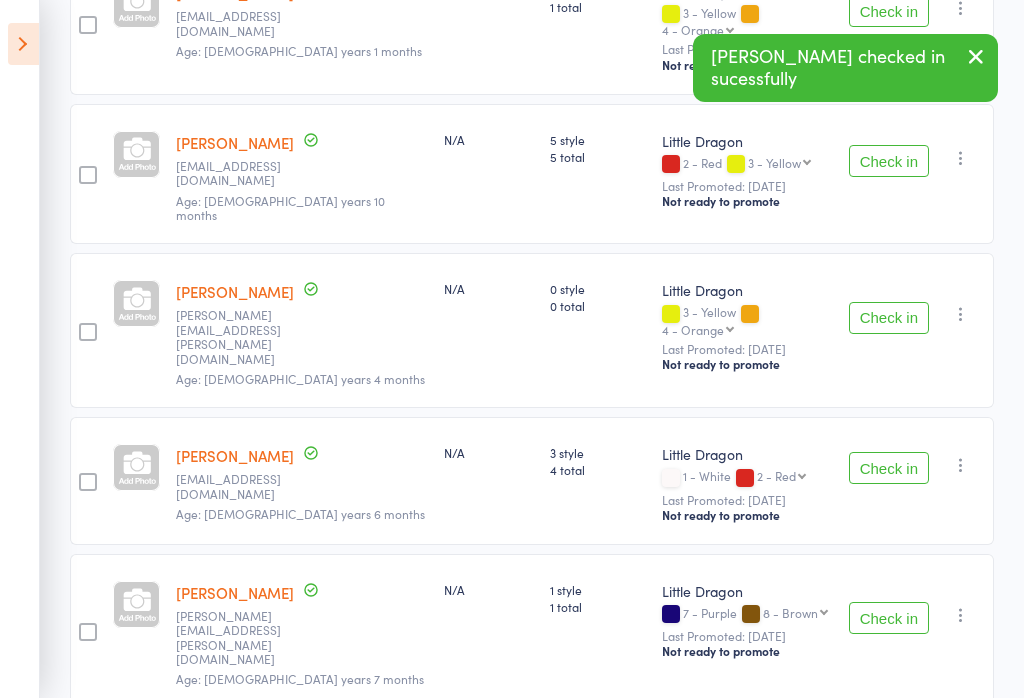 scroll, scrollTop: 727, scrollLeft: 0, axis: vertical 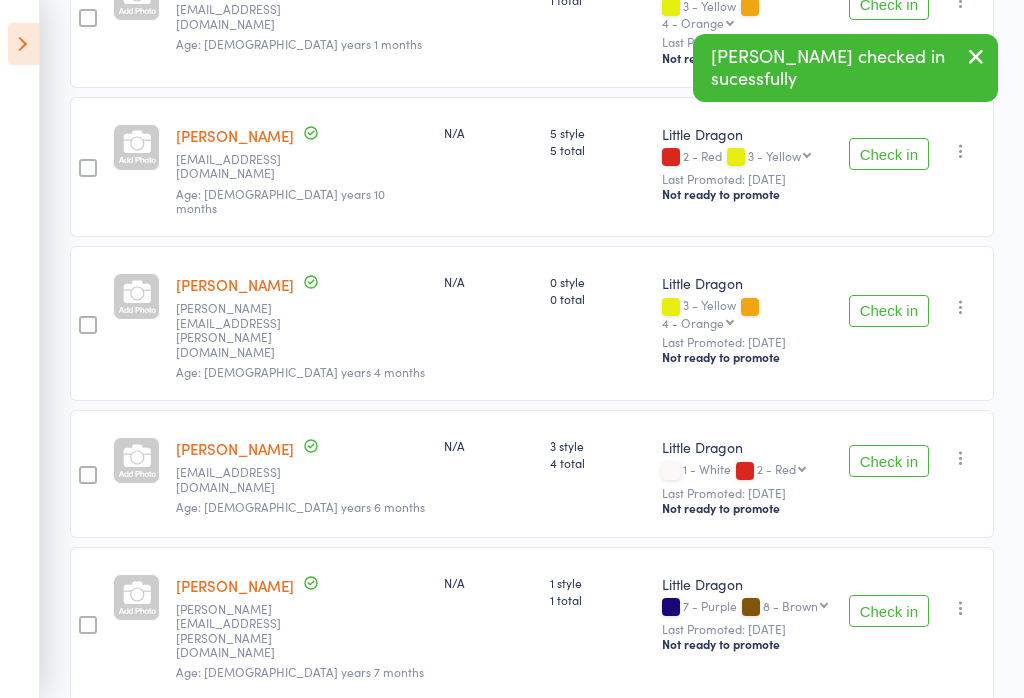 click on "Check in" at bounding box center (889, 311) 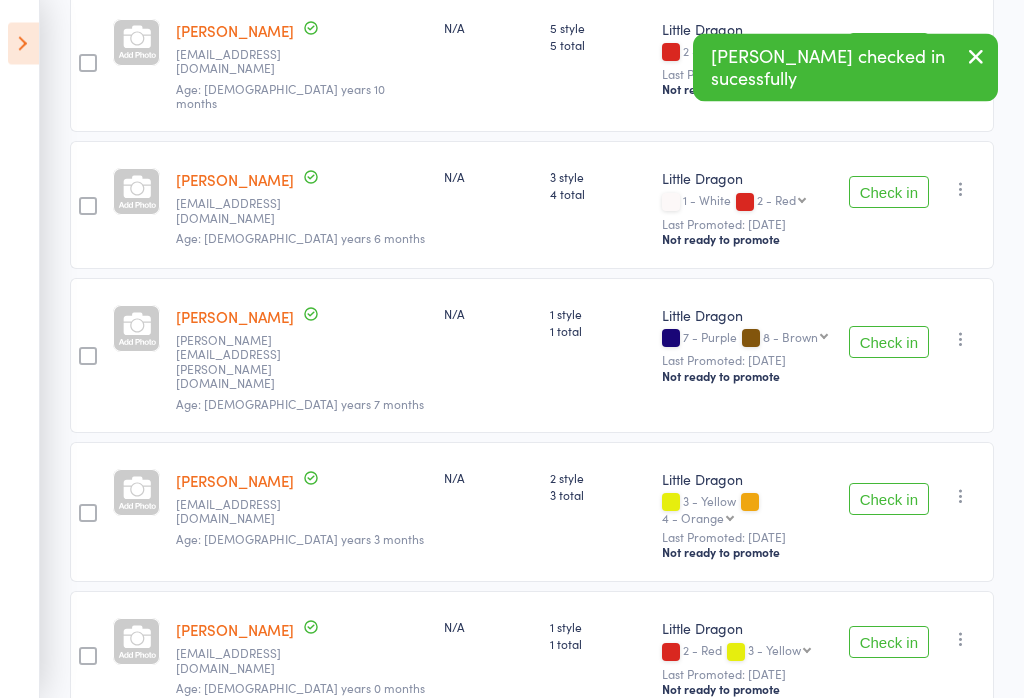 scroll, scrollTop: 834, scrollLeft: 0, axis: vertical 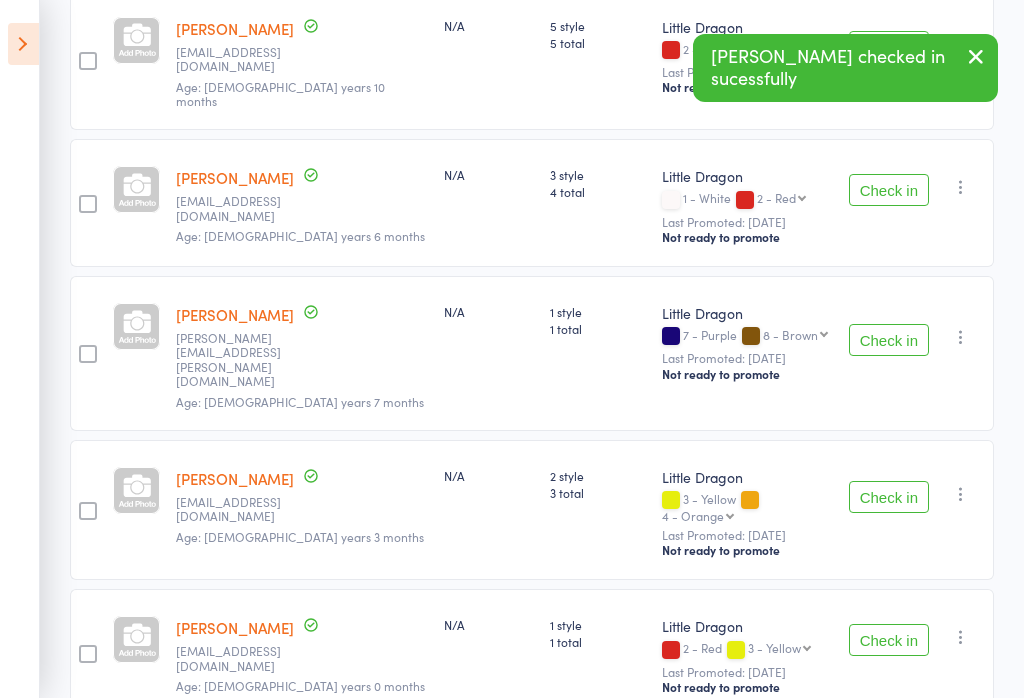 click on "Check in" at bounding box center (889, 497) 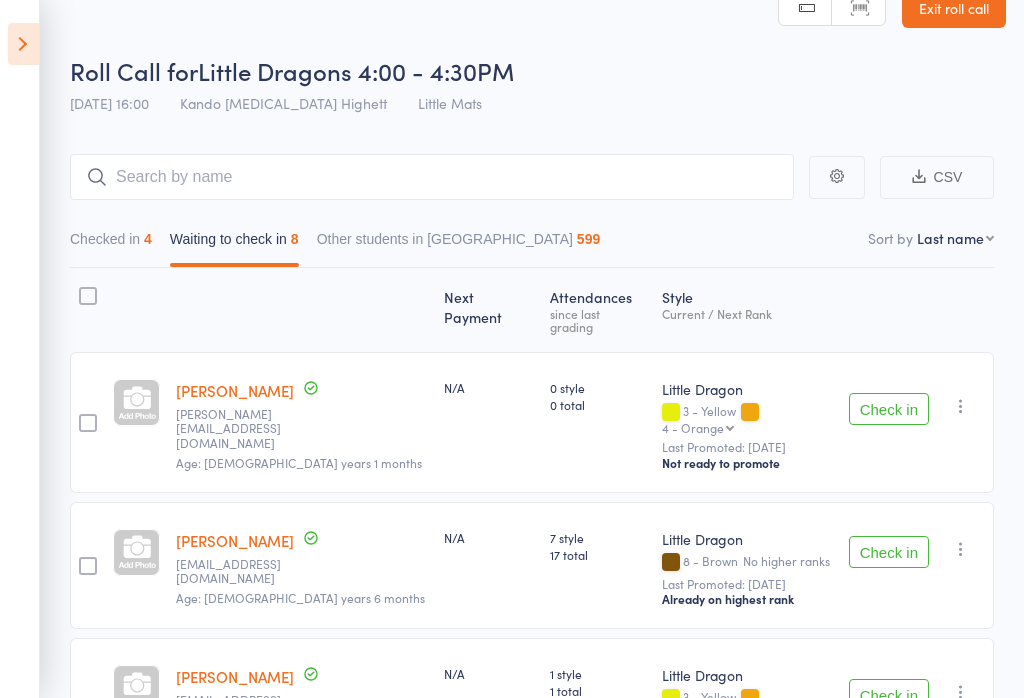 scroll, scrollTop: 38, scrollLeft: 0, axis: vertical 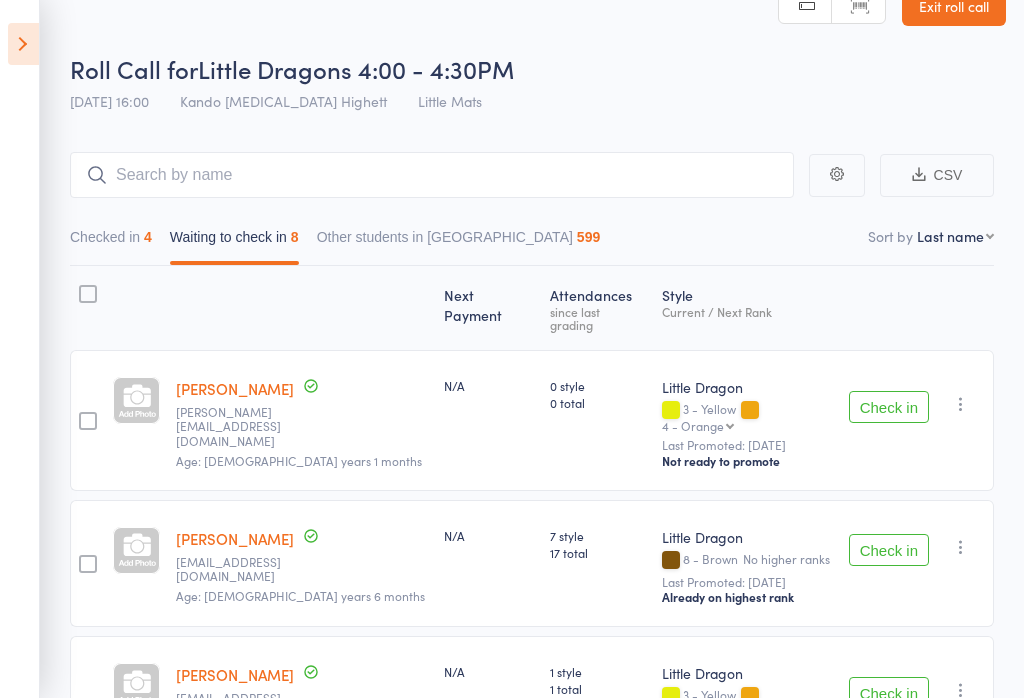 click on "Checked in  4" at bounding box center [111, 242] 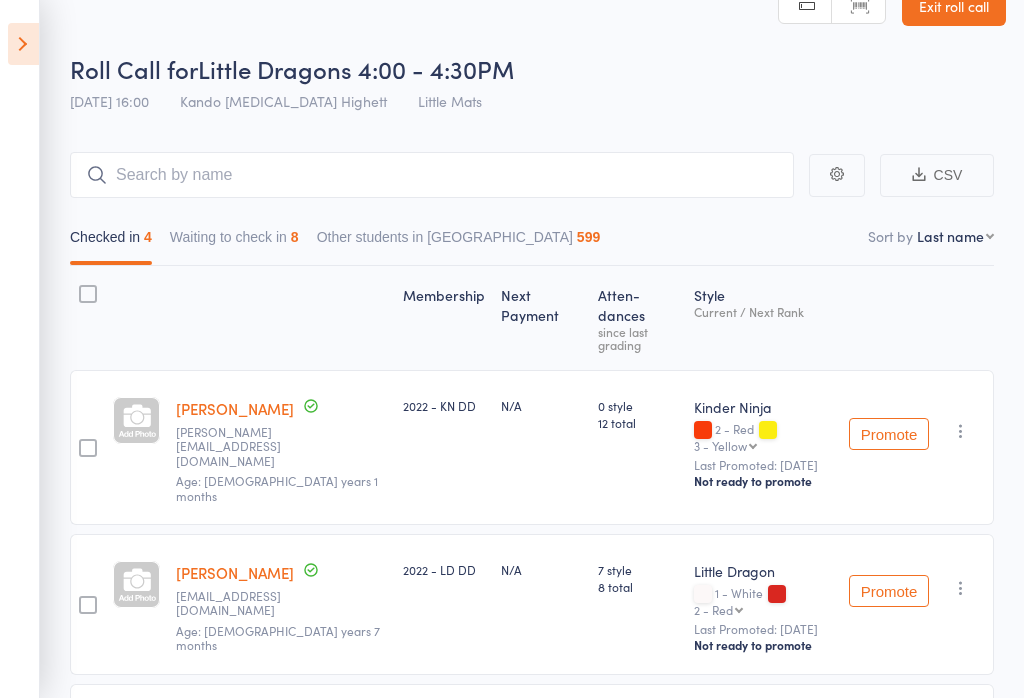 click on "Checked in  4" at bounding box center [111, 242] 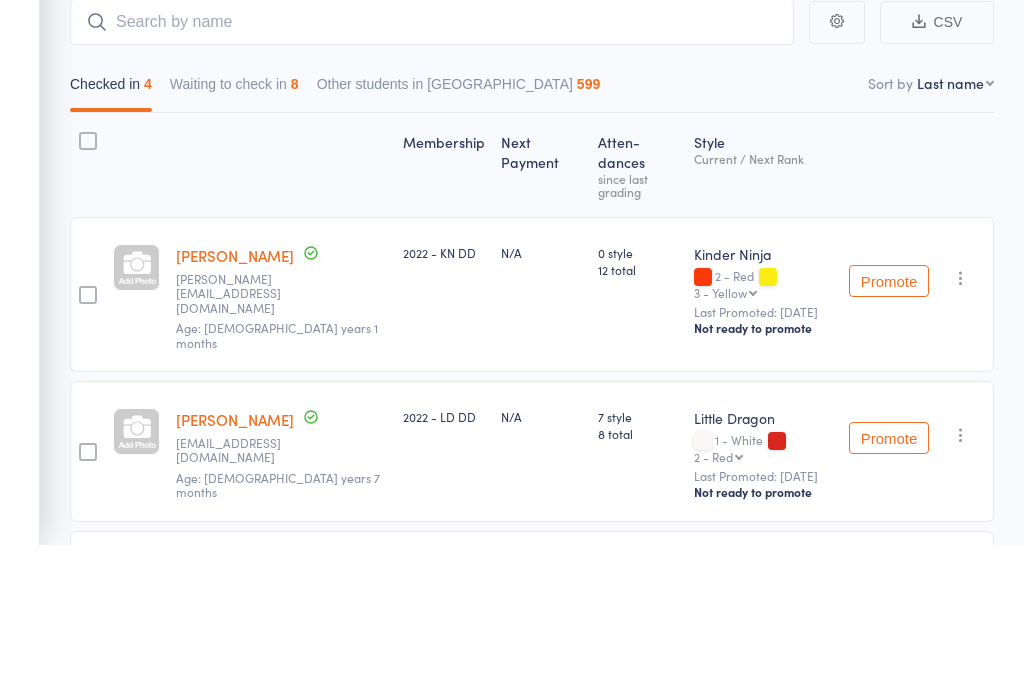 scroll, scrollTop: 278, scrollLeft: 0, axis: vertical 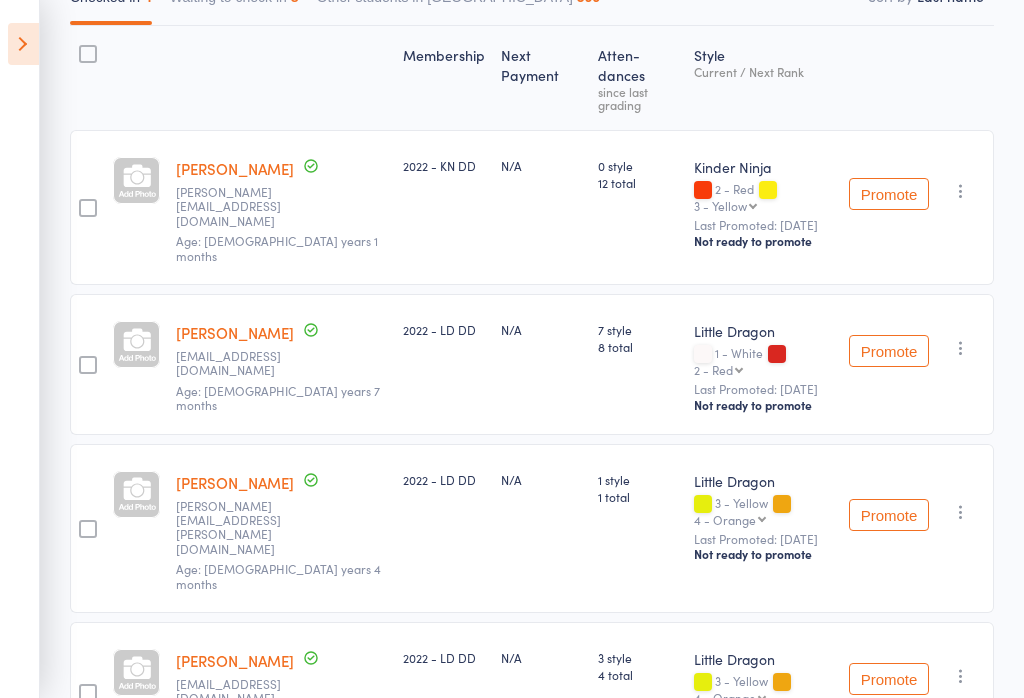 click on "Waiting to check in  8" at bounding box center [234, 2] 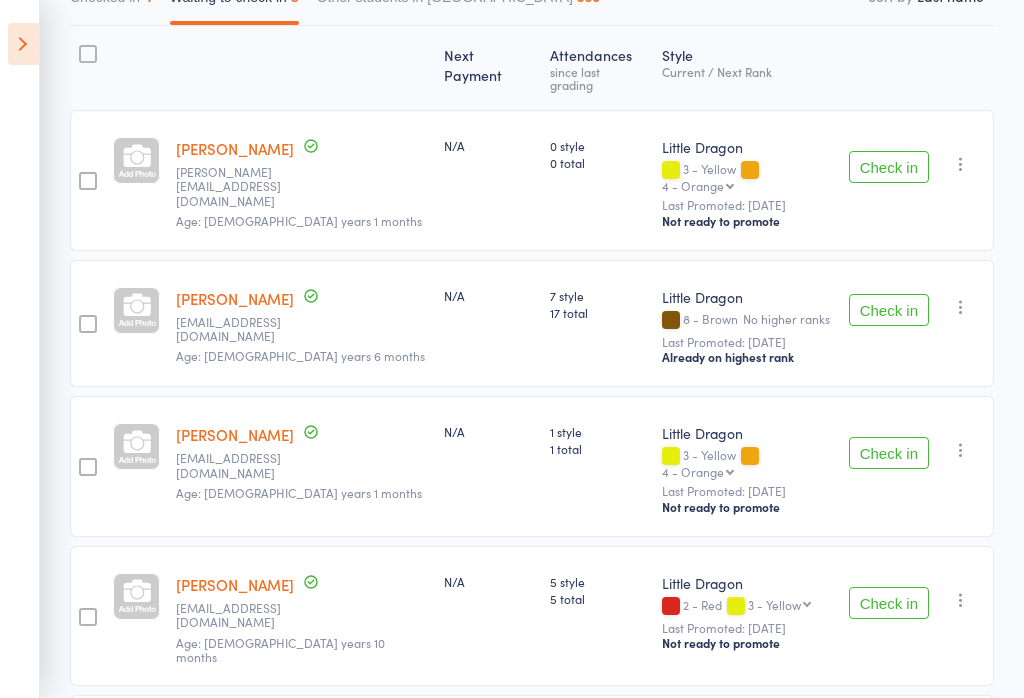 click on "Check in" at bounding box center (889, 746) 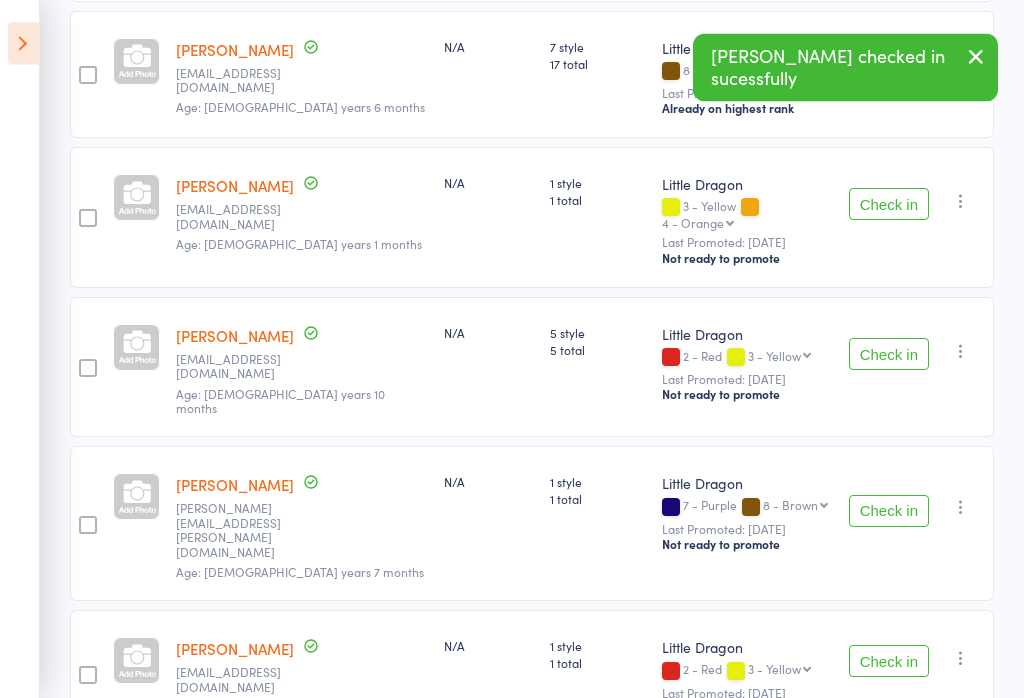 scroll, scrollTop: 689, scrollLeft: 0, axis: vertical 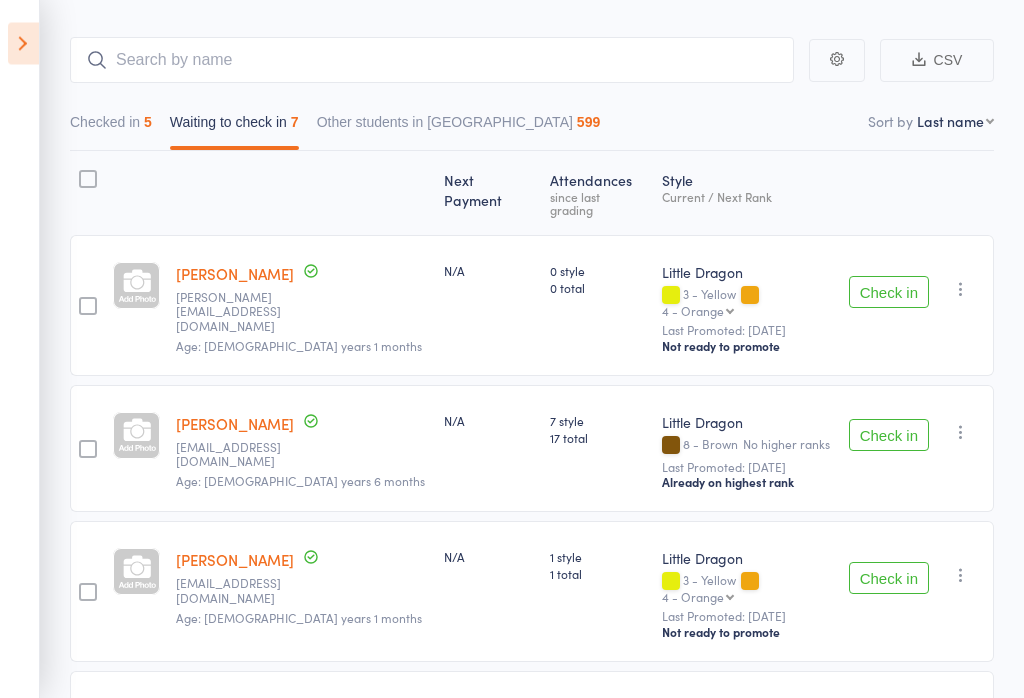 click at bounding box center (23, 44) 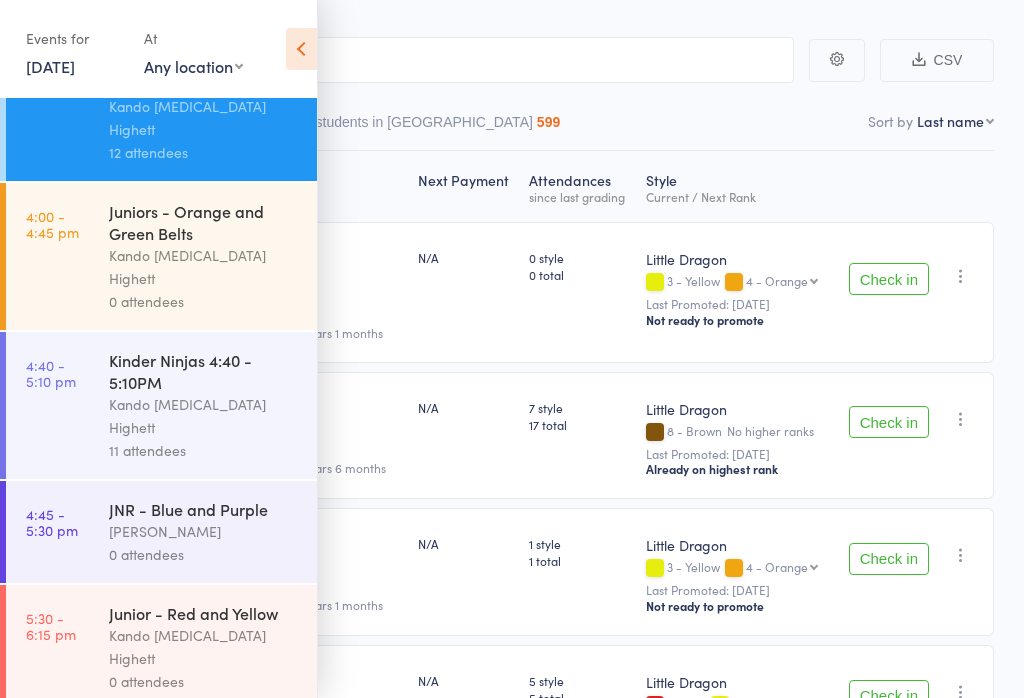 scroll, scrollTop: 200, scrollLeft: 0, axis: vertical 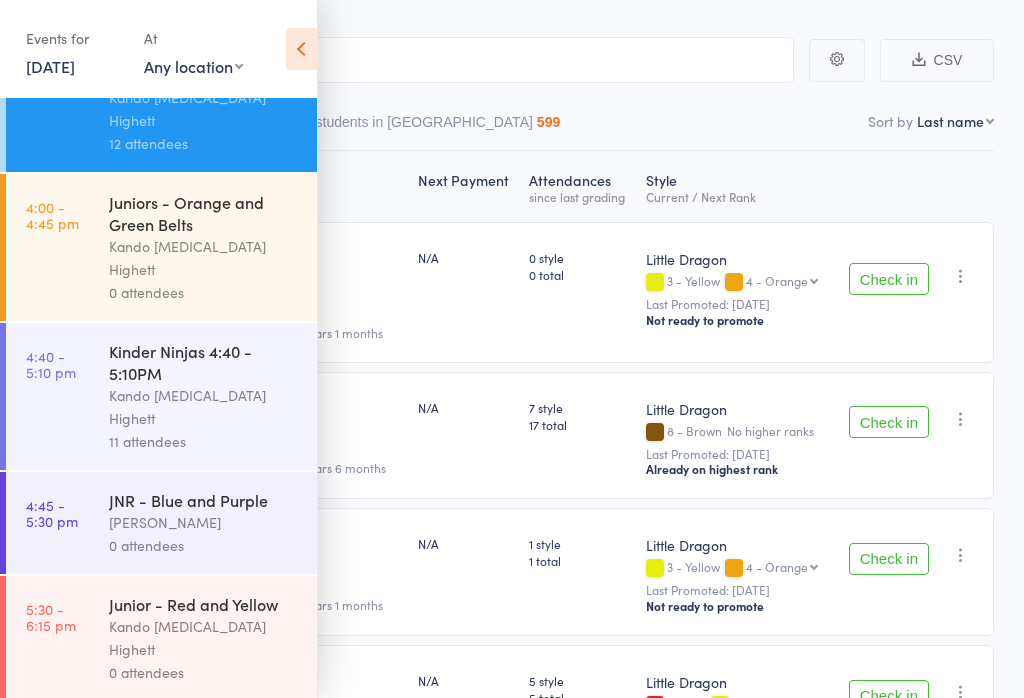 click on "Events for 10 Jul, 2025 10 Jul, 2025
July 2025
Sun Mon Tue Wed Thu Fri Sat
27
29
30
01
02
03
04
05
28
06
07
08
09
10
11
12
29
13
14
15
16
17
18
19
30
20
21
22
23
24
25
26
31
27
28
29
30
31
01
02" at bounding box center [158, 50] 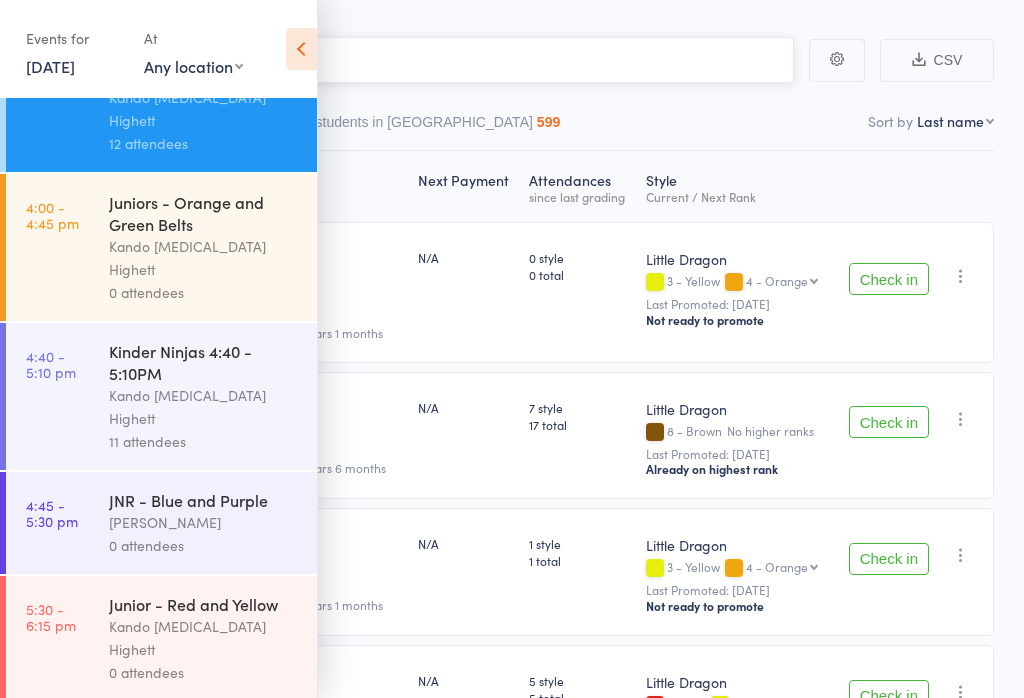click at bounding box center (412, 60) 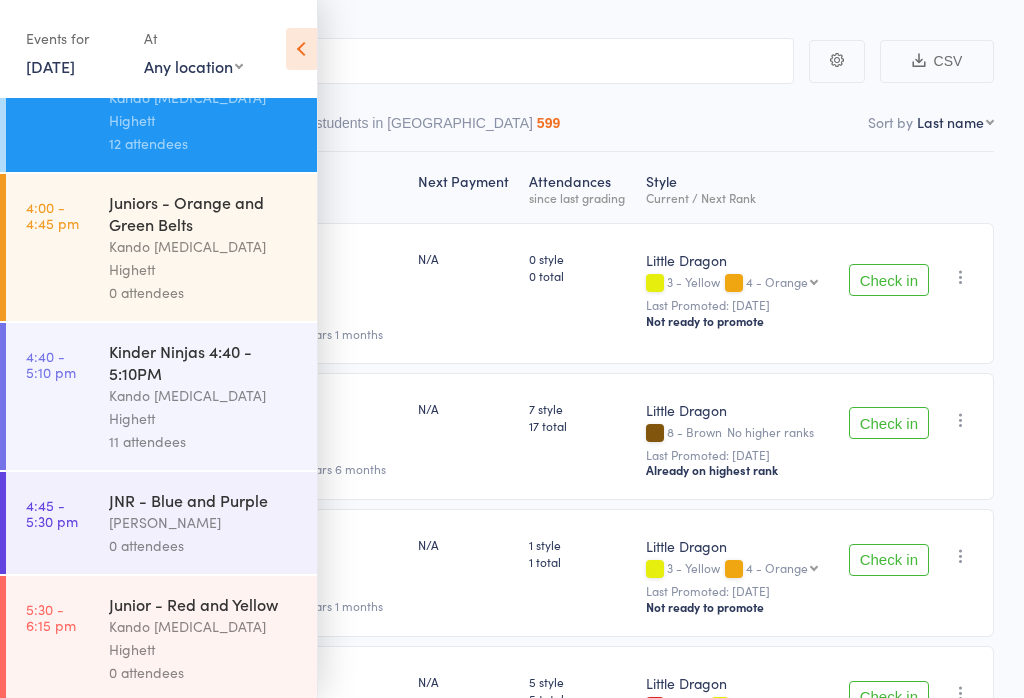 click on "Events for 10 Jul, 2025 10 Jul, 2025
July 2025
Sun Mon Tue Wed Thu Fri Sat
27
29
30
01
02
03
04
05
28
06
07
08
09
10
11
12
29
13
14
15
16
17
18
19
30
20
21
22
23
24
25
26
31
27
28
29
30
31
01
02" at bounding box center [158, 50] 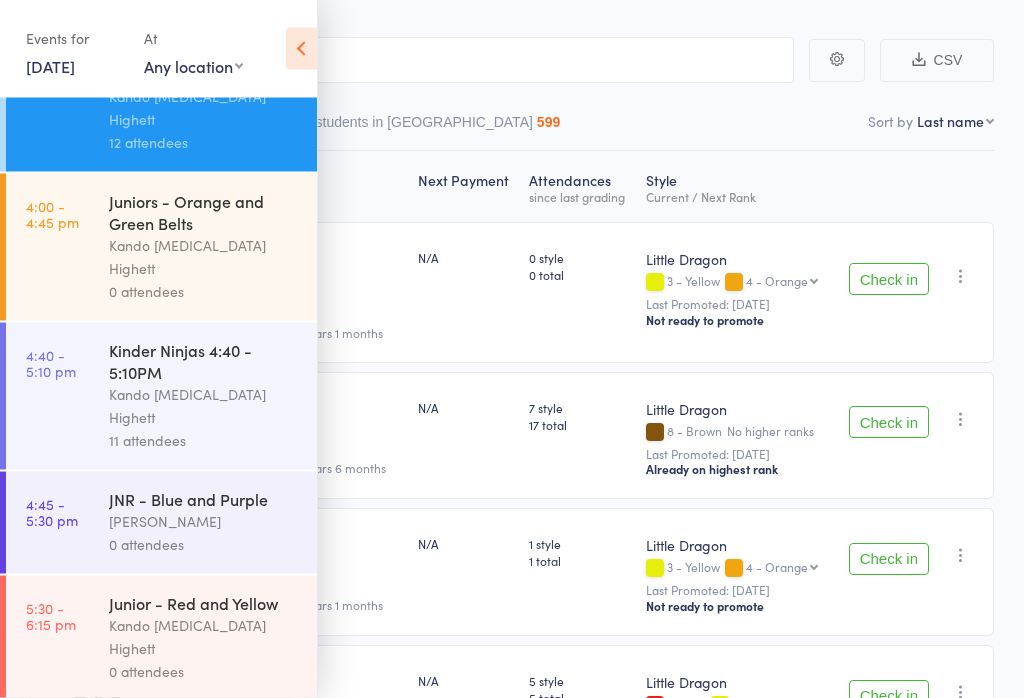 click at bounding box center (301, 49) 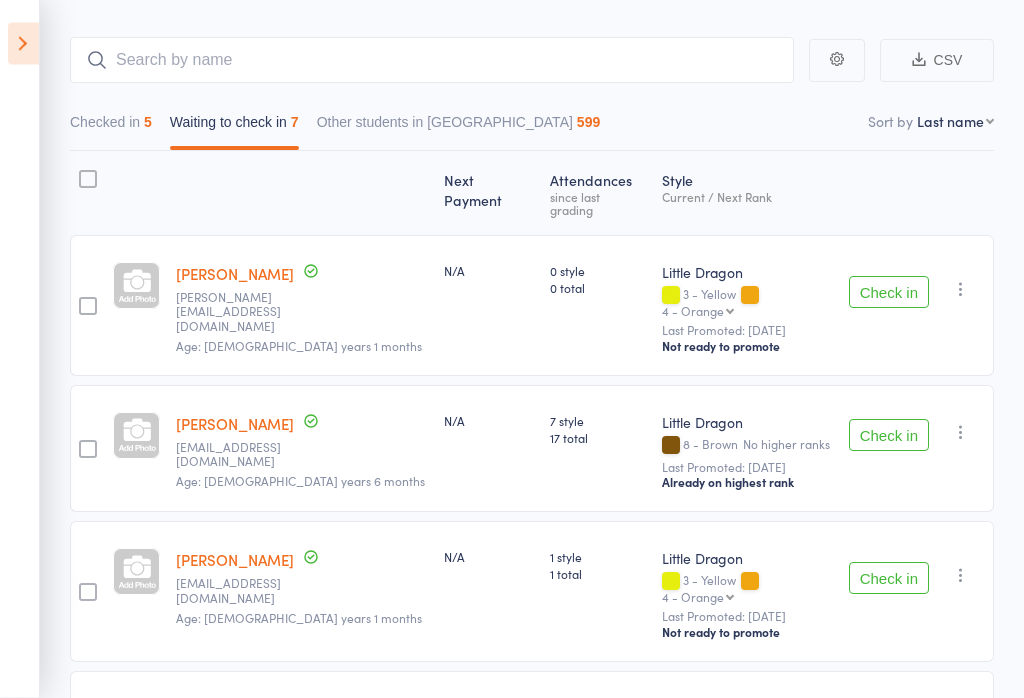 scroll, scrollTop: 153, scrollLeft: 0, axis: vertical 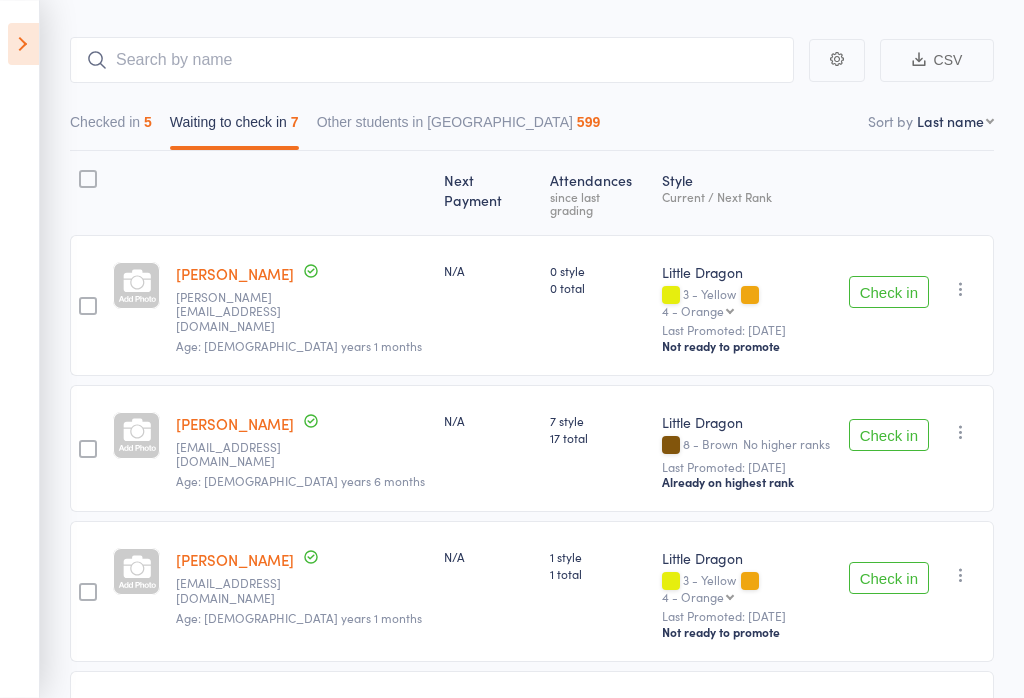 click on "Checked in  5" at bounding box center [111, 127] 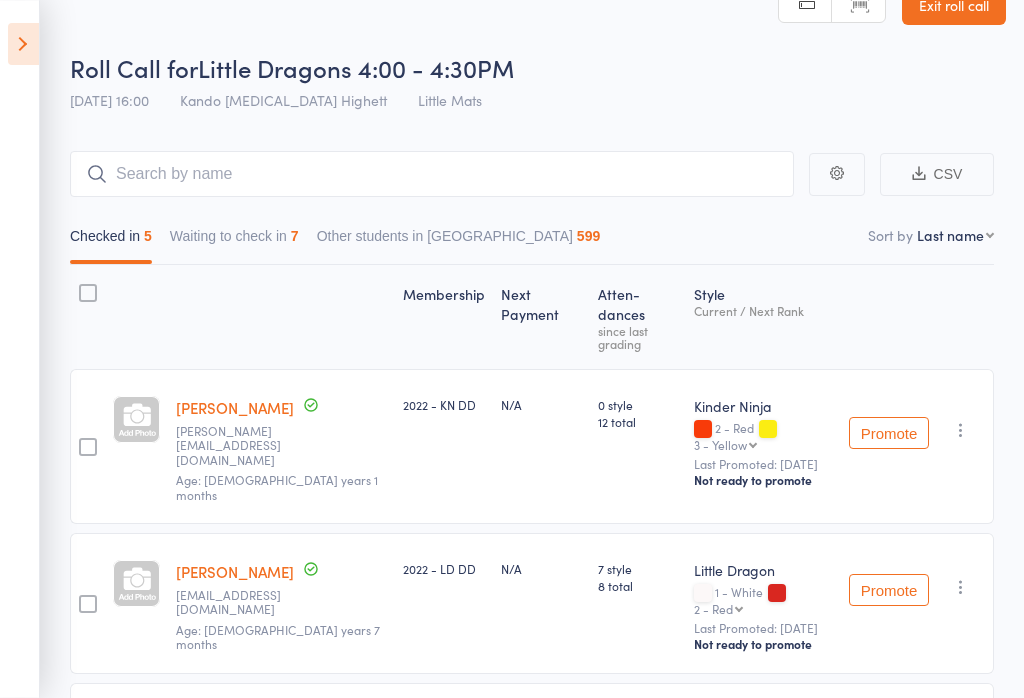 scroll, scrollTop: 0, scrollLeft: 0, axis: both 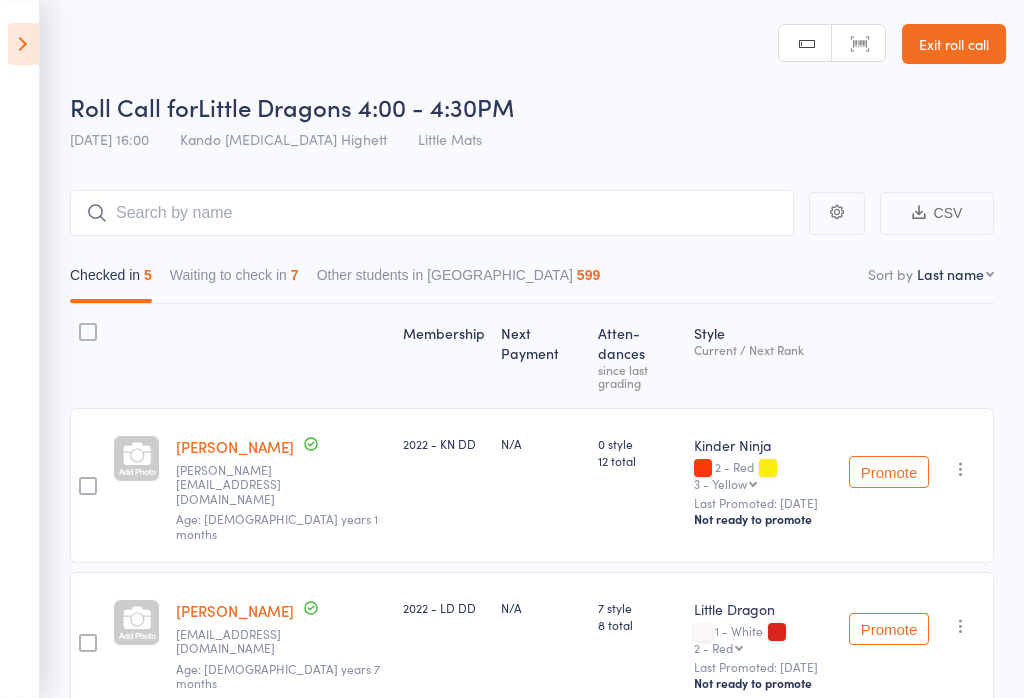 click on "Waiting to check in  7" at bounding box center (234, 280) 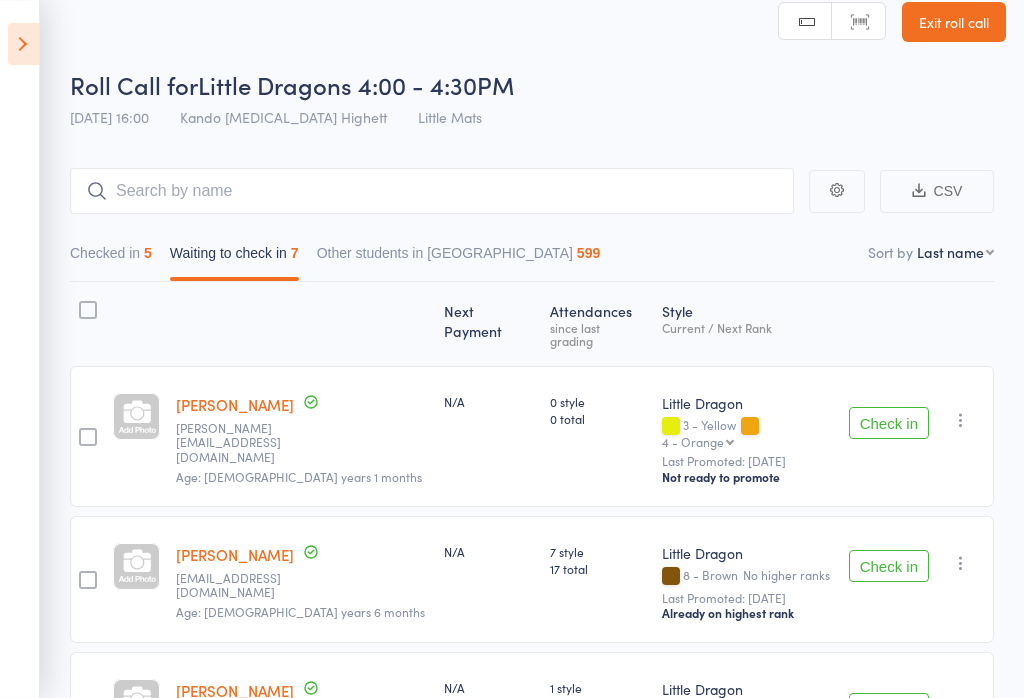 scroll, scrollTop: 0, scrollLeft: 0, axis: both 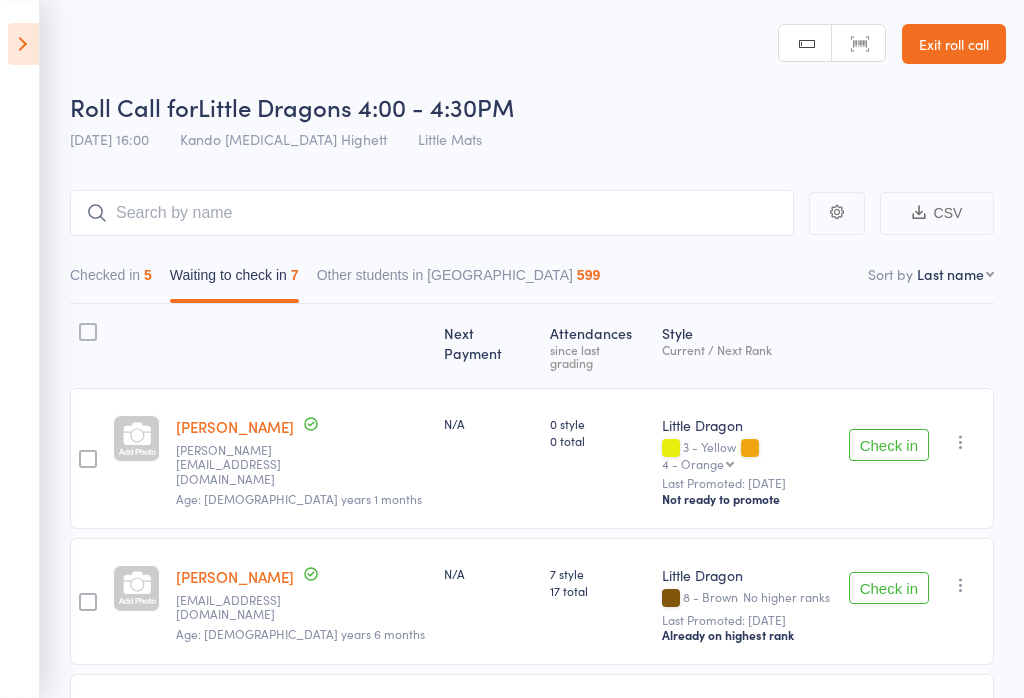 click at bounding box center [23, 44] 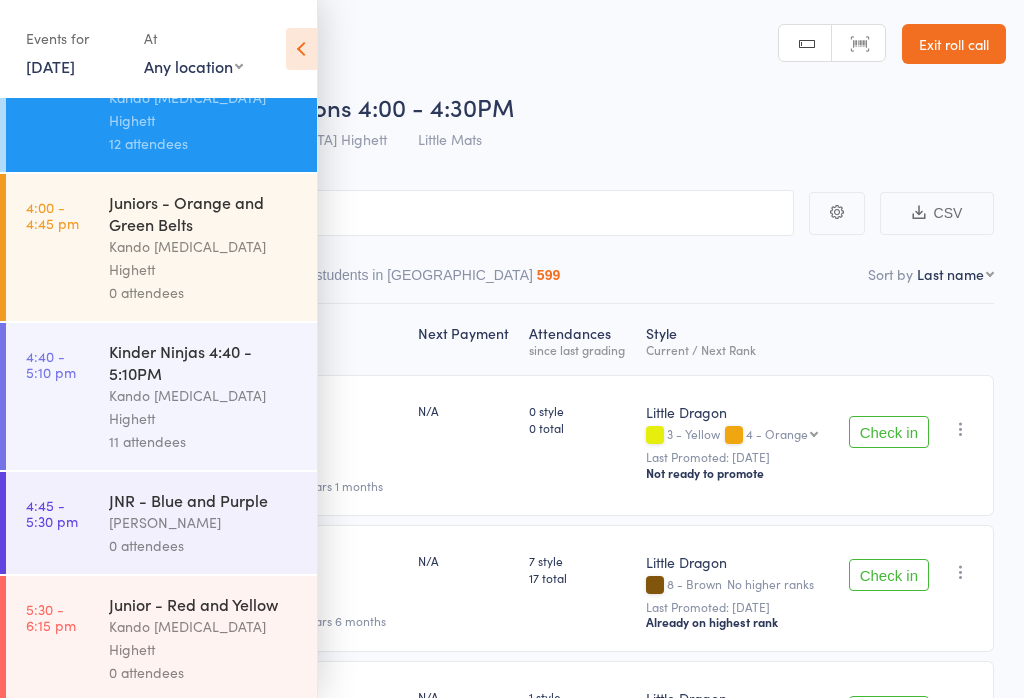 click at bounding box center (301, 49) 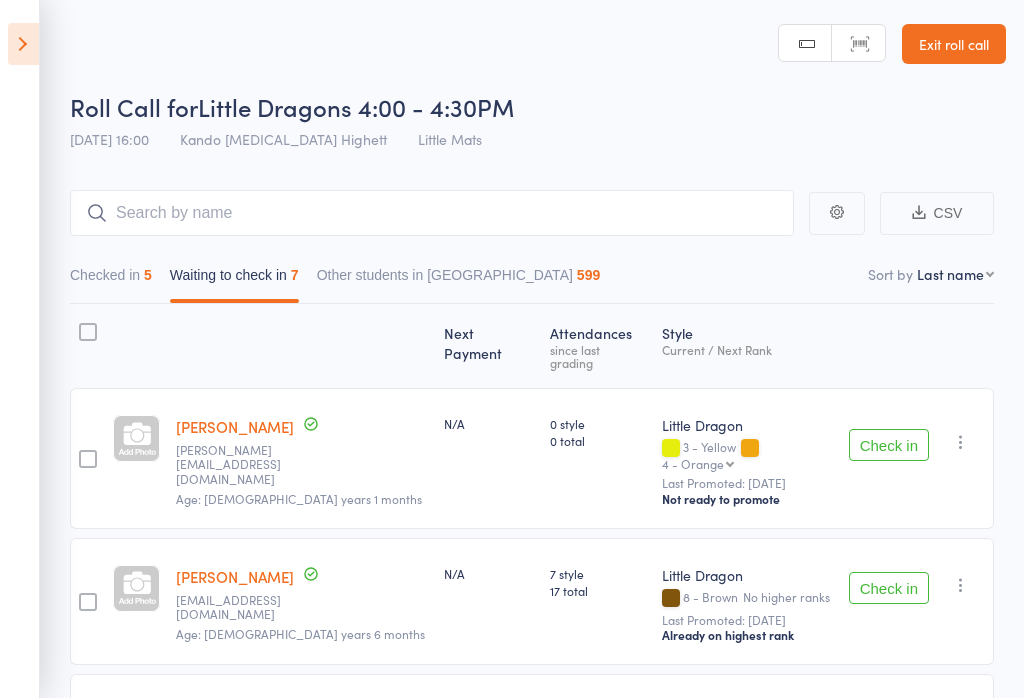 click on "Checked in  5" at bounding box center [111, 280] 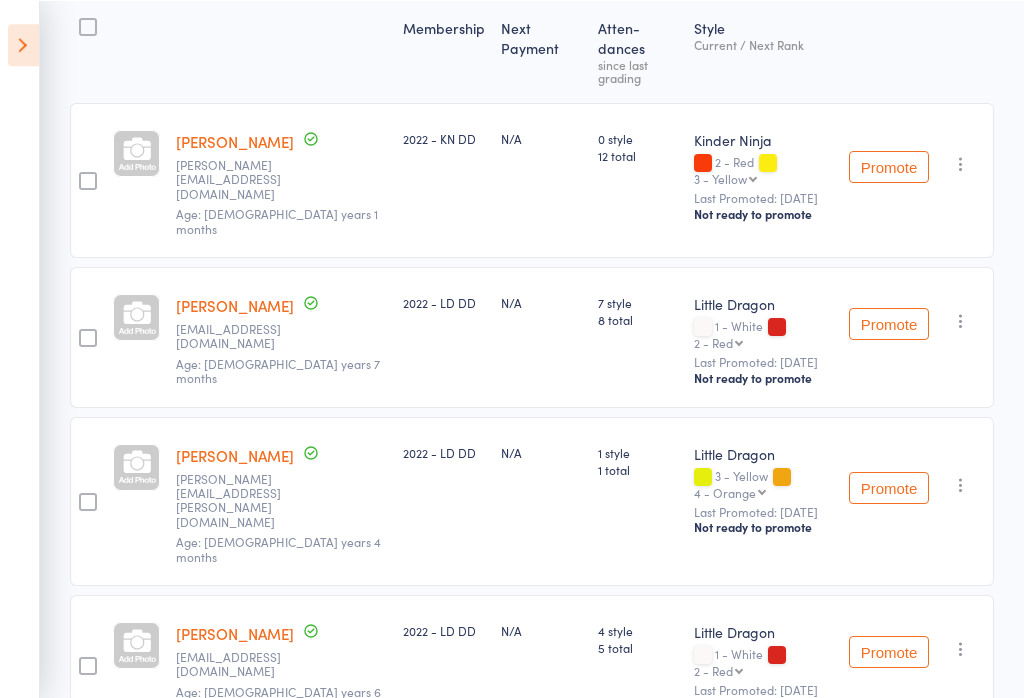 scroll, scrollTop: 0, scrollLeft: 0, axis: both 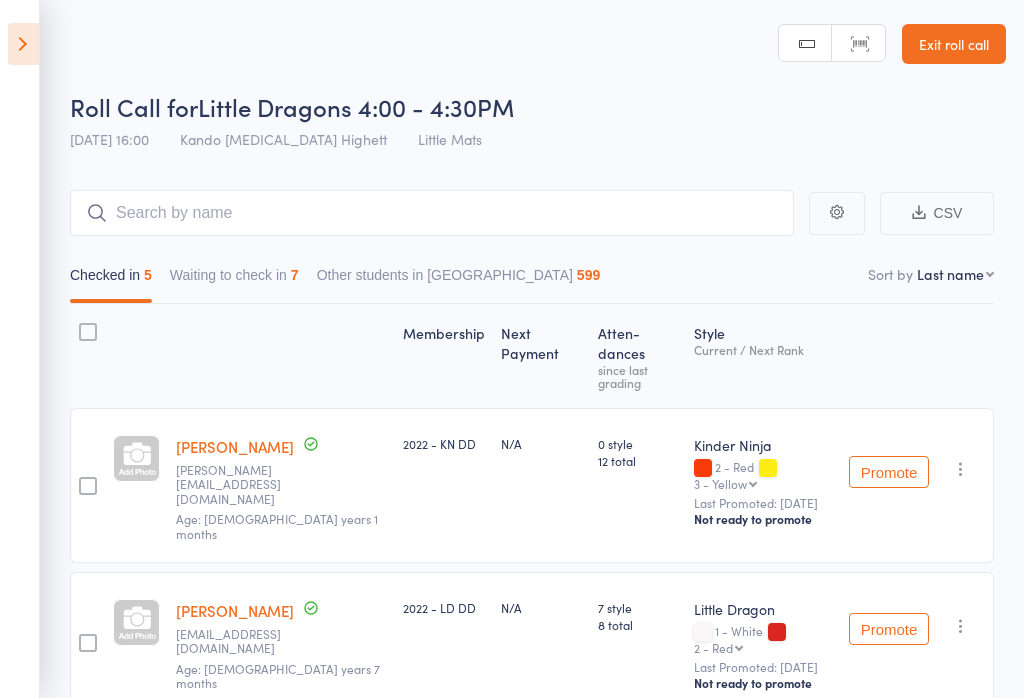 click on "Waiting to check in  7" at bounding box center (234, 280) 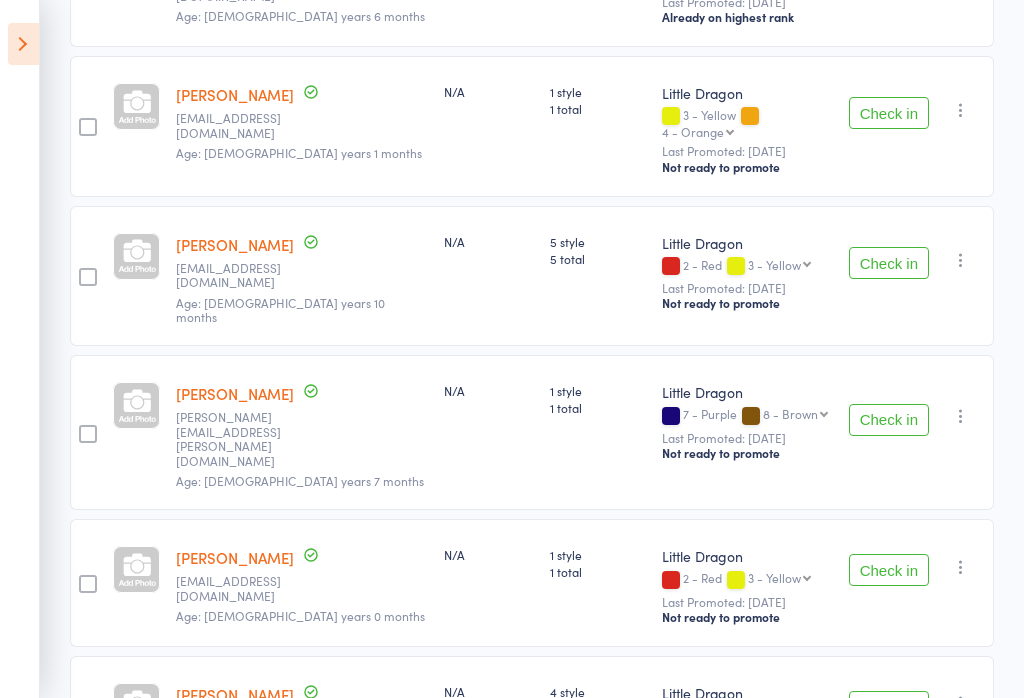 scroll, scrollTop: 689, scrollLeft: 0, axis: vertical 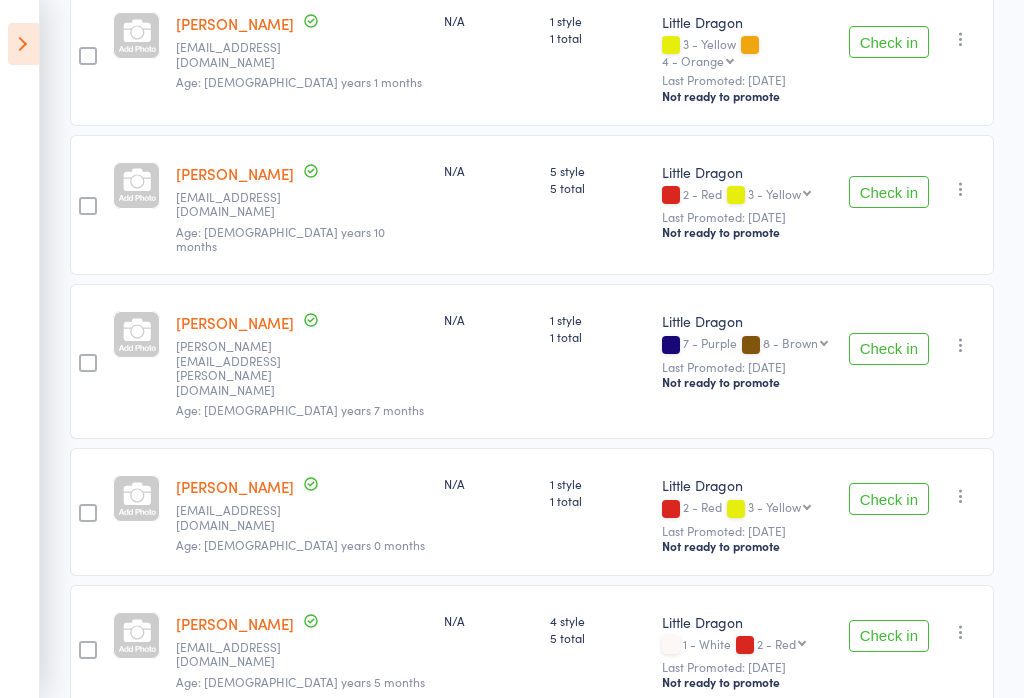 click at bounding box center [23, 44] 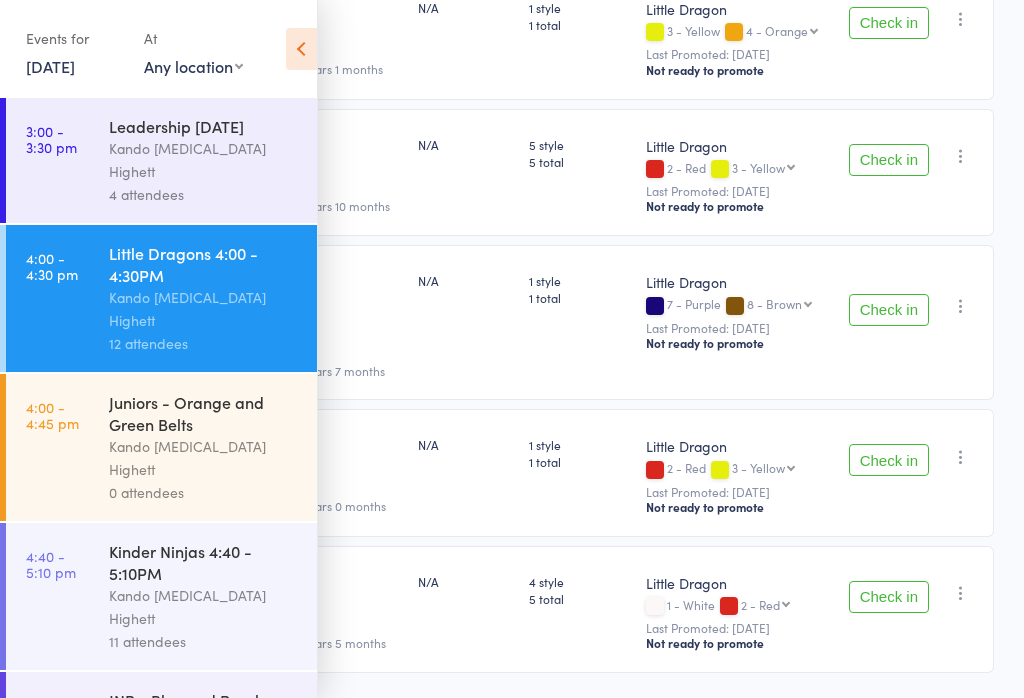 scroll, scrollTop: 0, scrollLeft: 0, axis: both 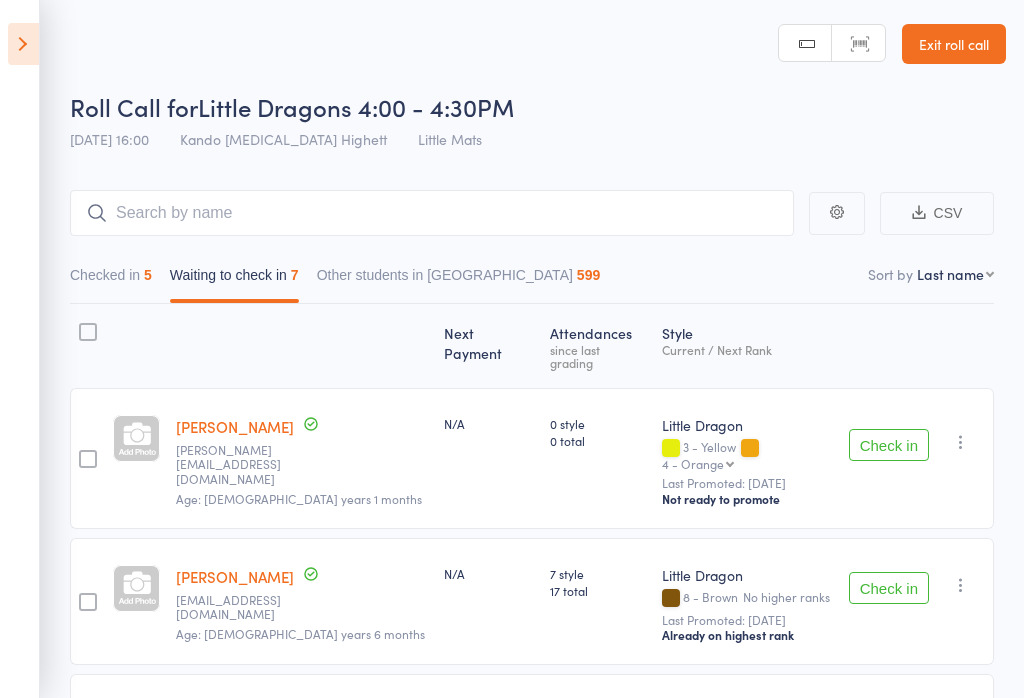 click on "Exit roll call" at bounding box center [954, 44] 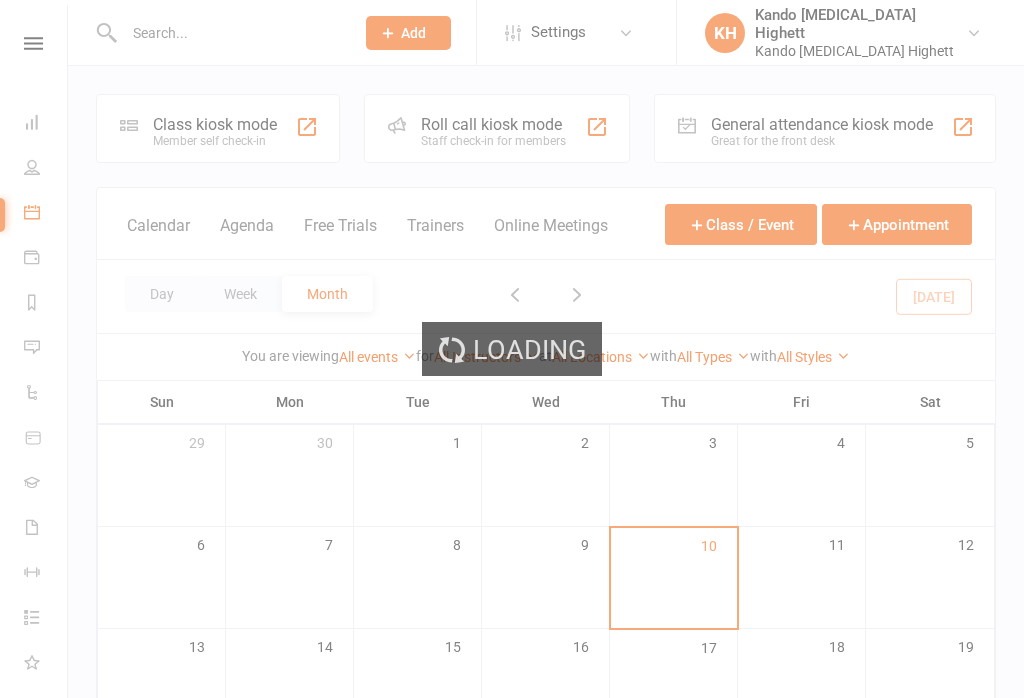 scroll, scrollTop: 0, scrollLeft: 0, axis: both 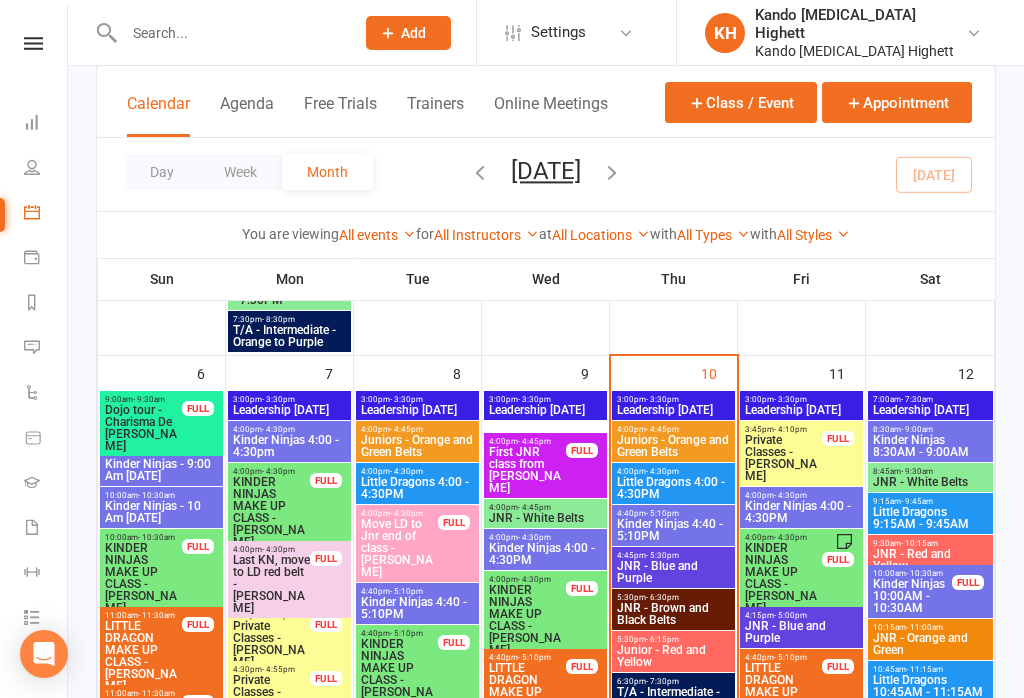 click on "Appointment" at bounding box center (897, 102) 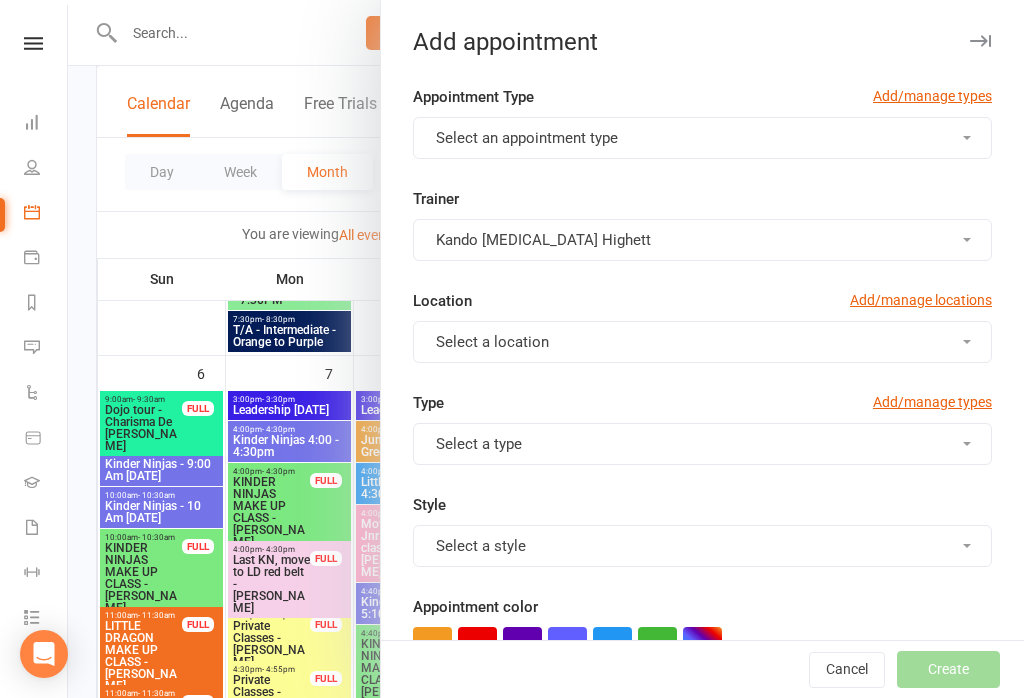 click on "Select an appointment type" at bounding box center [702, 138] 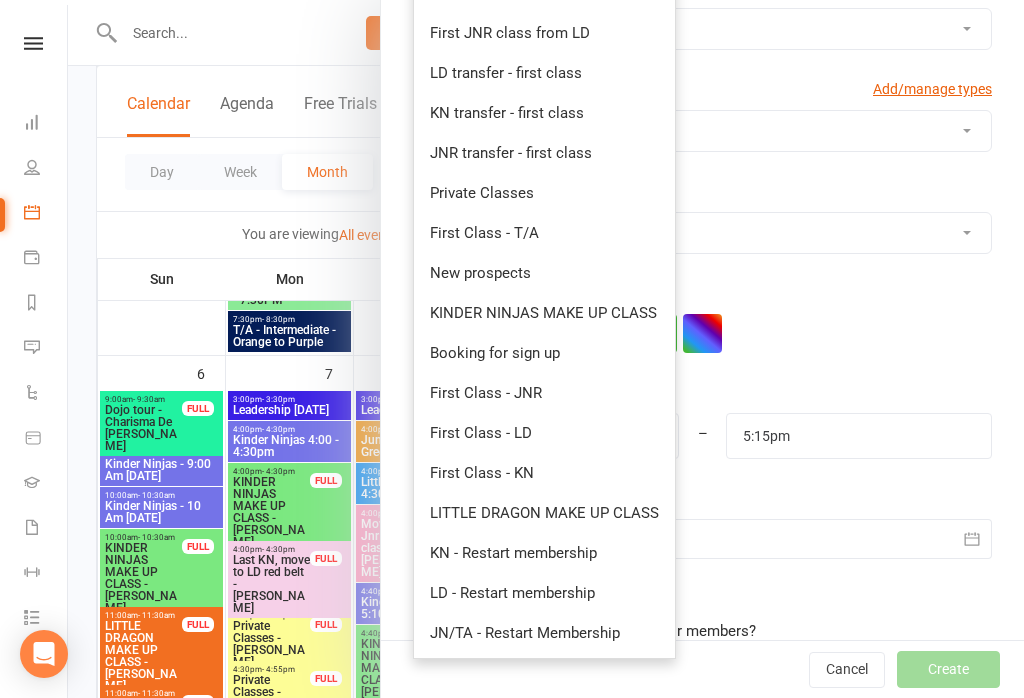 scroll, scrollTop: 315, scrollLeft: 0, axis: vertical 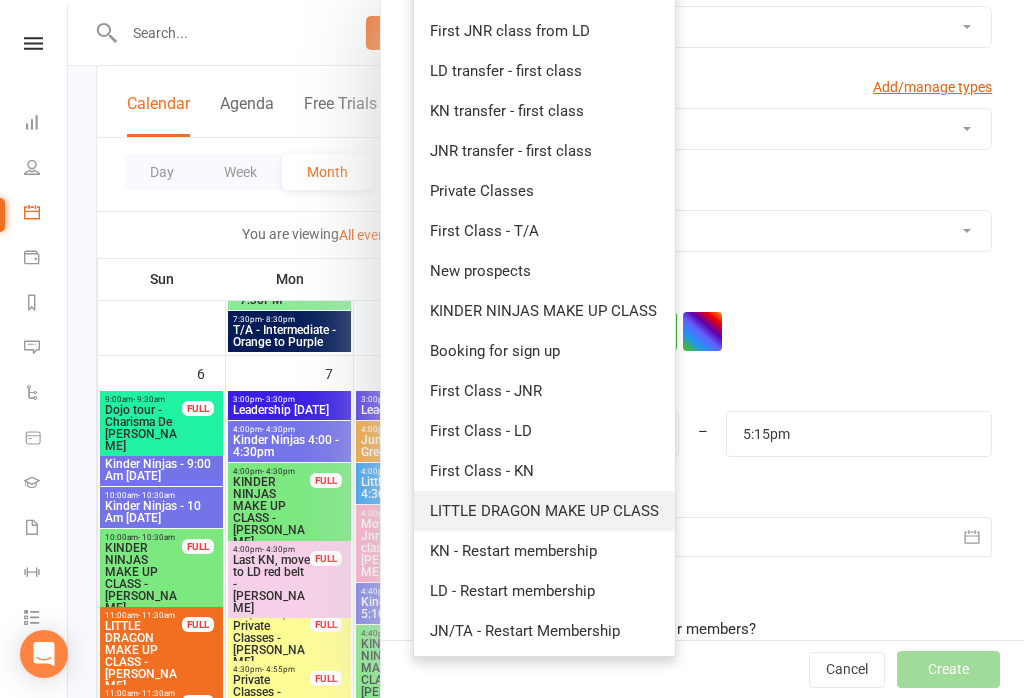click on "LITTLE DRAGON MAKE UP CLASS" at bounding box center (544, 511) 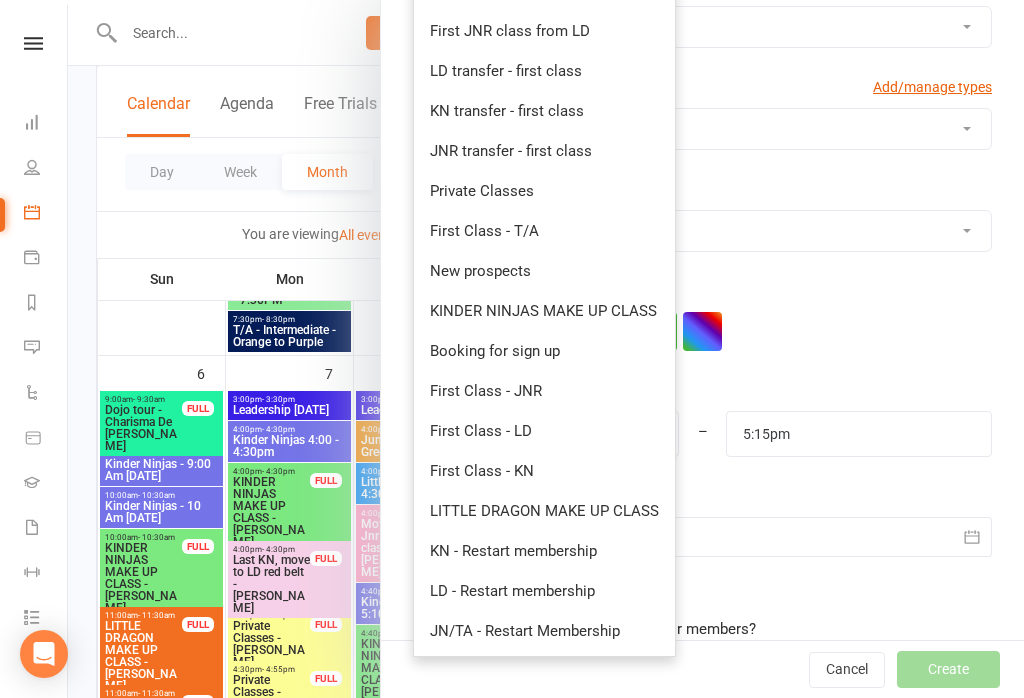 type on "4:45pm" 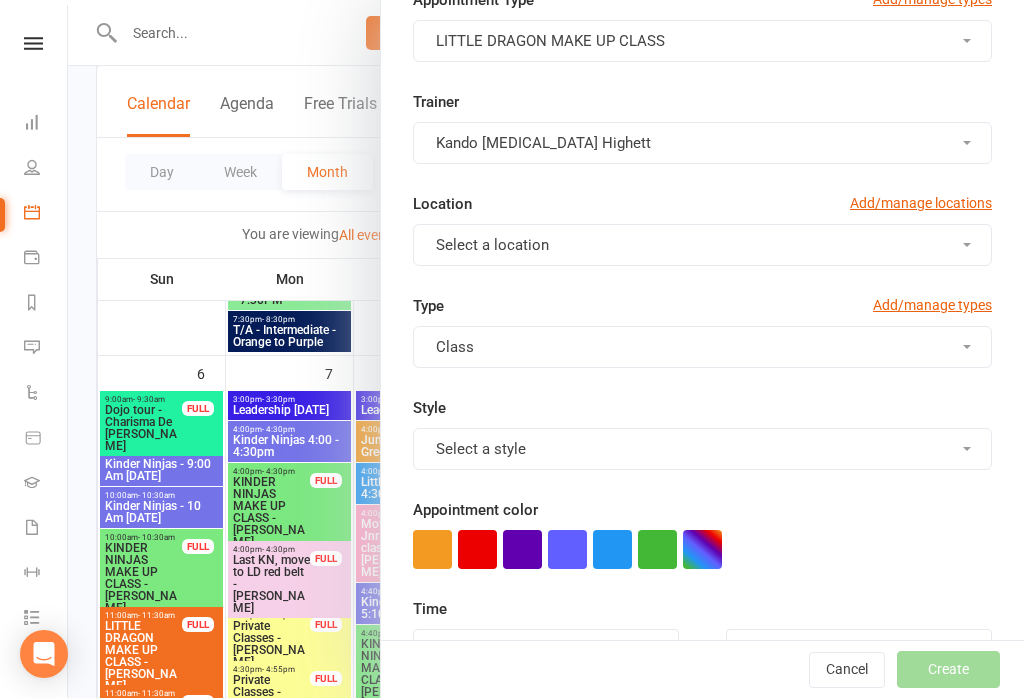 scroll, scrollTop: 98, scrollLeft: 0, axis: vertical 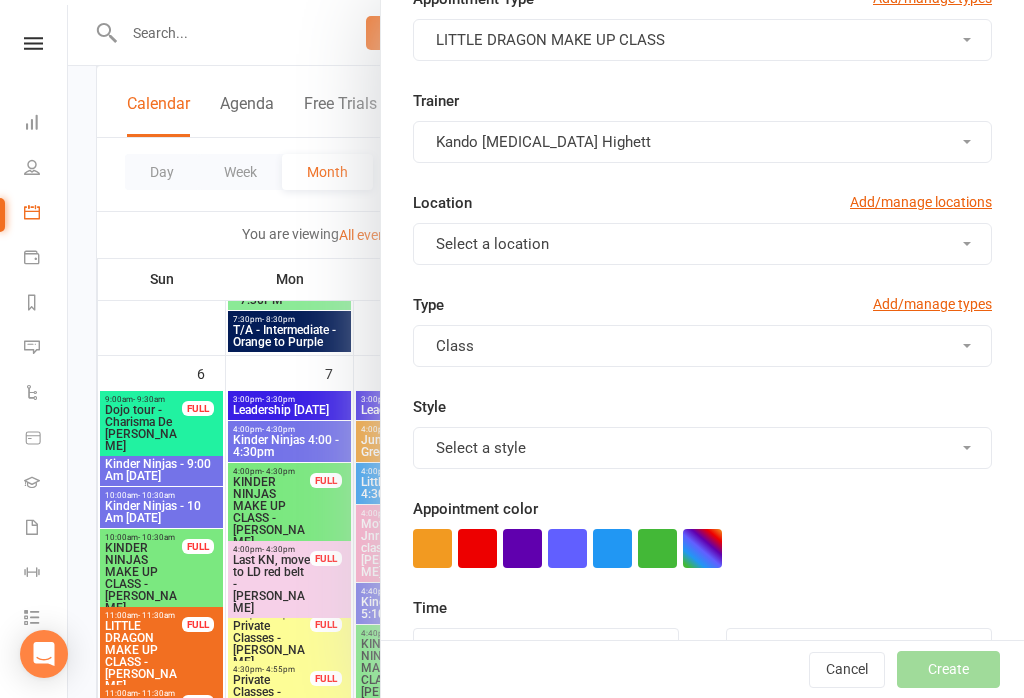 click on "Select a location" at bounding box center (702, 244) 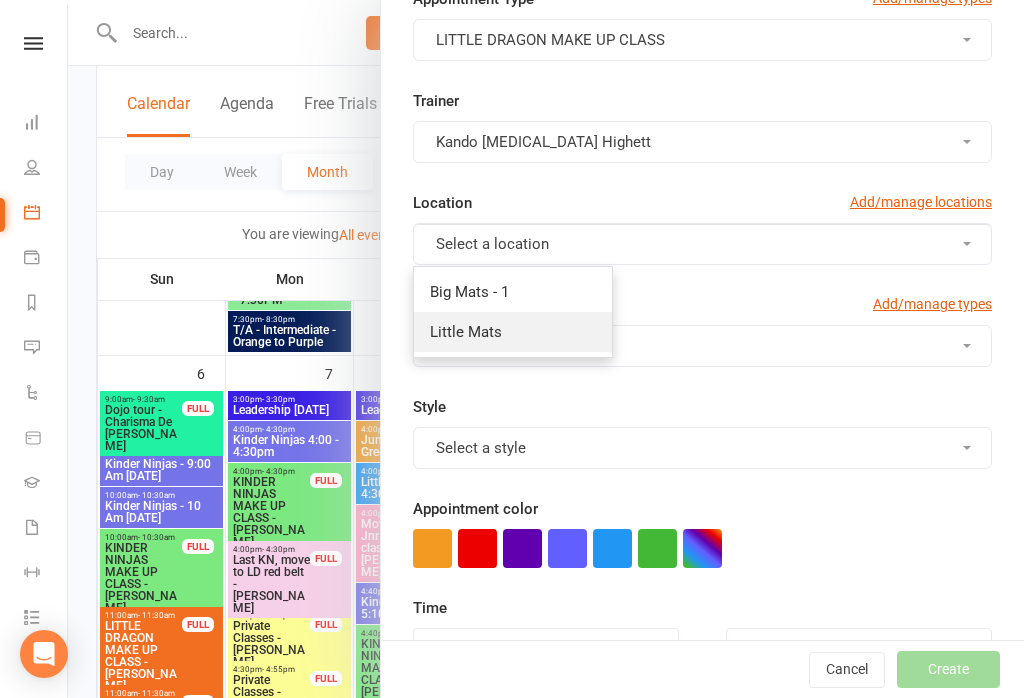 click on "Little Mats" at bounding box center [513, 332] 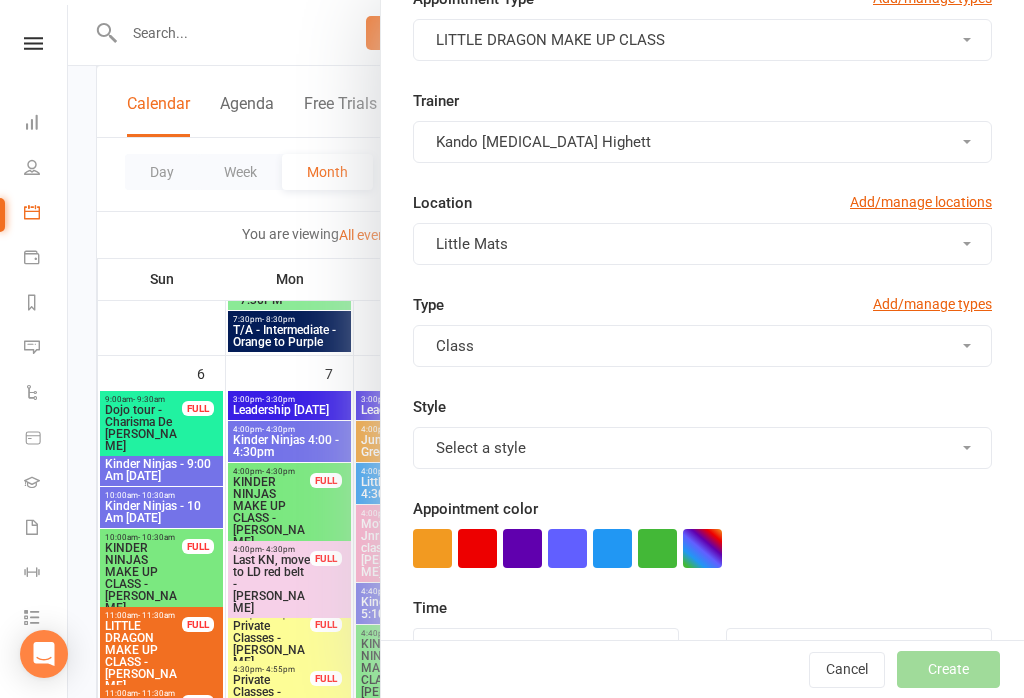 click on "Class" at bounding box center (702, 346) 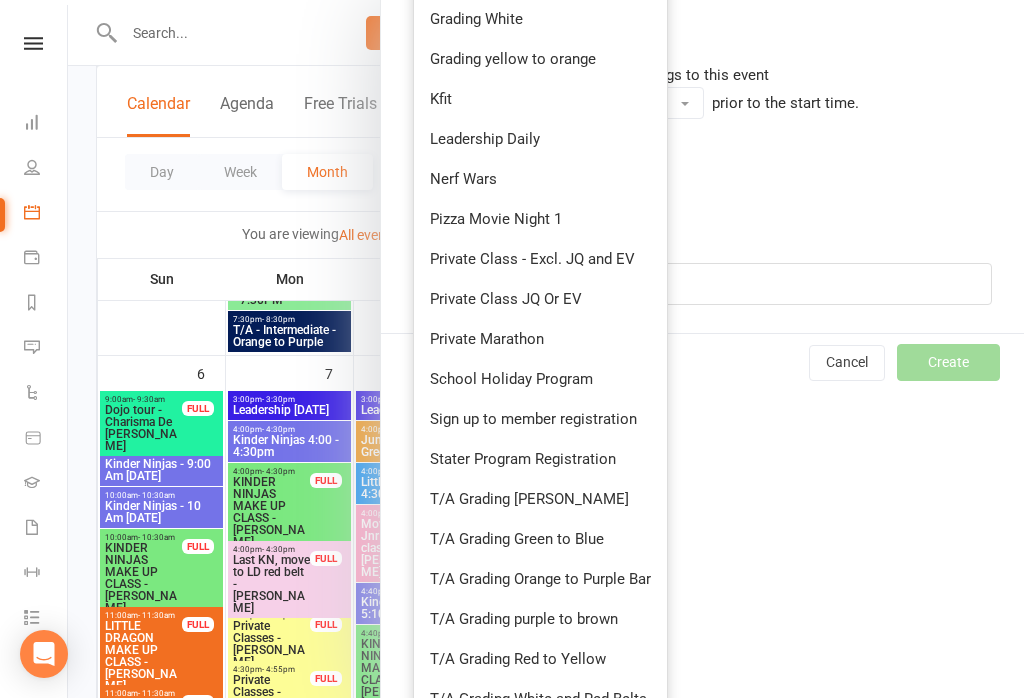 scroll, scrollTop: 952, scrollLeft: 0, axis: vertical 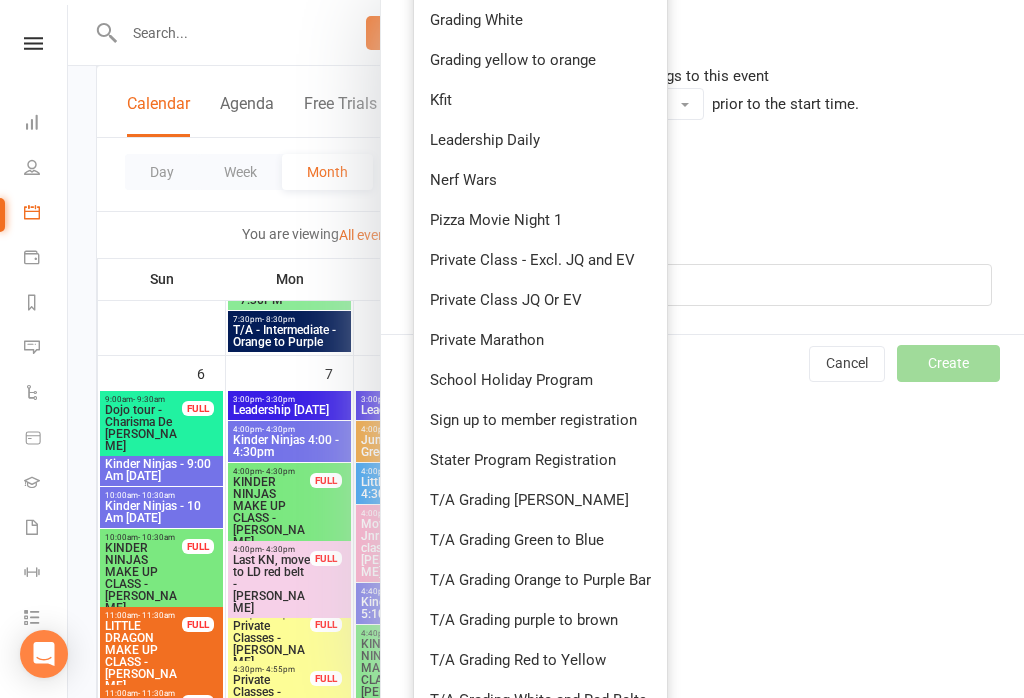 click on "Add appointment Appointment Type Add/manage types
LITTLE DRAGON MAKE UP CLASS
Trainer
Kando Martial Arts Highett
Location Add/manage locations
Little Mats
Type Add/manage types
Class
Class
Desk Related
Event
Event - Book and Pay
Event - Book and Pay 2nd
Grading blue, blue bar, purple
Grading - Brown belts Grey tip" at bounding box center [702, 349] 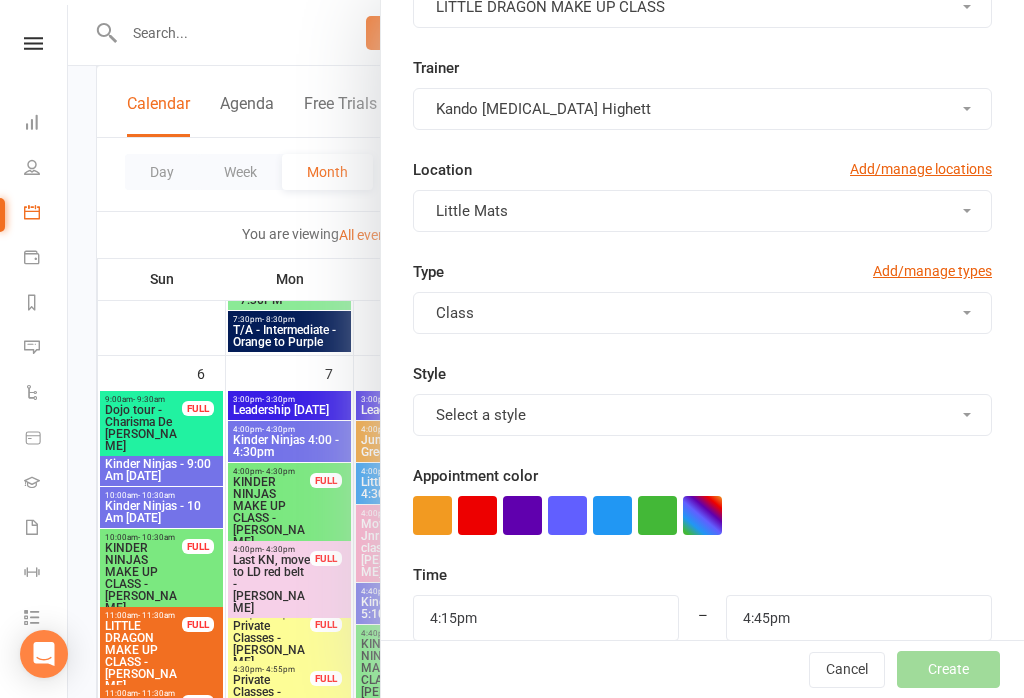 scroll, scrollTop: 138, scrollLeft: 0, axis: vertical 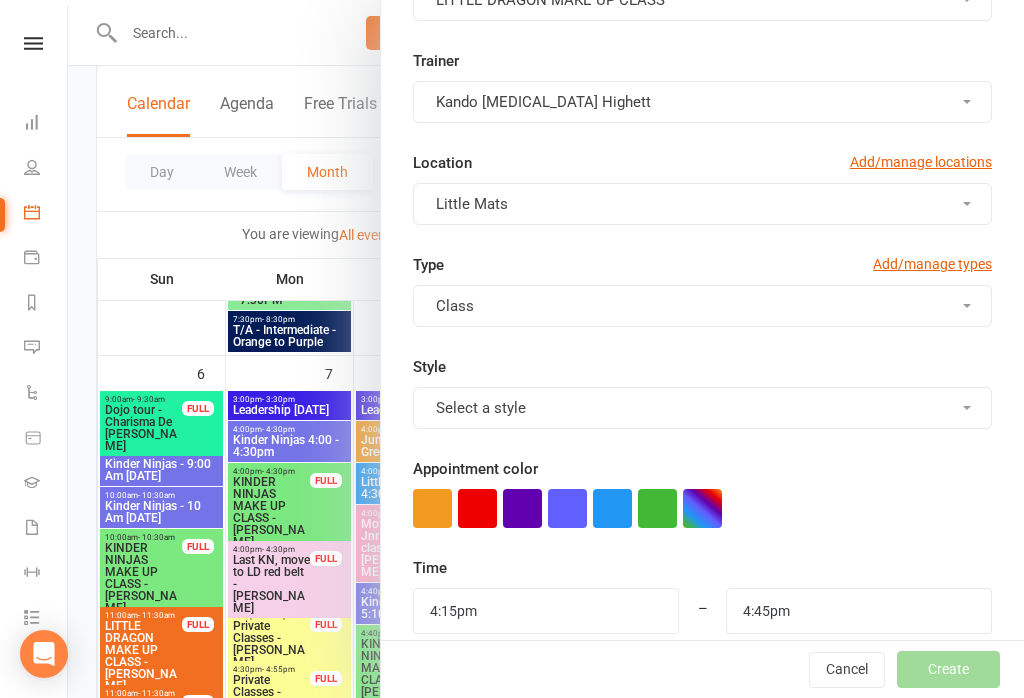 click on "Select a style" at bounding box center [702, 408] 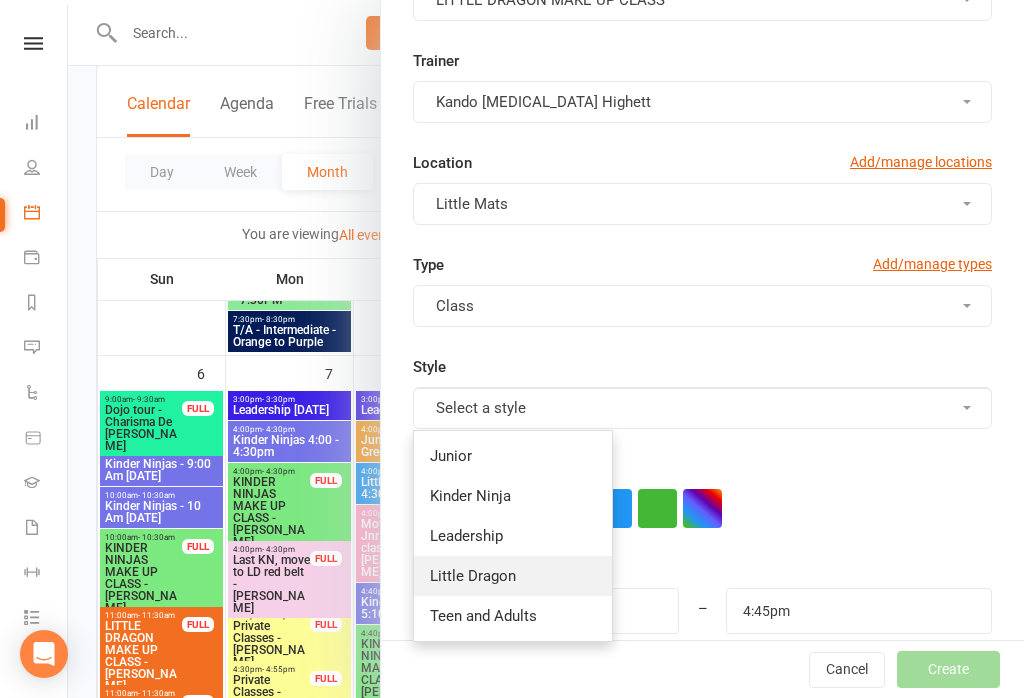 click on "Little Dragon" at bounding box center [513, 576] 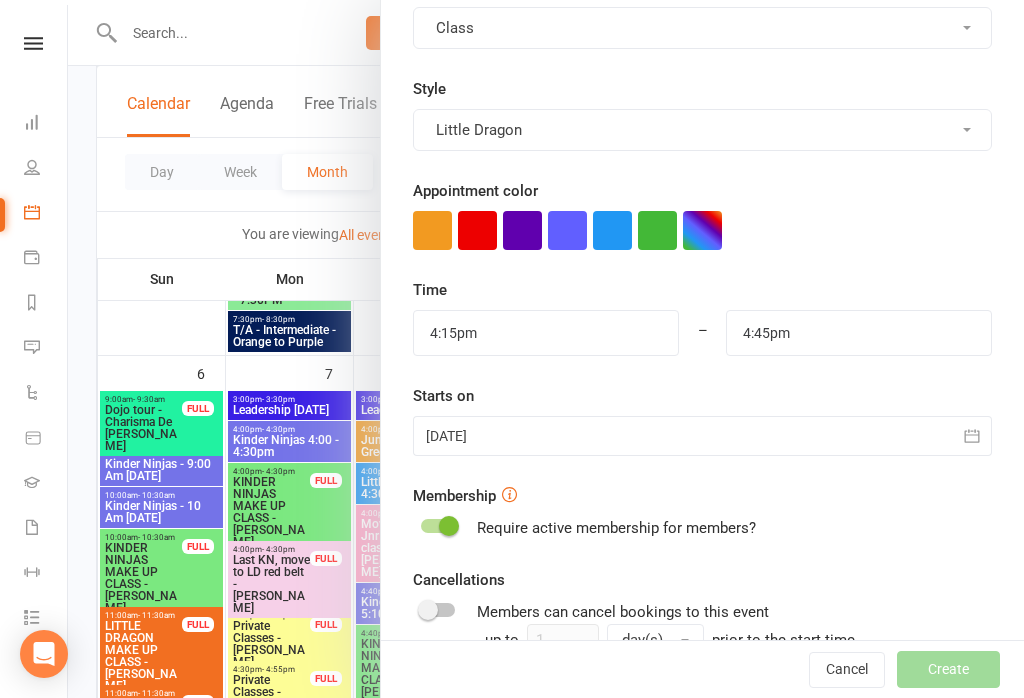 scroll, scrollTop: 416, scrollLeft: 0, axis: vertical 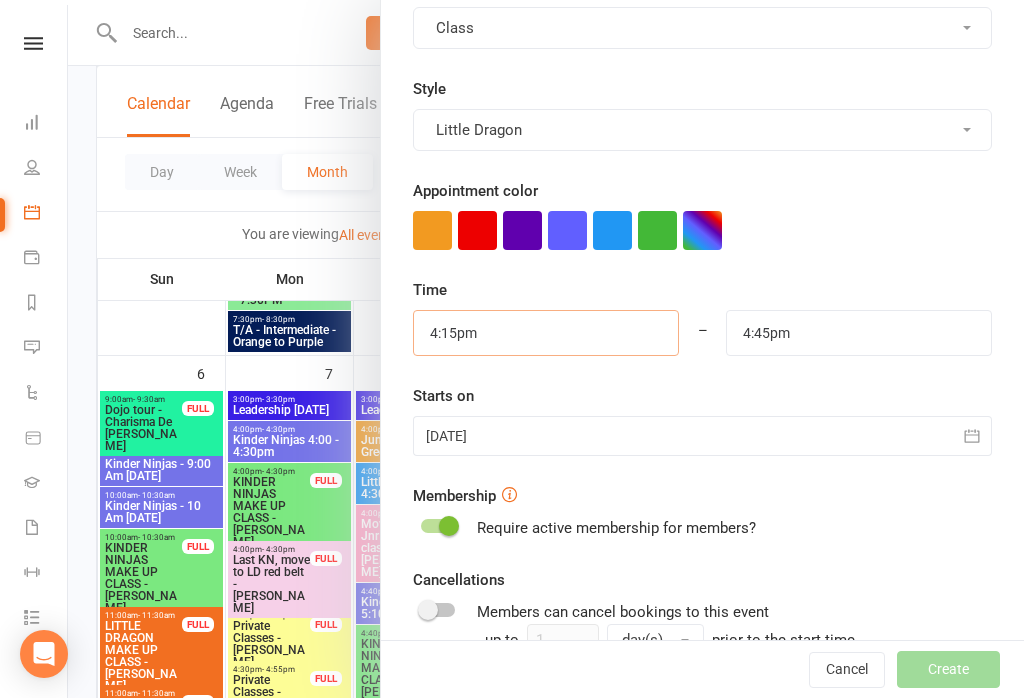click on "4:15pm" at bounding box center [546, 333] 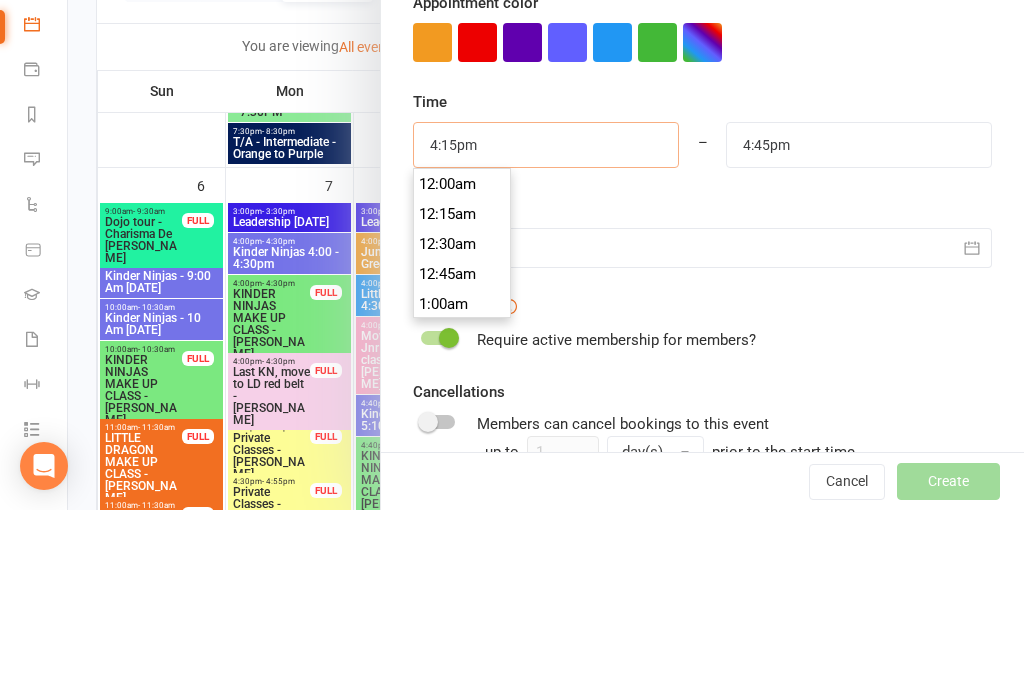 scroll, scrollTop: 1920, scrollLeft: 0, axis: vertical 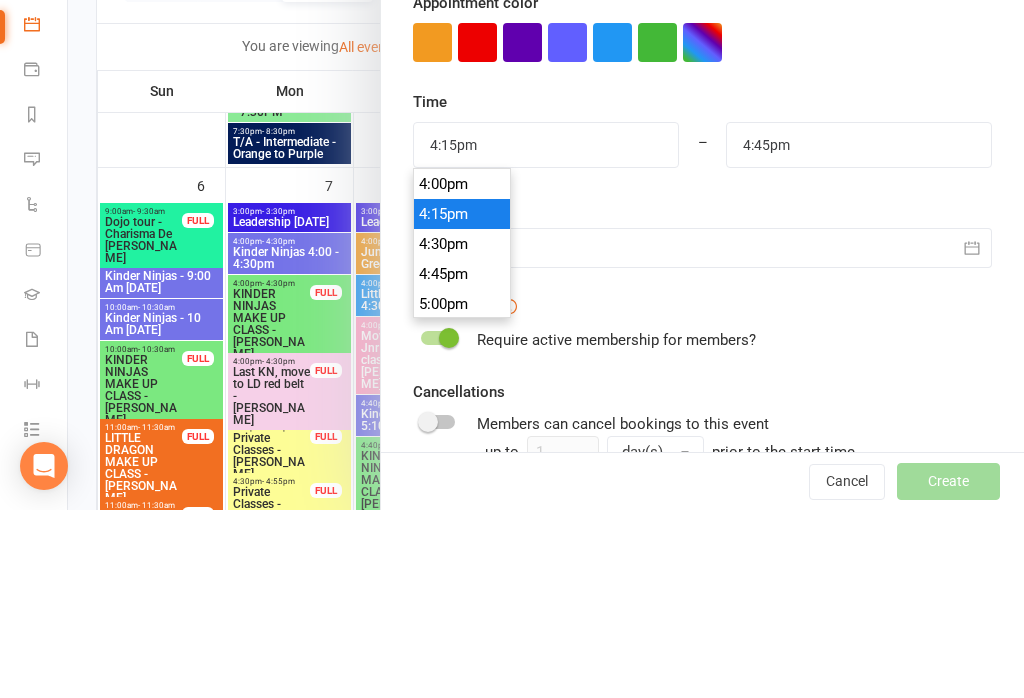 click on "4:00pm" at bounding box center (462, 372) 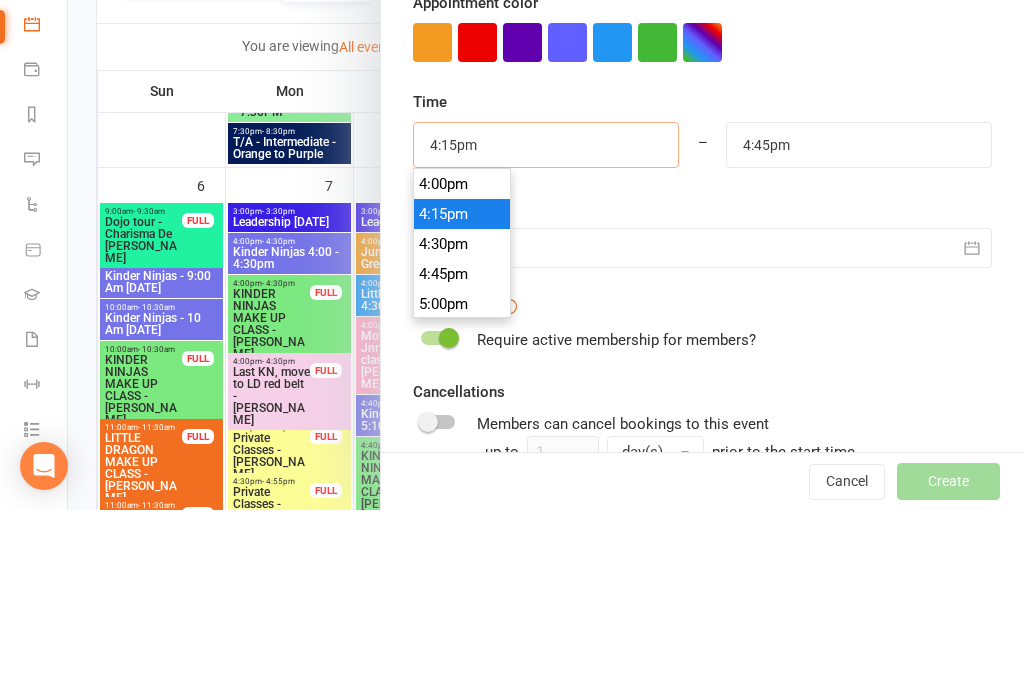 type on "4:00pm" 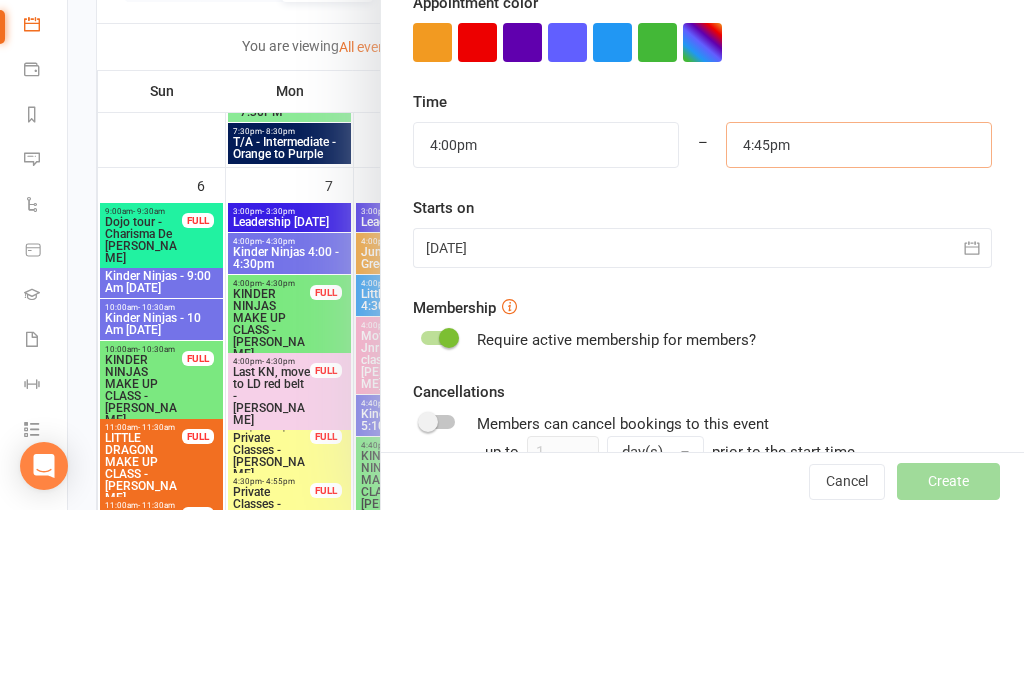click on "4:45pm" at bounding box center (859, 333) 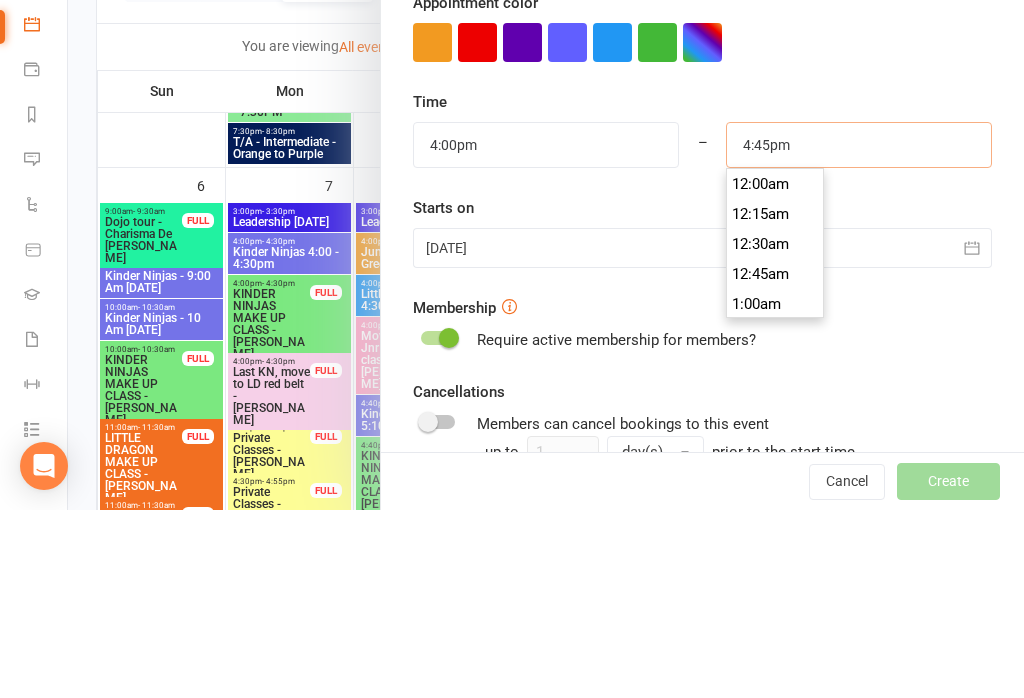 scroll, scrollTop: 1980, scrollLeft: 0, axis: vertical 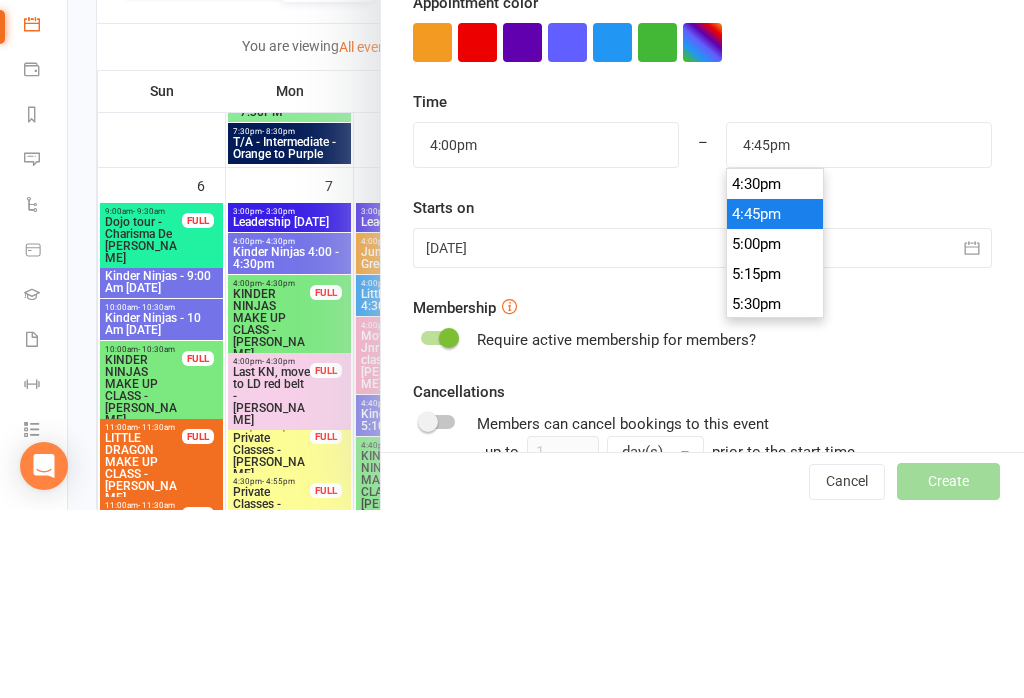 click on "4:30pm" at bounding box center [775, 372] 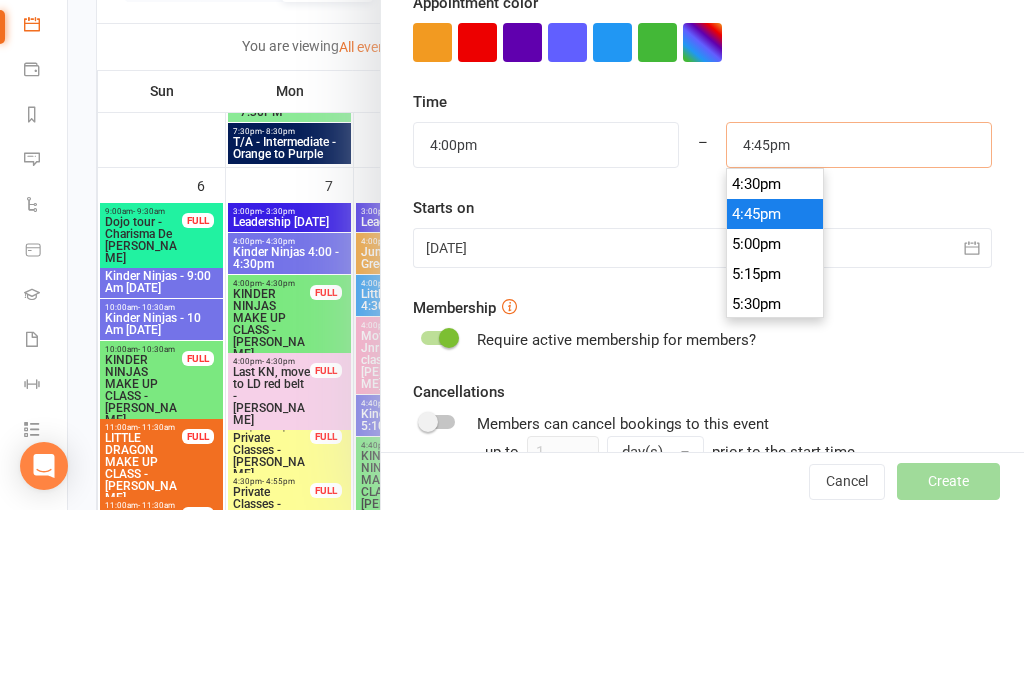 type on "4:30pm" 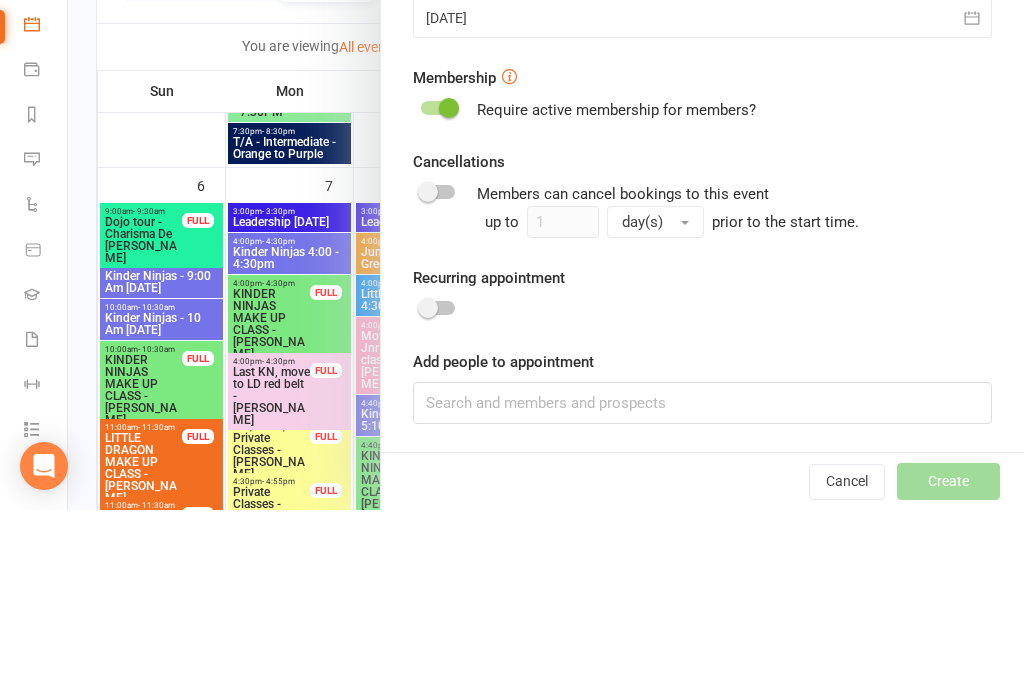 scroll, scrollTop: 645, scrollLeft: 0, axis: vertical 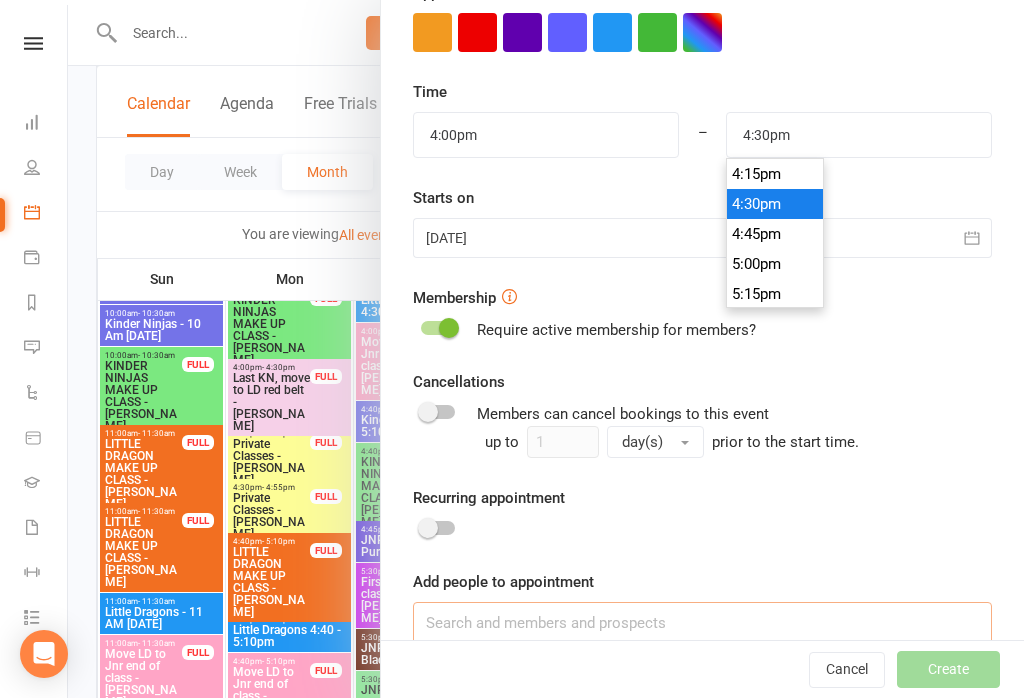 click at bounding box center (702, 623) 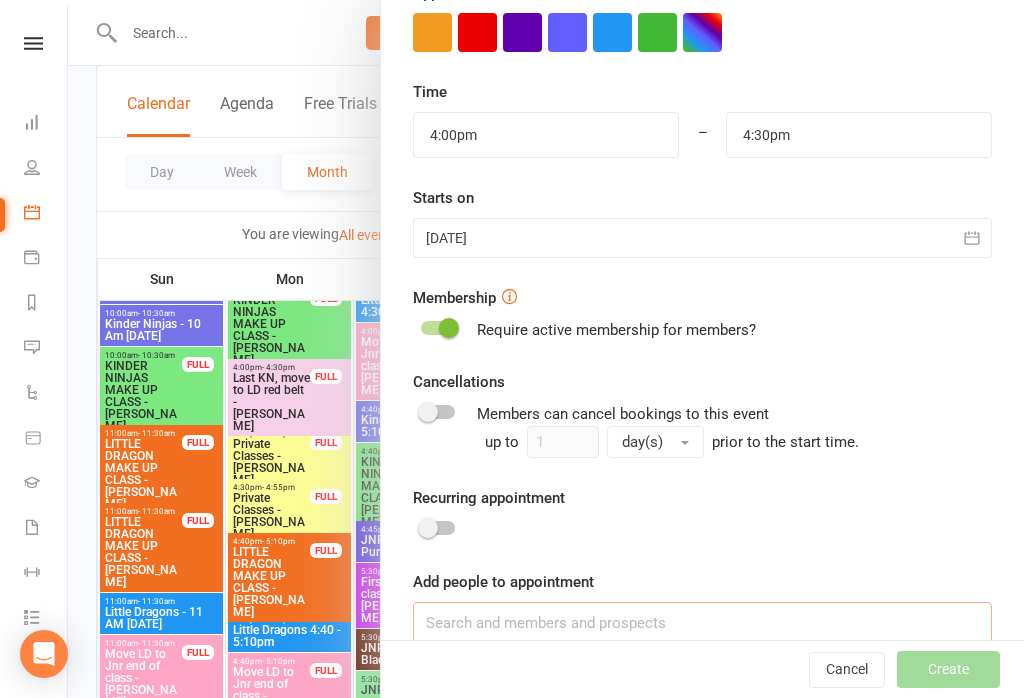 scroll, scrollTop: 1213, scrollLeft: 0, axis: vertical 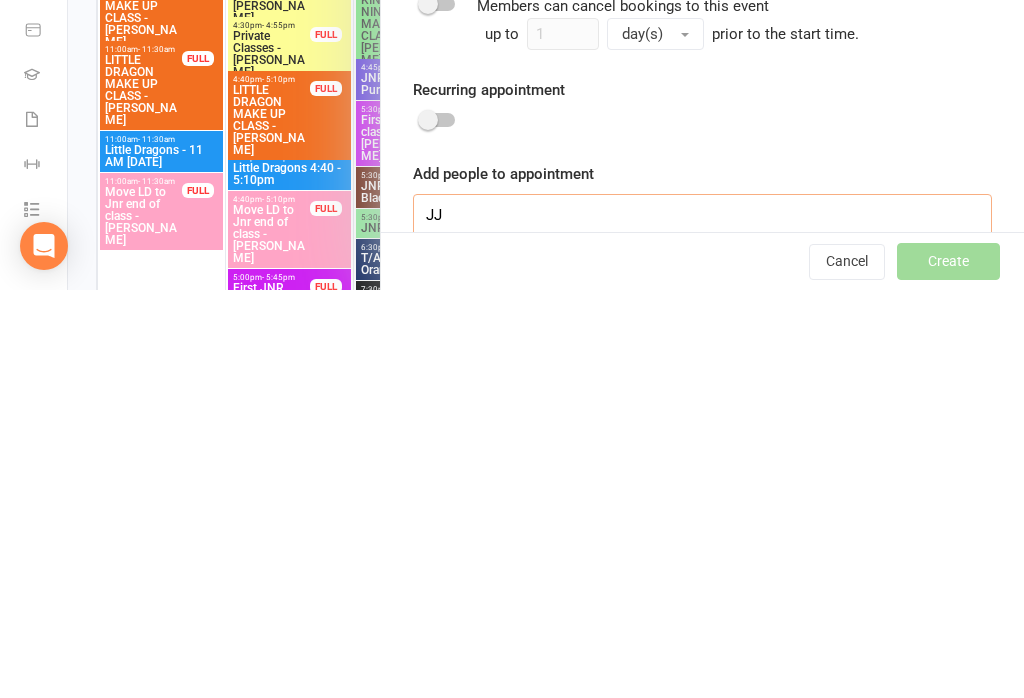 type on "J" 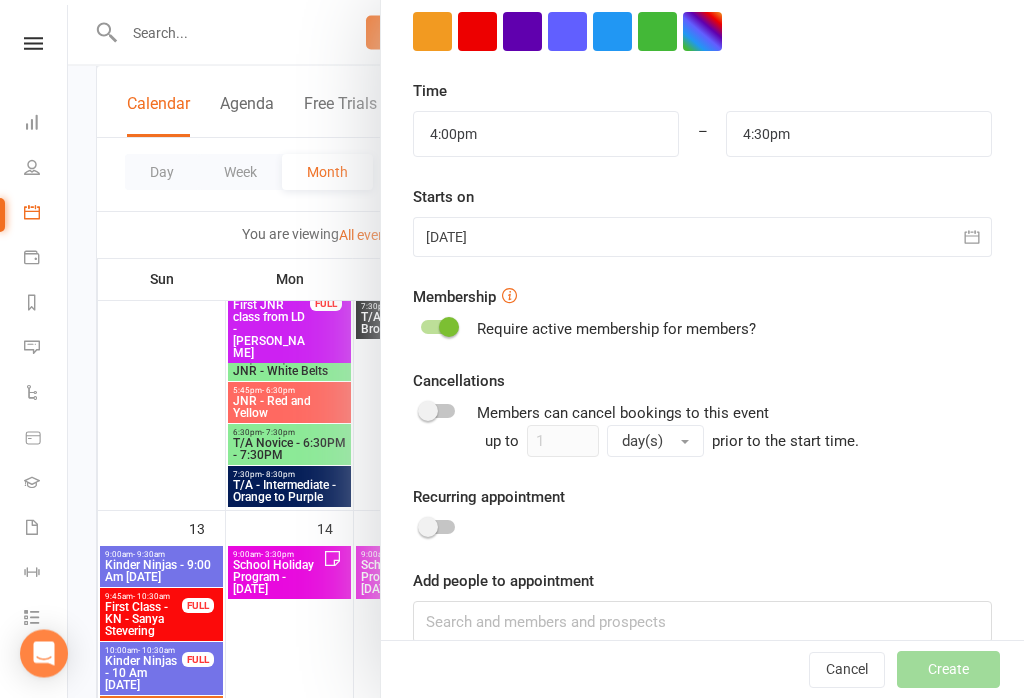 scroll, scrollTop: 1604, scrollLeft: 0, axis: vertical 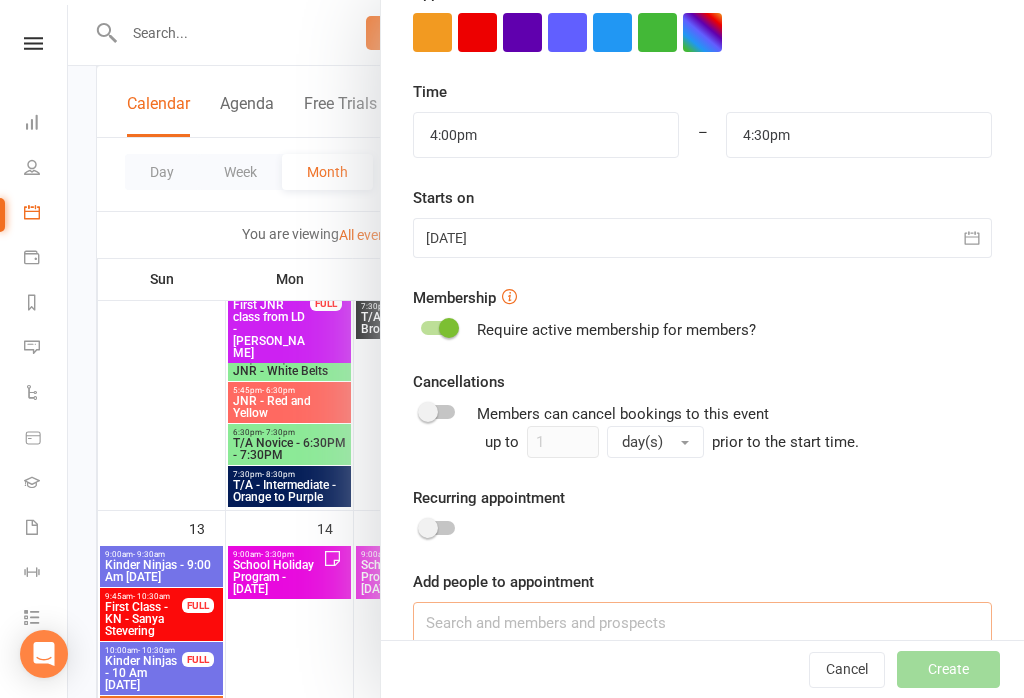 click at bounding box center (702, 623) 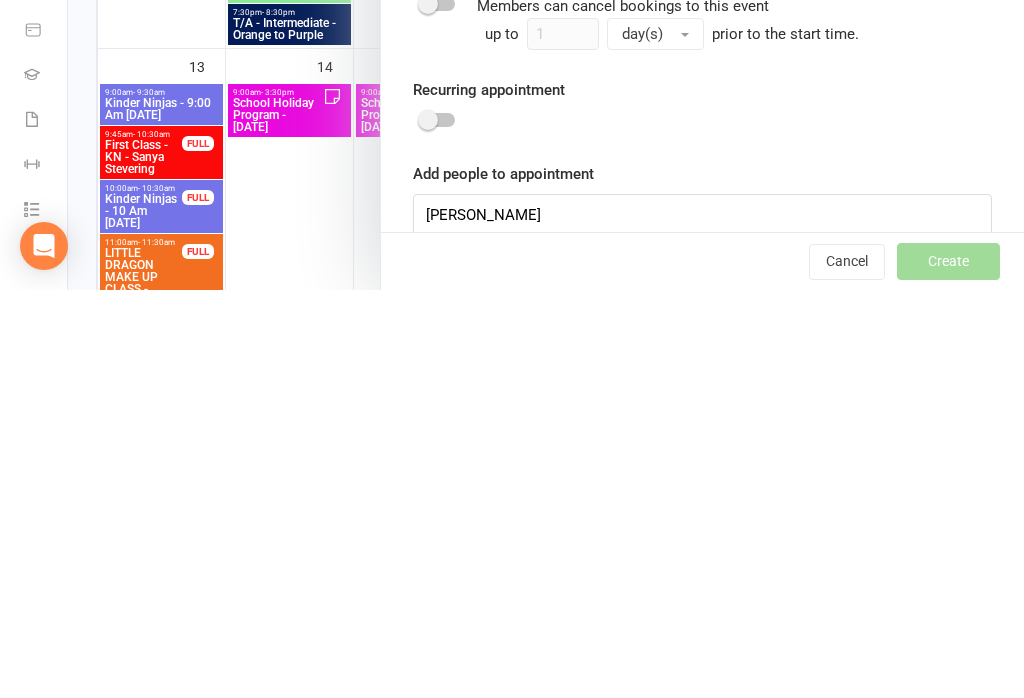 scroll, scrollTop: 2067, scrollLeft: 0, axis: vertical 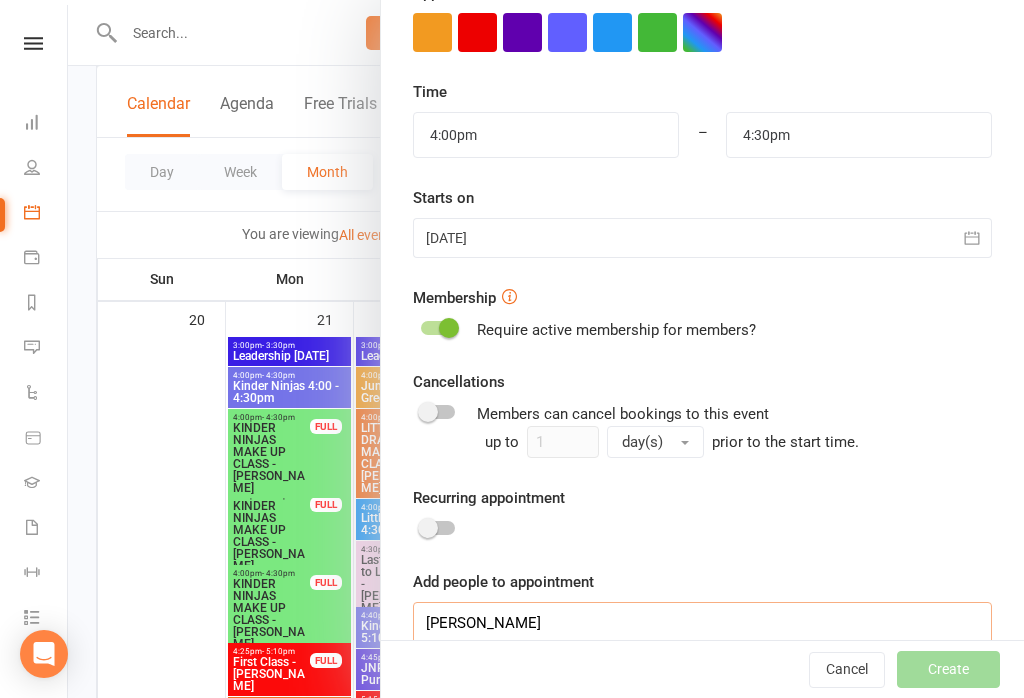 click on "James" at bounding box center (702, 623) 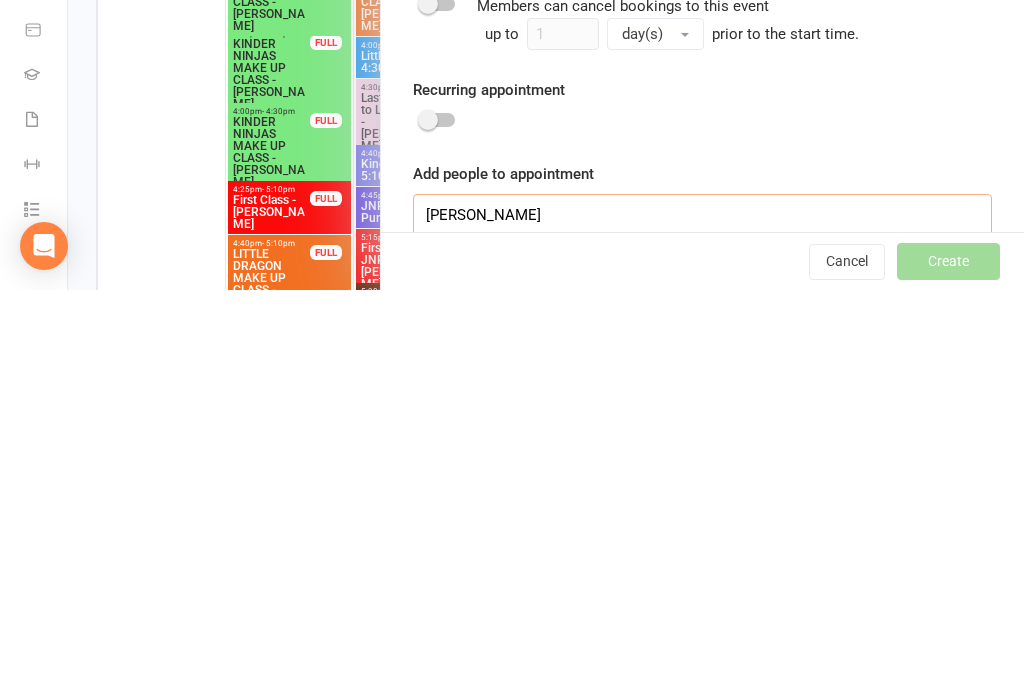 type on "J" 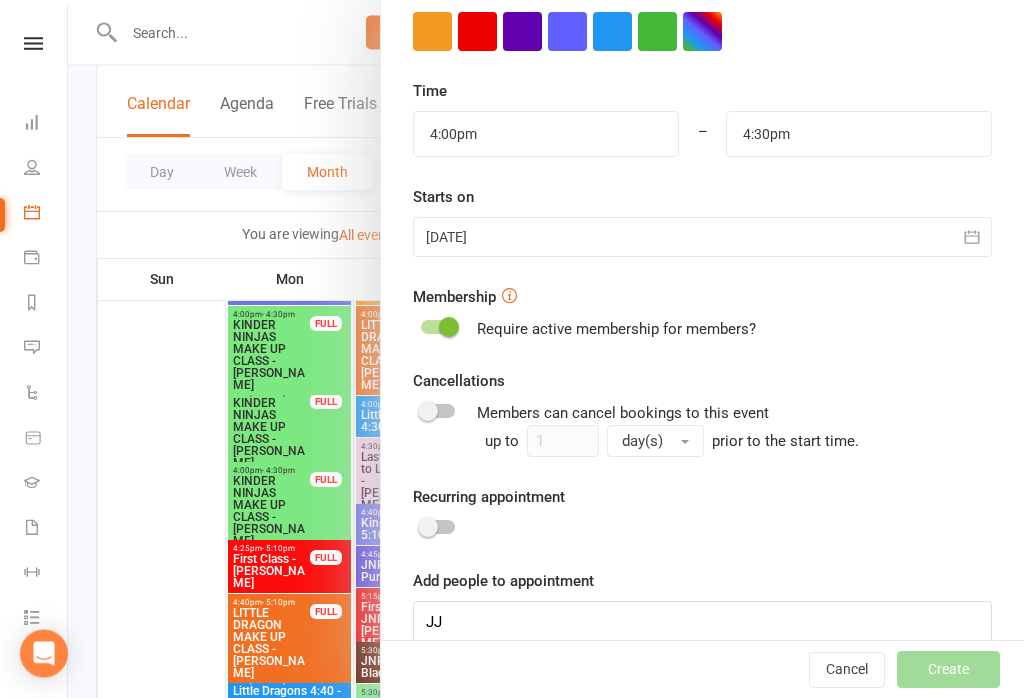 scroll, scrollTop: 2235, scrollLeft: 0, axis: vertical 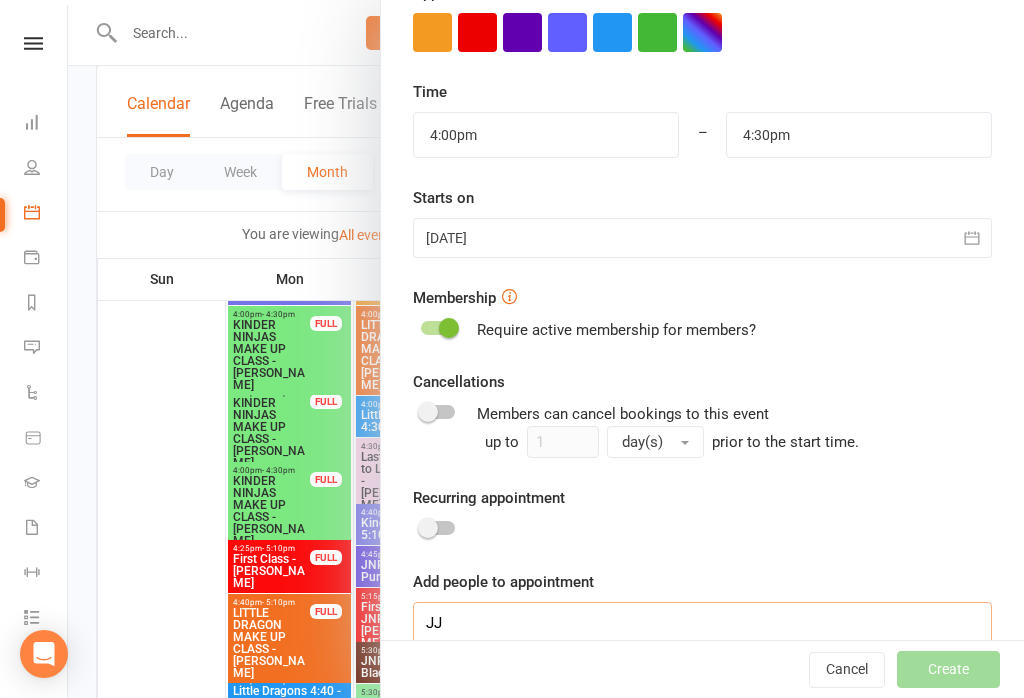 click on "JJ" at bounding box center [702, 623] 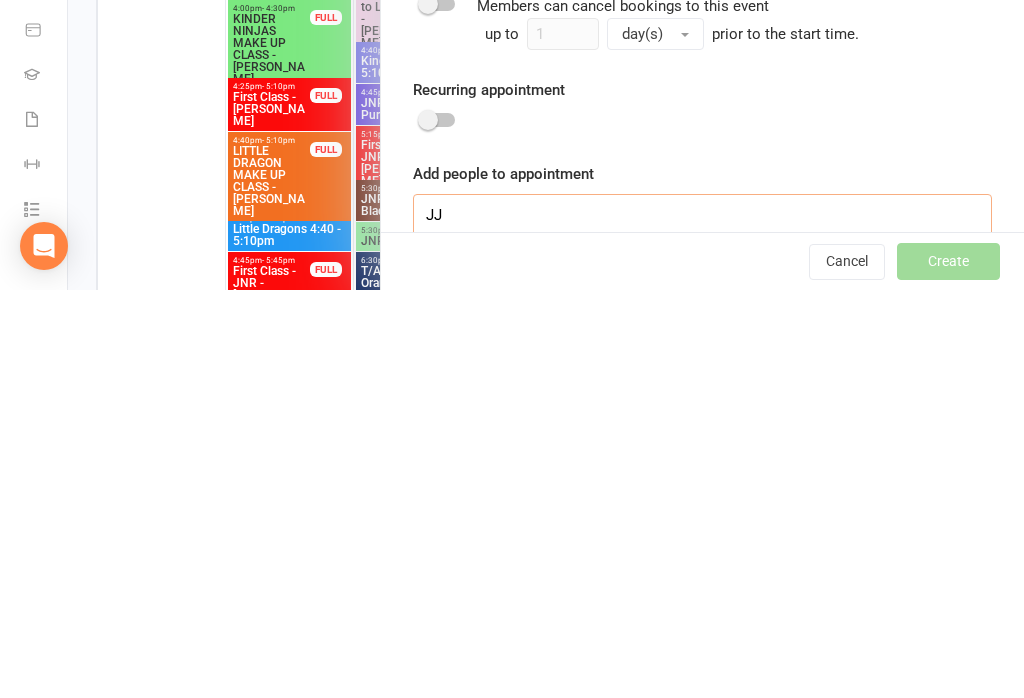 type on "J" 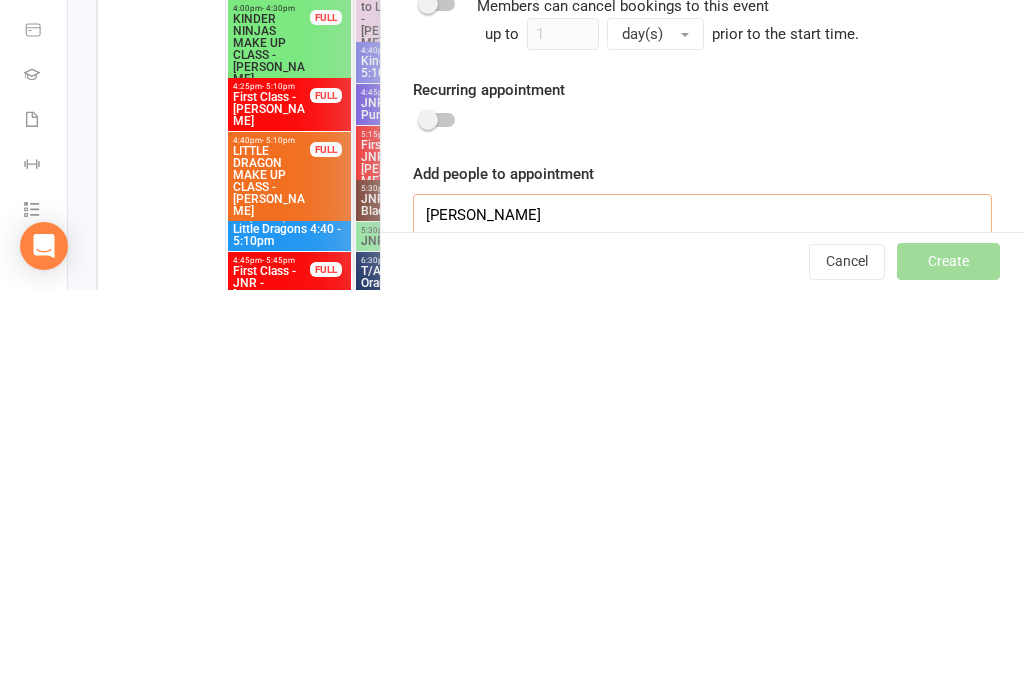 type on "James" 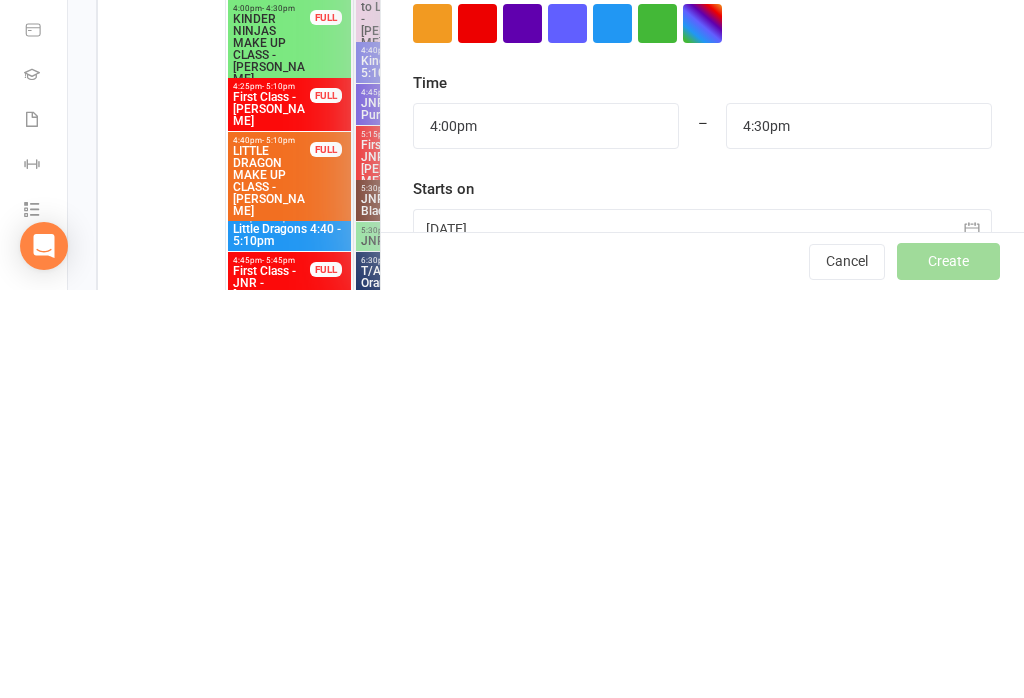 scroll, scrollTop: 225, scrollLeft: 0, axis: vertical 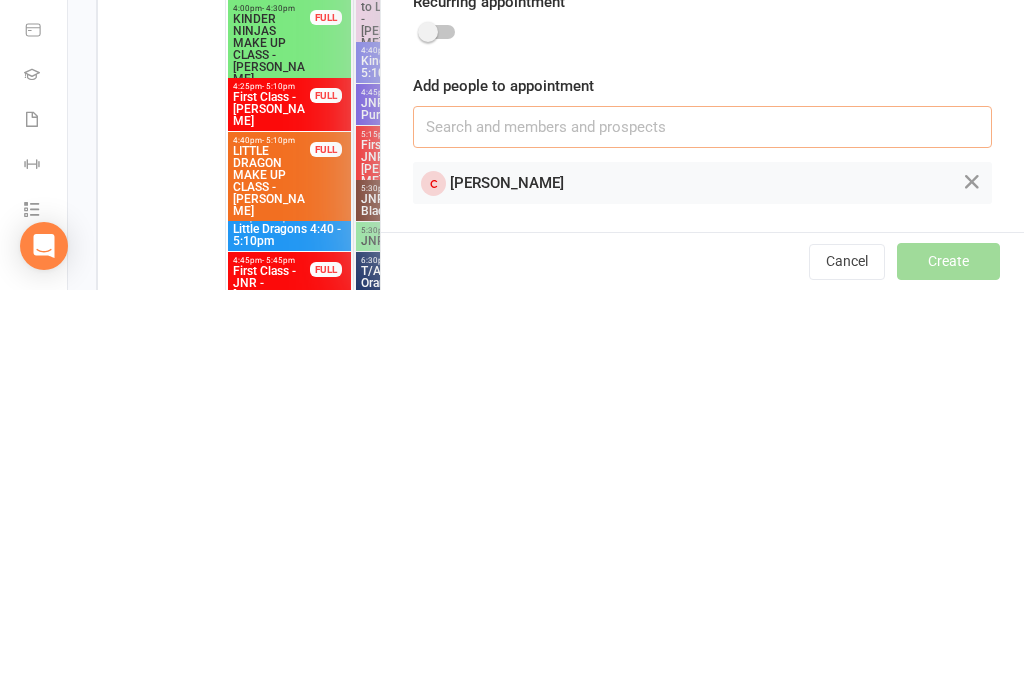 click at bounding box center (972, 591) 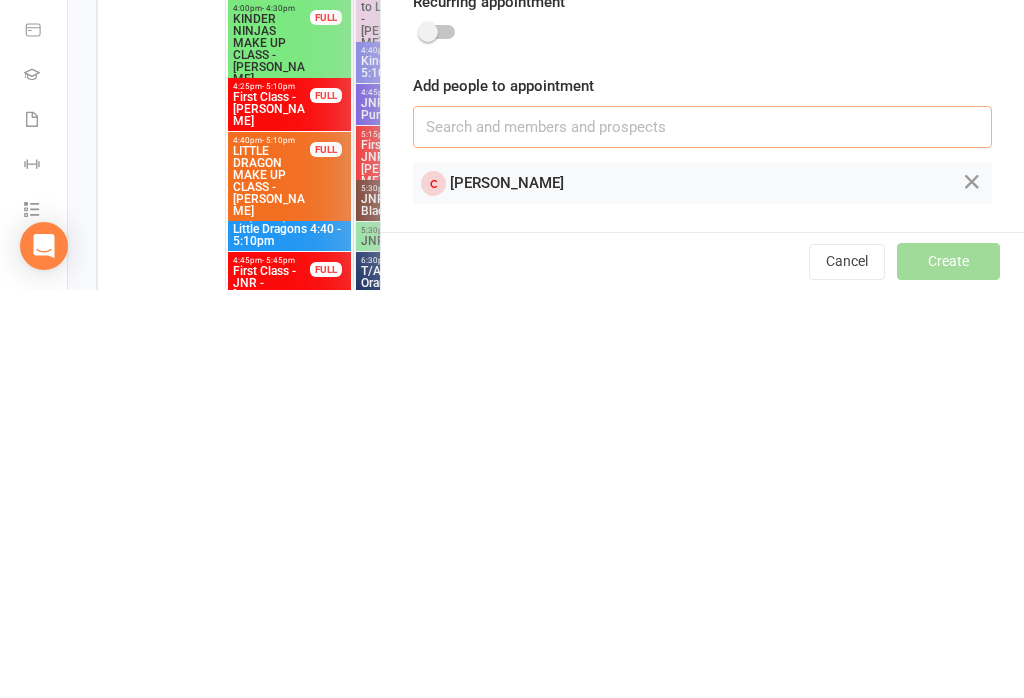 scroll, scrollTop: 670, scrollLeft: 0, axis: vertical 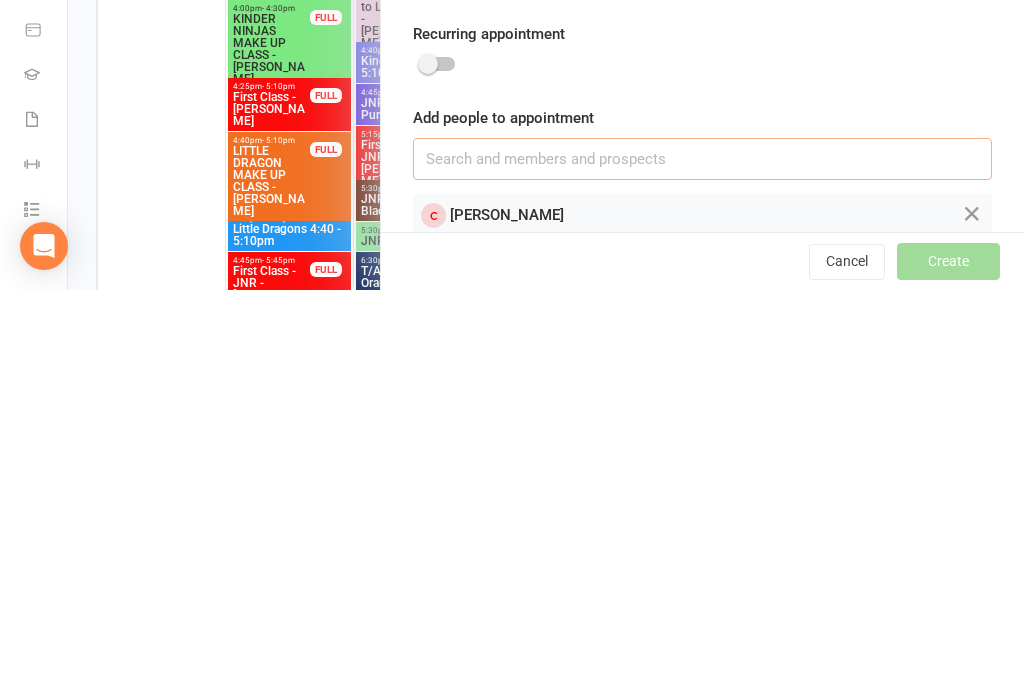click at bounding box center (972, 623) 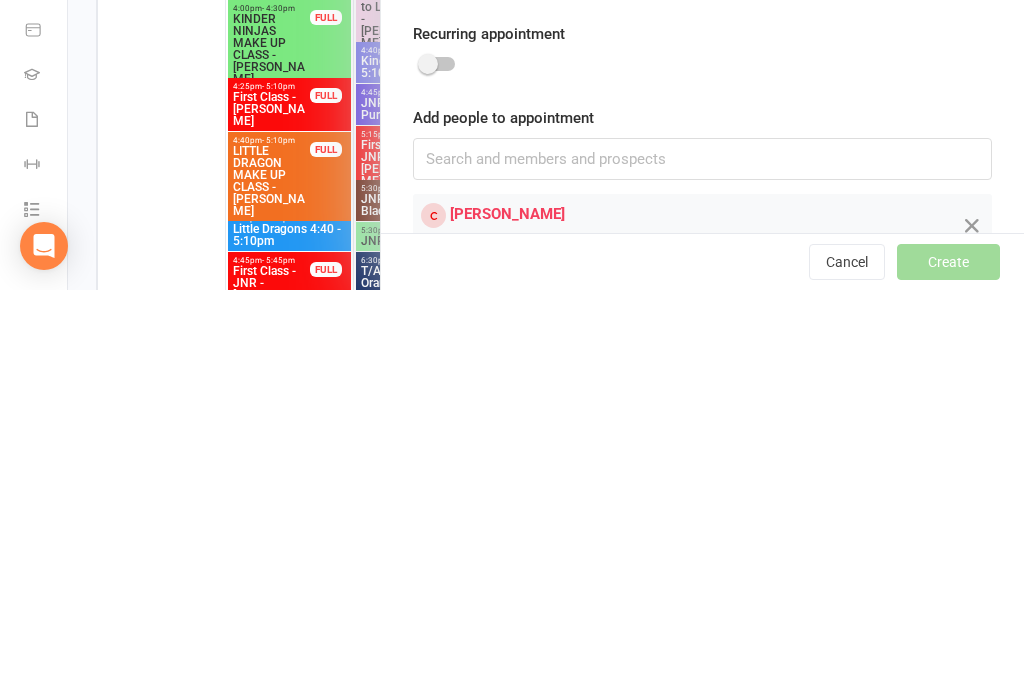 click at bounding box center (972, 633) 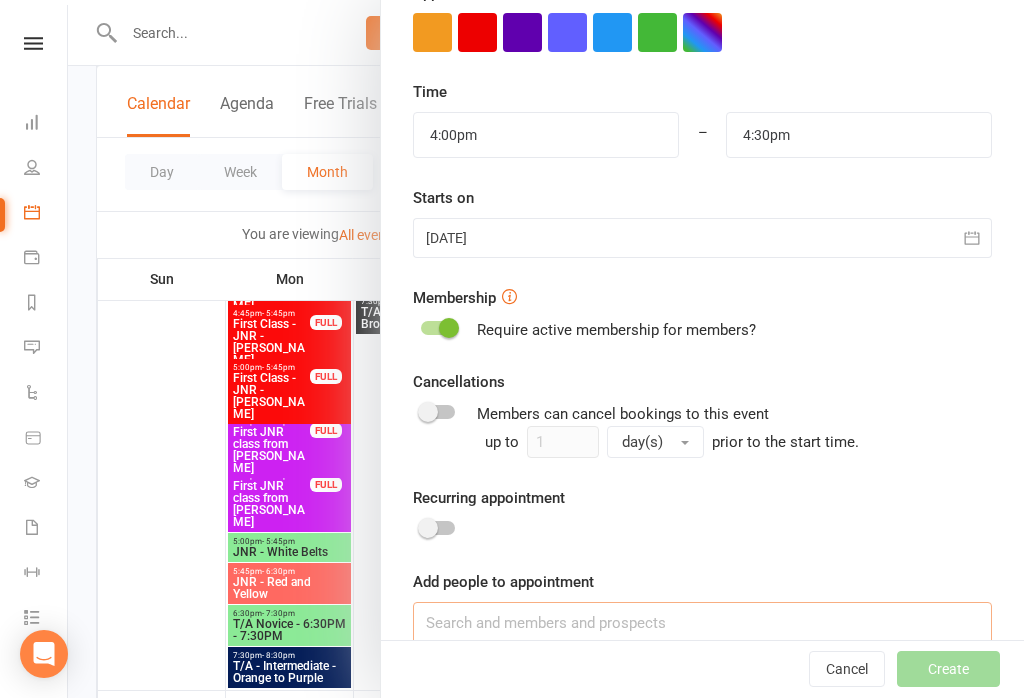 click at bounding box center [702, 623] 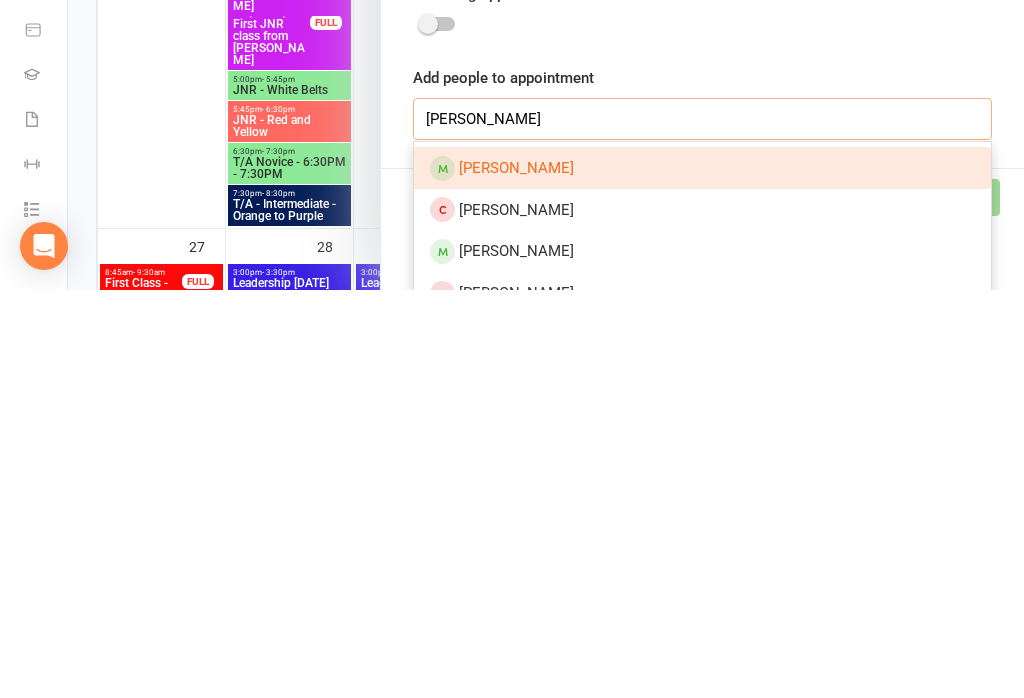 scroll, scrollTop: 708, scrollLeft: 0, axis: vertical 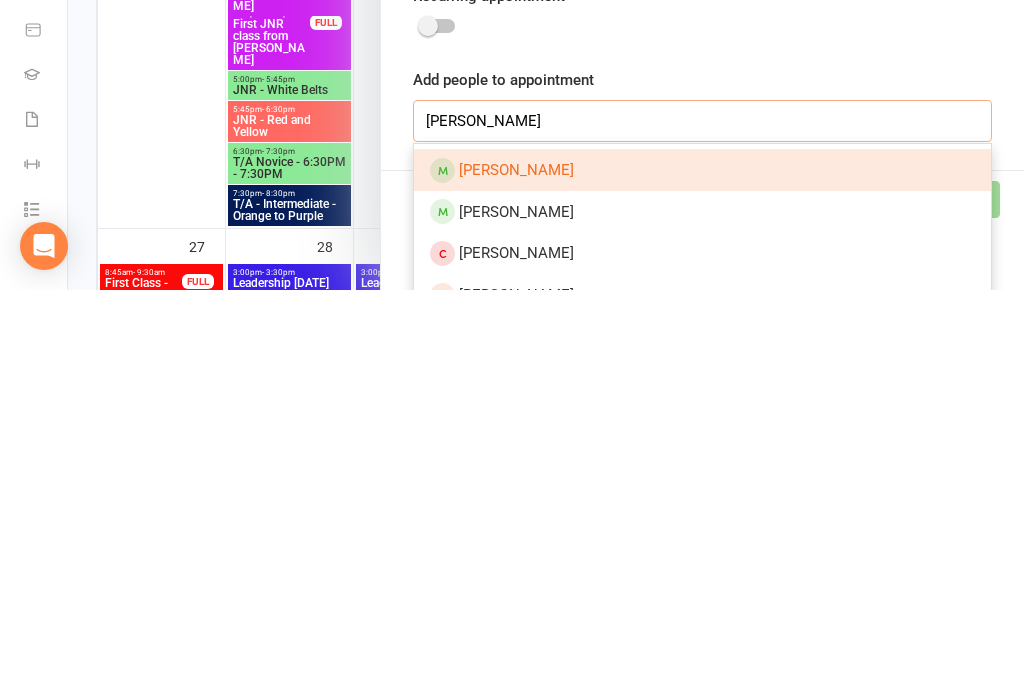 type on "Jonas lewski" 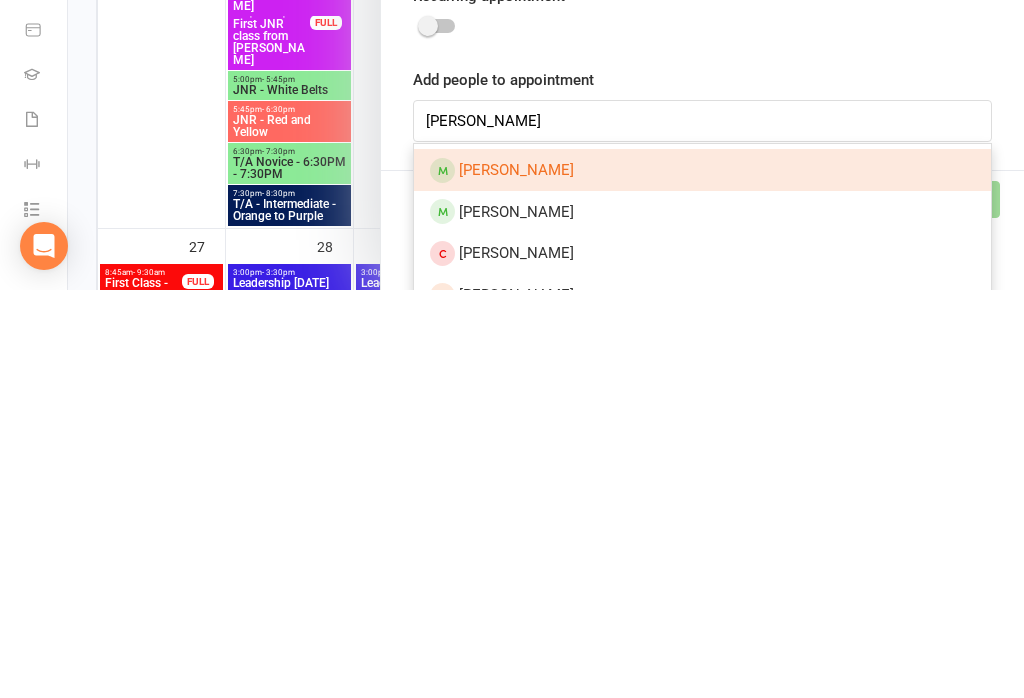 click on "JJ Lewski" at bounding box center [702, 578] 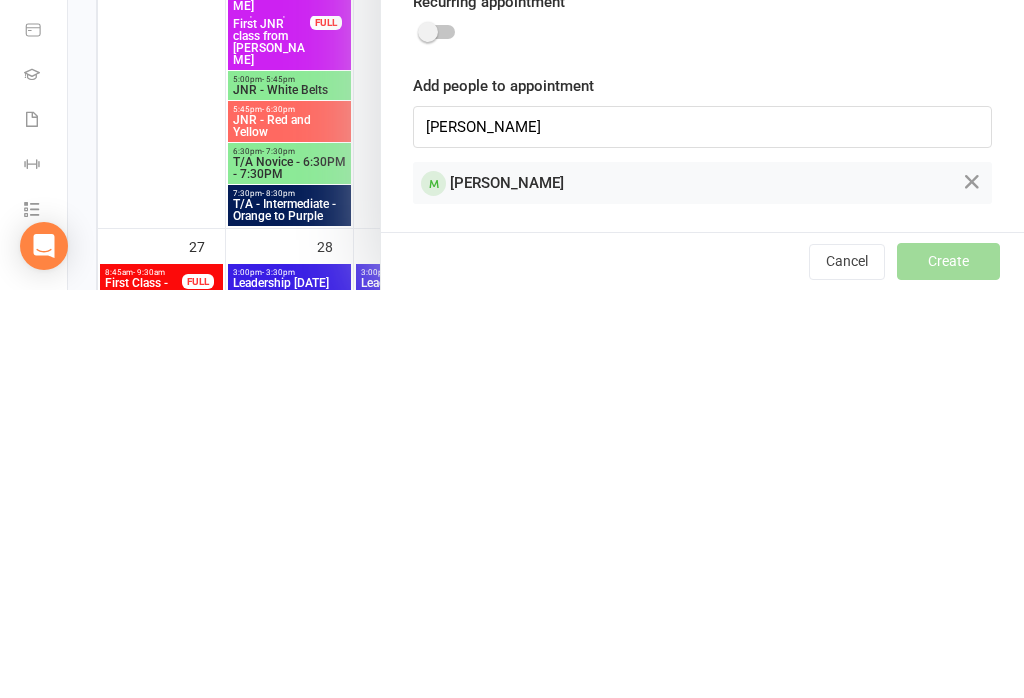 type 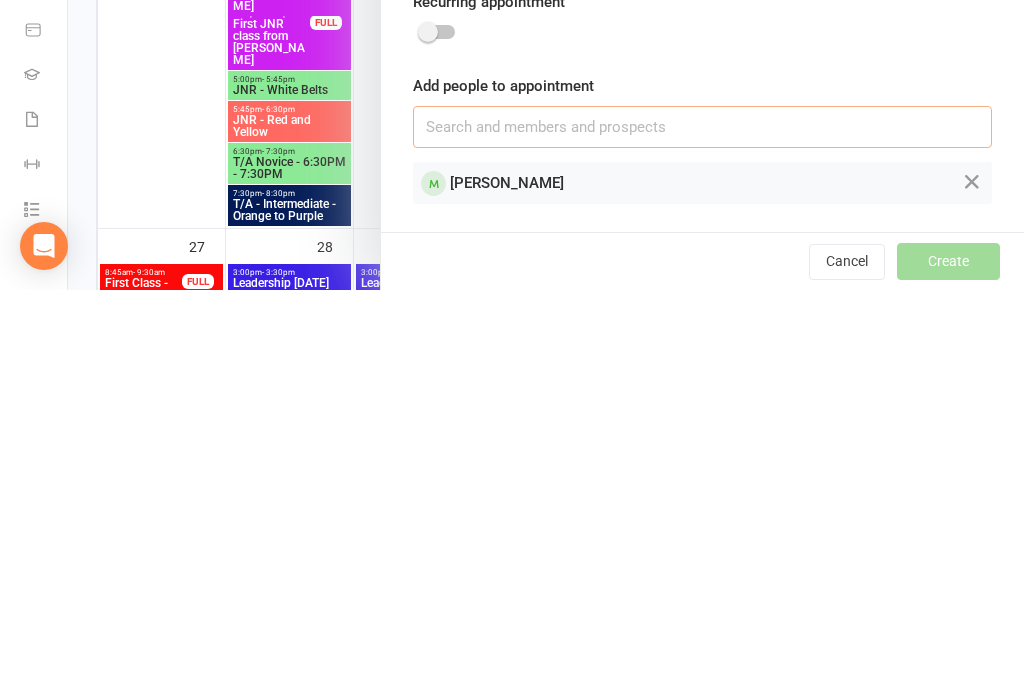 scroll, scrollTop: 670, scrollLeft: 0, axis: vertical 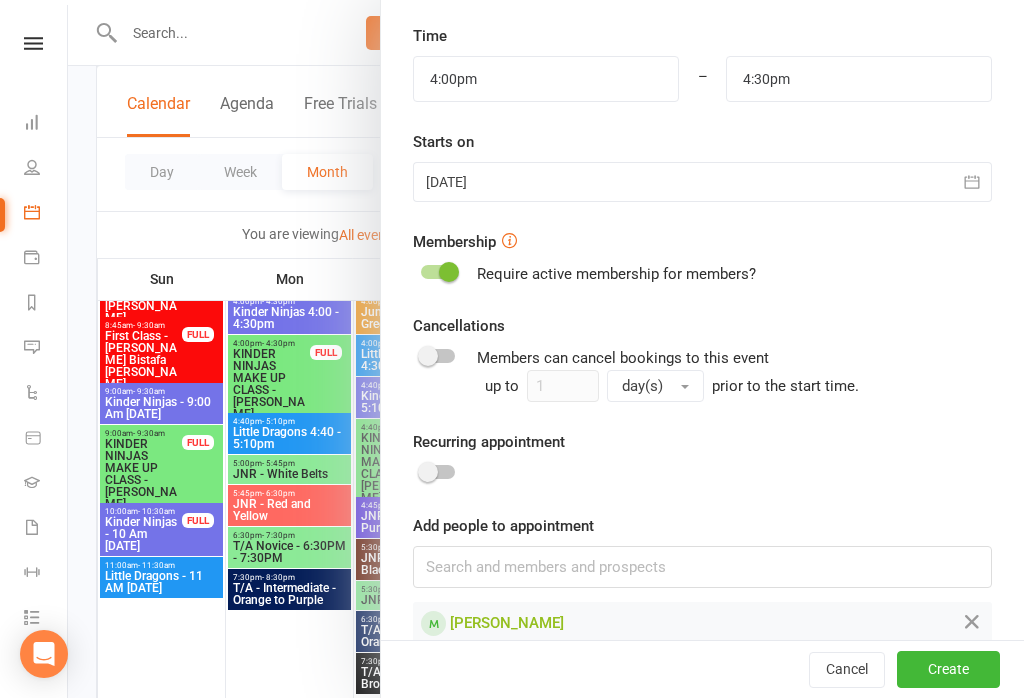 click on "Create" at bounding box center [948, 670] 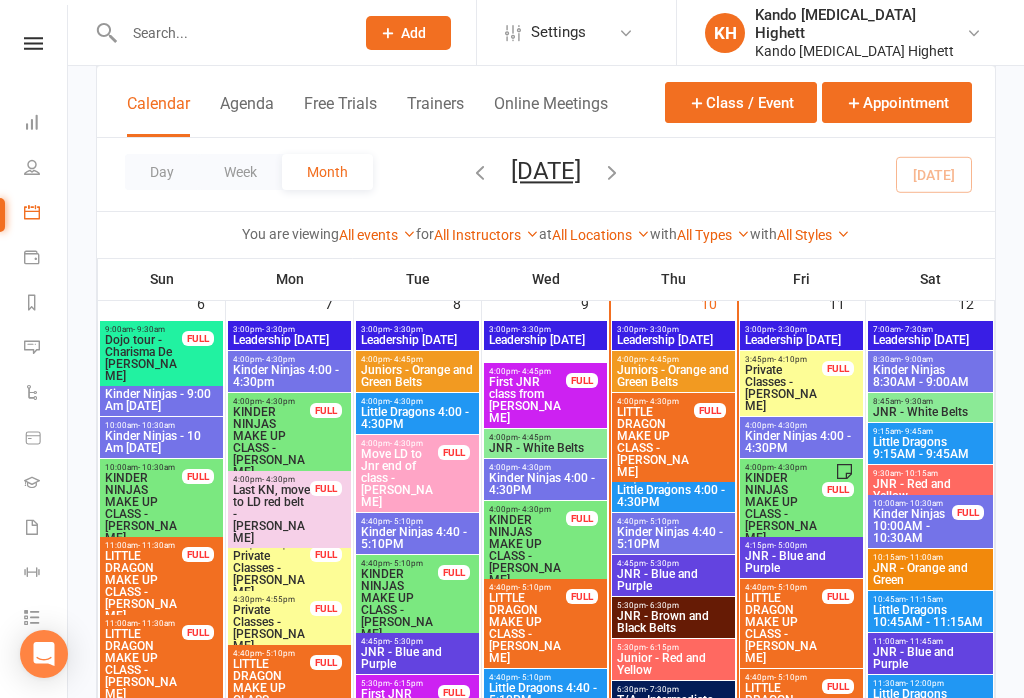scroll, scrollTop: 1046, scrollLeft: 0, axis: vertical 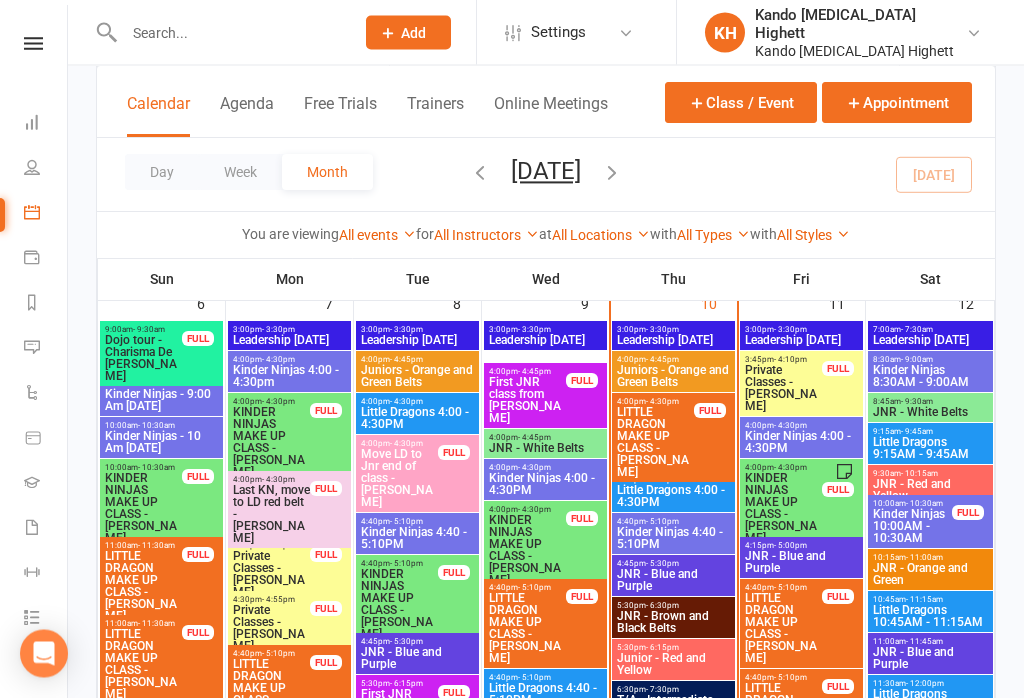 click on "LITTLE DRAGON MAKE UP CLASS - Jj Lewski" at bounding box center (655, 443) 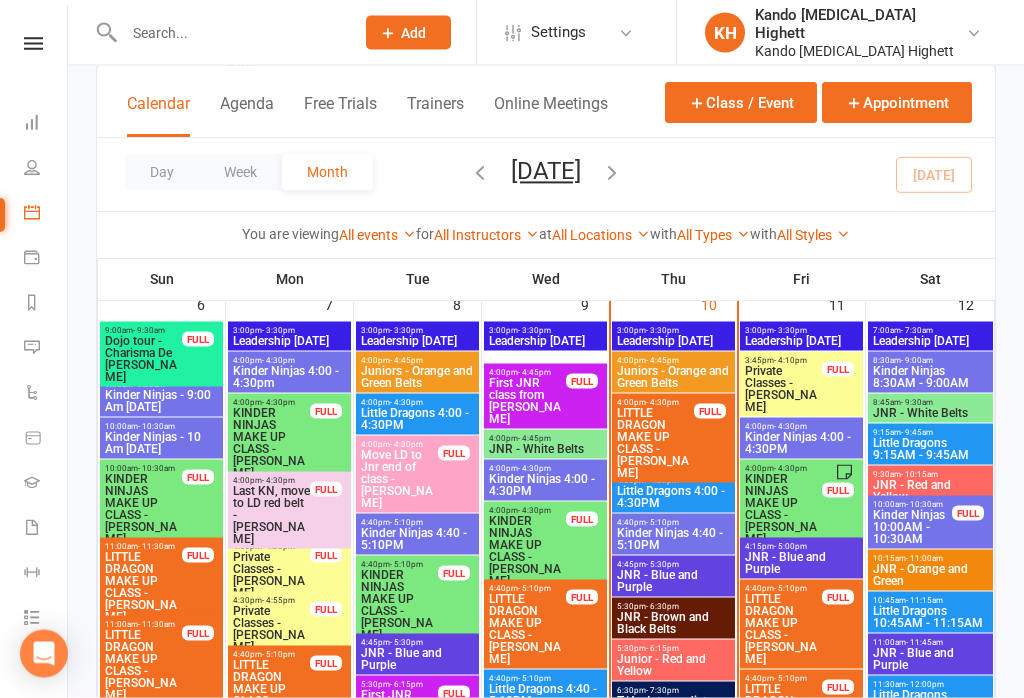 scroll, scrollTop: 1047, scrollLeft: 0, axis: vertical 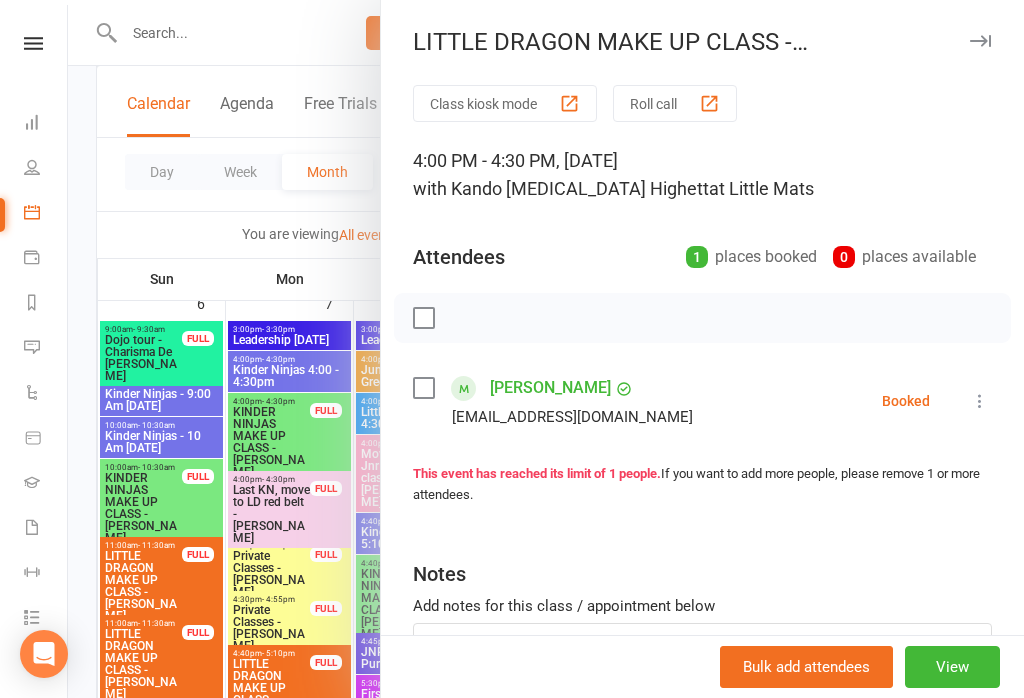 click at bounding box center (980, 401) 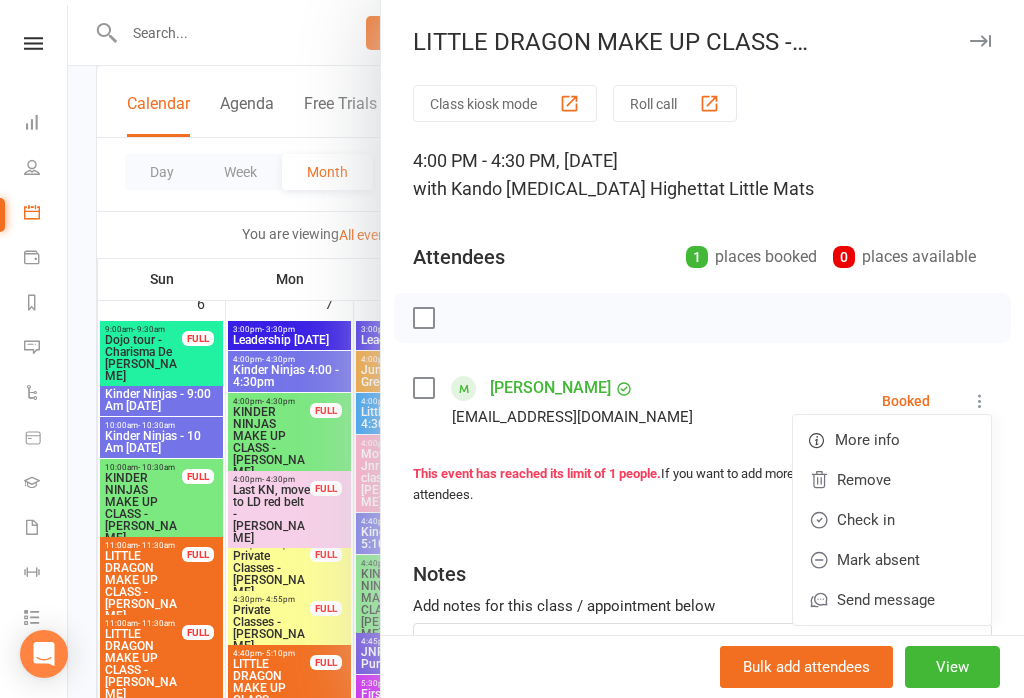 click on "Check in" at bounding box center [892, 520] 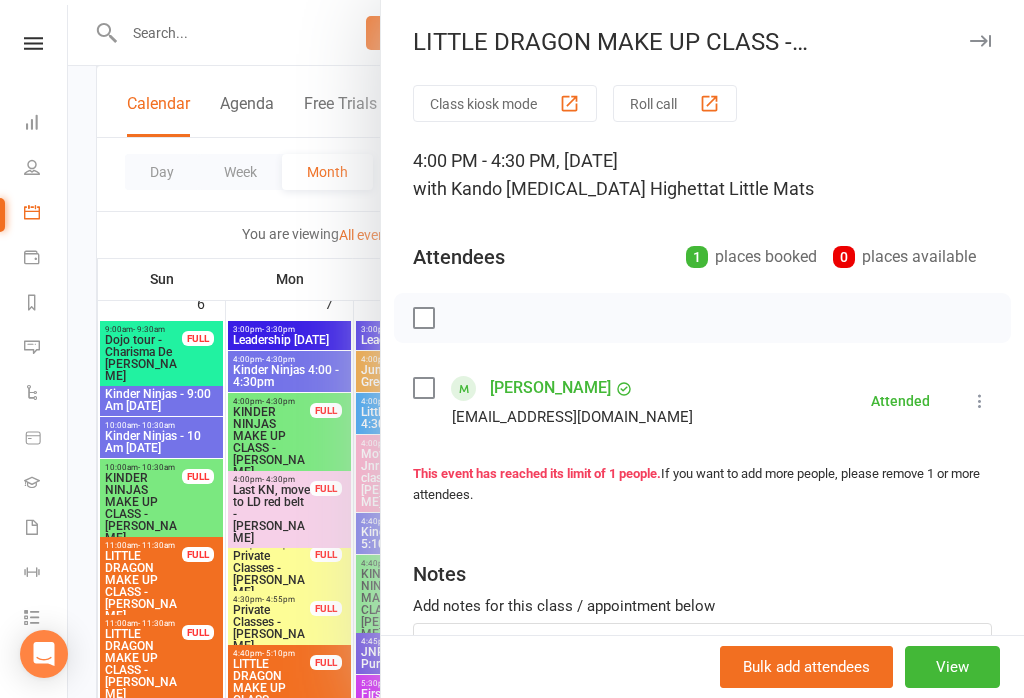 click at bounding box center [546, 349] 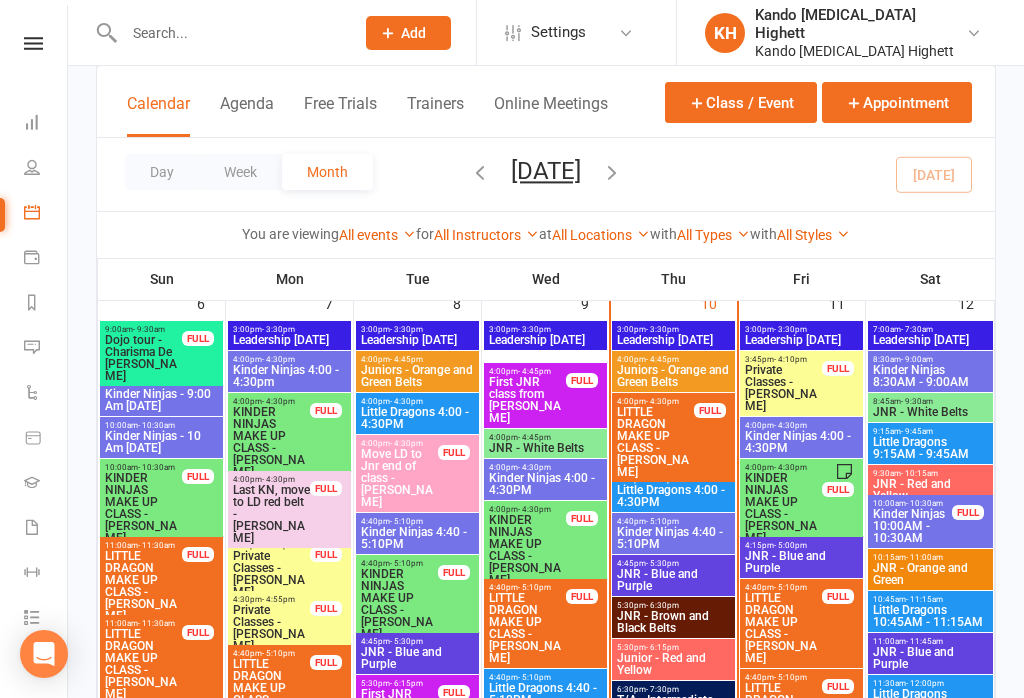 click on "Little Dragons 4:00 - 4:30PM" at bounding box center (673, 496) 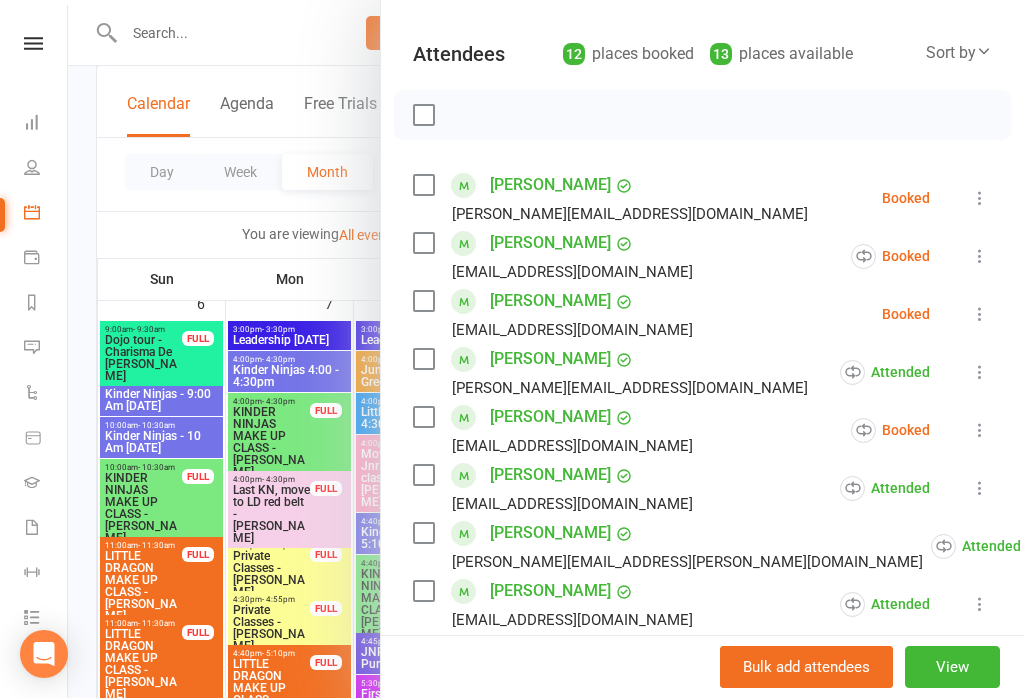 scroll, scrollTop: 205, scrollLeft: 0, axis: vertical 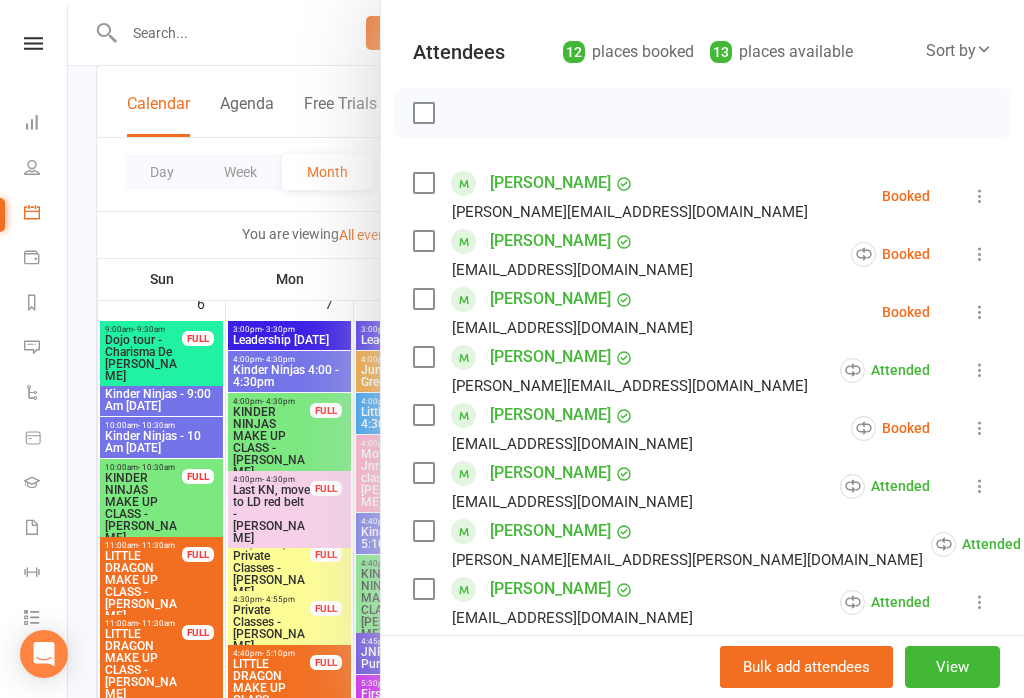 click at bounding box center (980, 254) 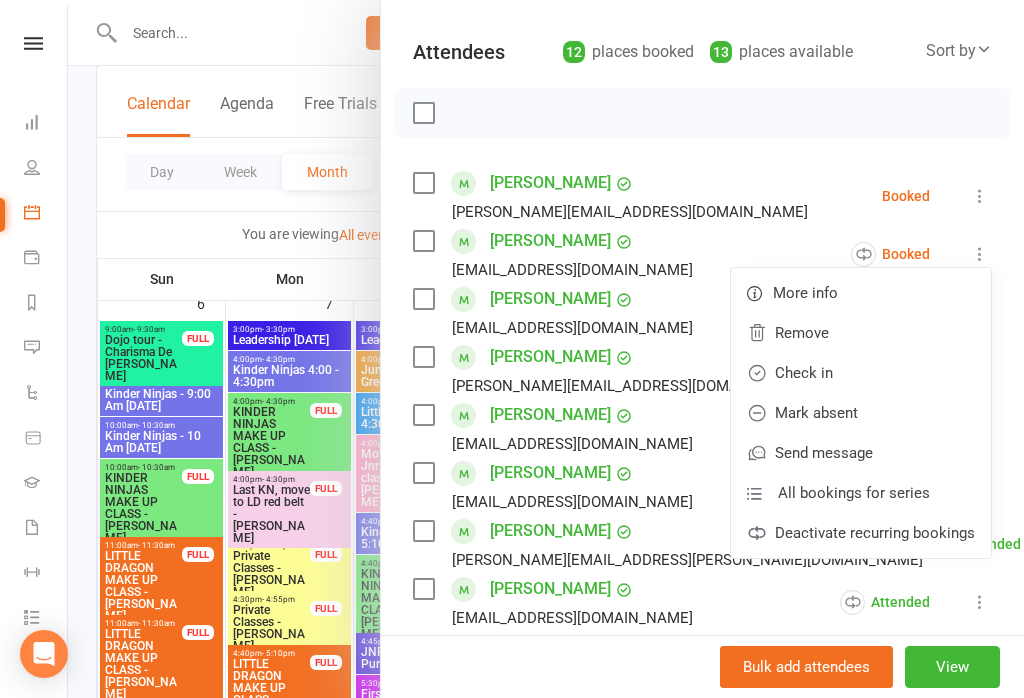 click on "Check in" at bounding box center [861, 373] 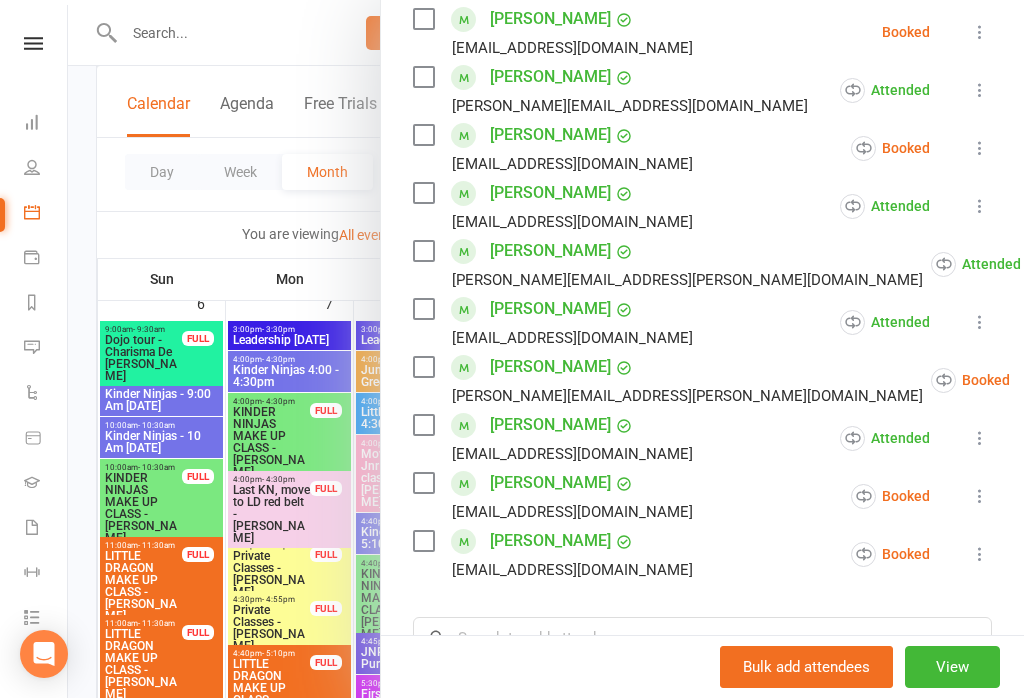 scroll, scrollTop: 487, scrollLeft: 0, axis: vertical 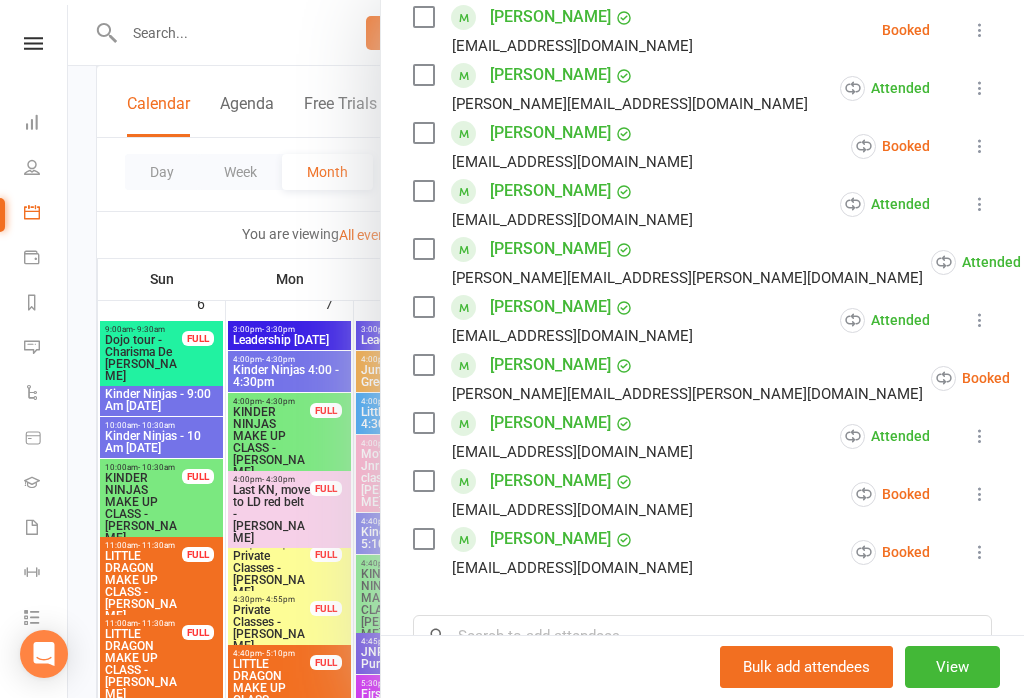 click at bounding box center [1060, 378] 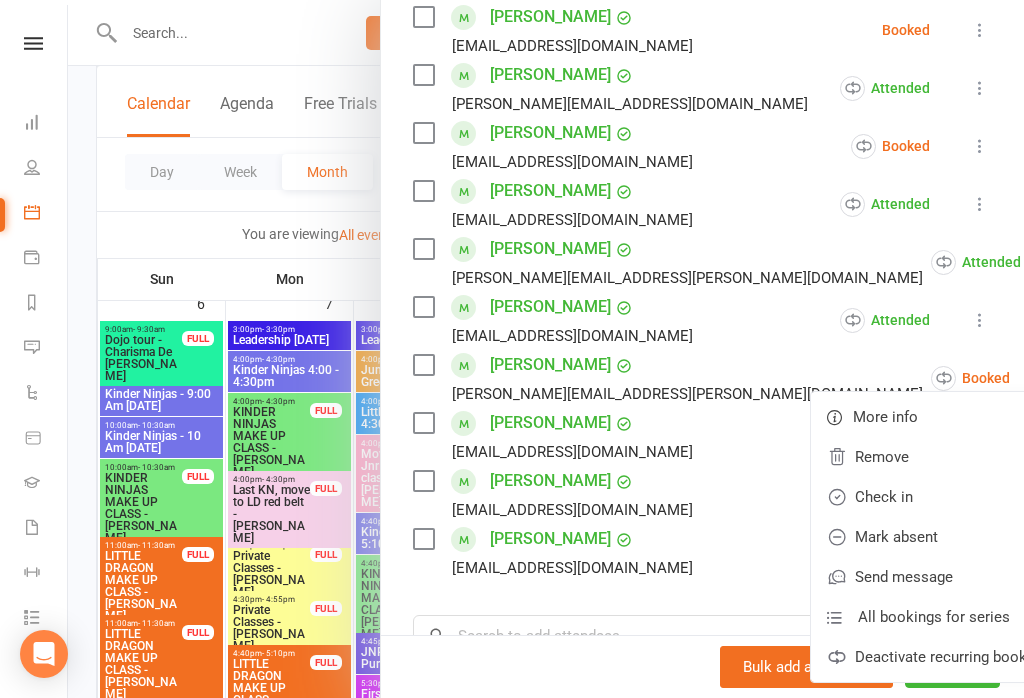 click on "Check in" at bounding box center [941, 497] 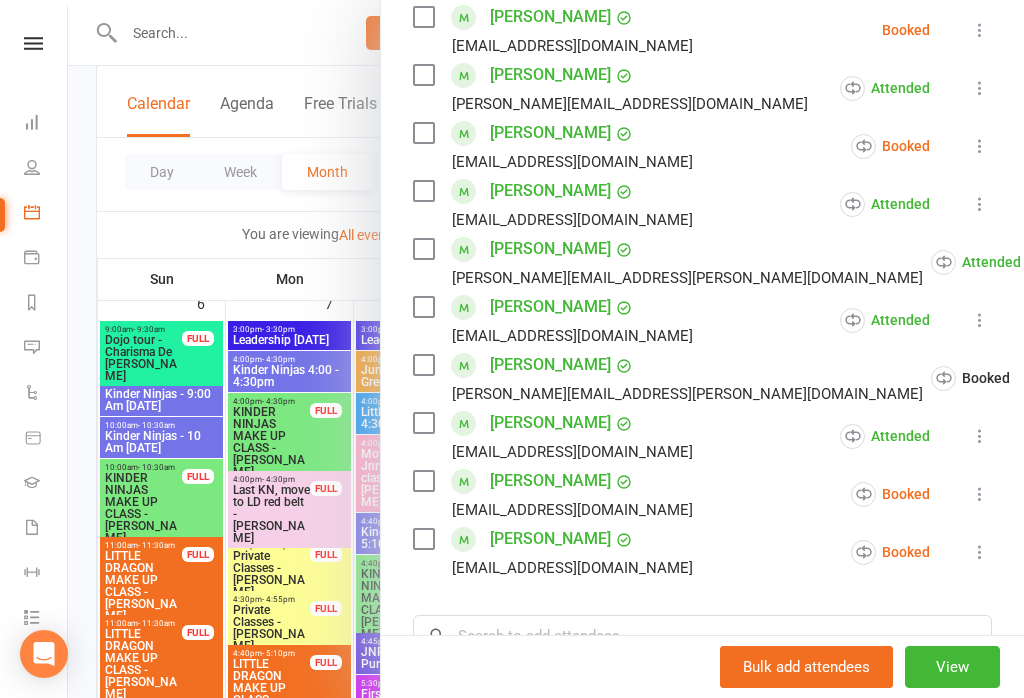 click at bounding box center [980, 552] 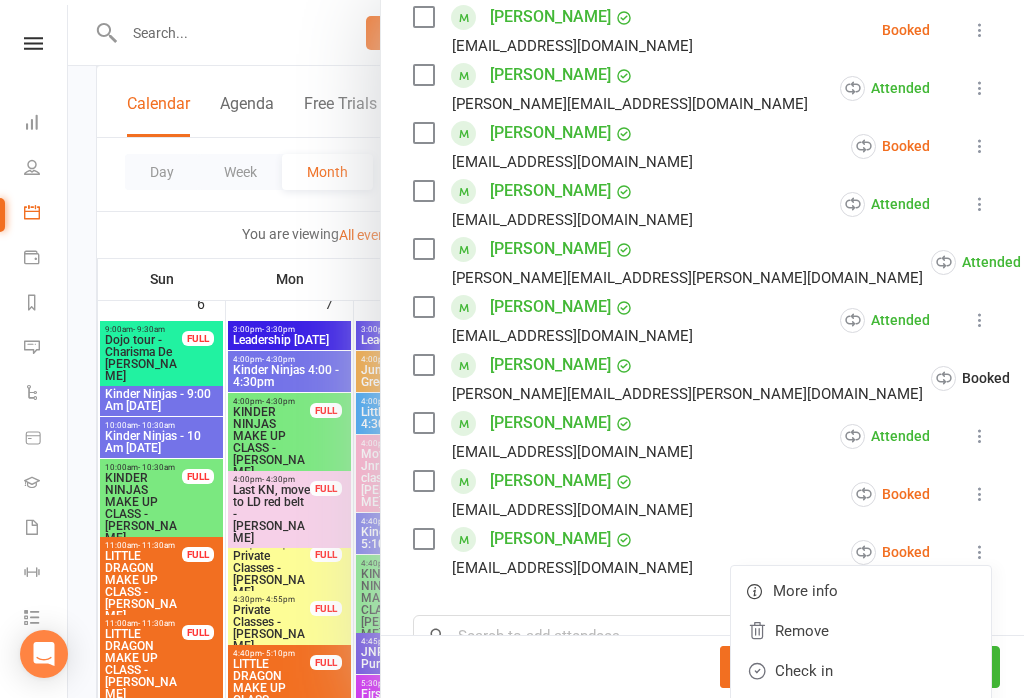 click on "Check in" at bounding box center (861, 671) 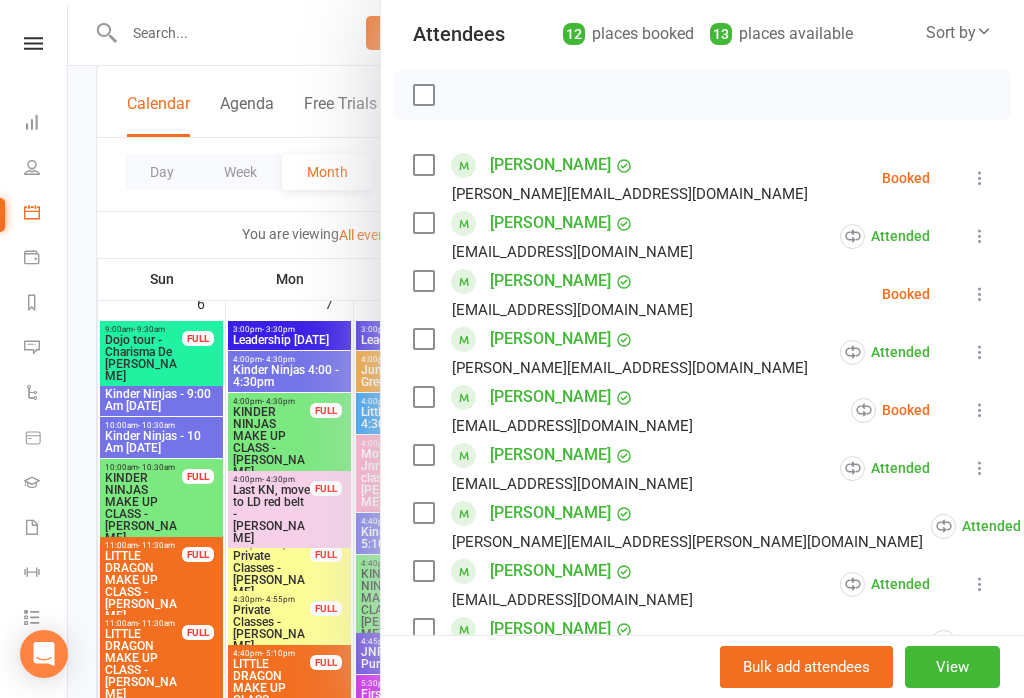 scroll, scrollTop: 223, scrollLeft: 0, axis: vertical 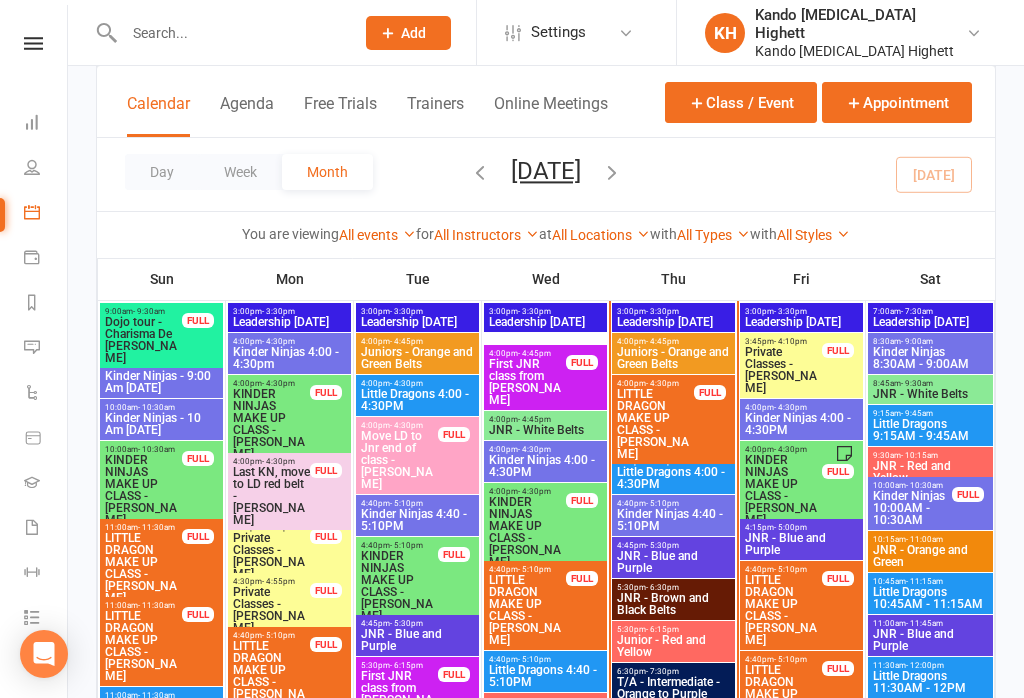 click on "Little Dragons 4:00 - 4:30PM" at bounding box center [673, 478] 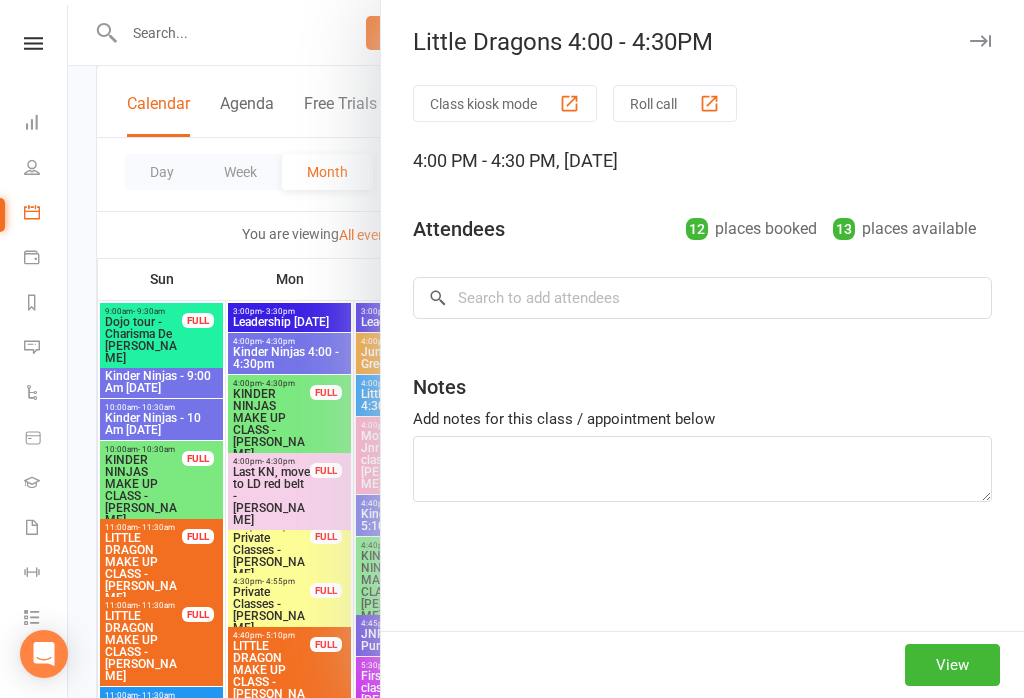 click at bounding box center (546, 349) 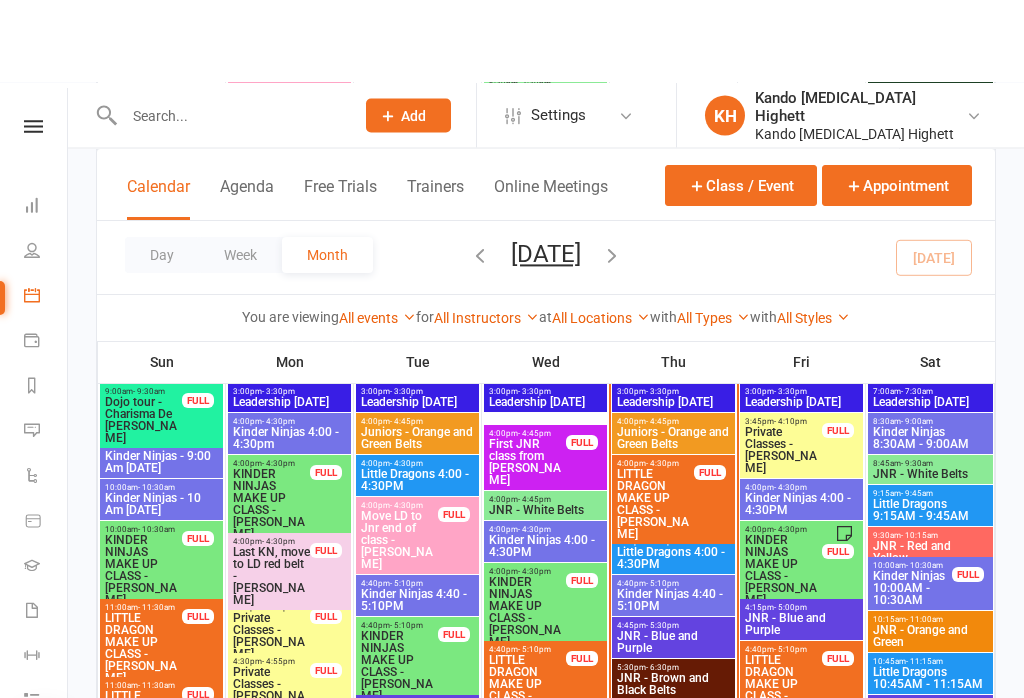 scroll, scrollTop: 986, scrollLeft: 0, axis: vertical 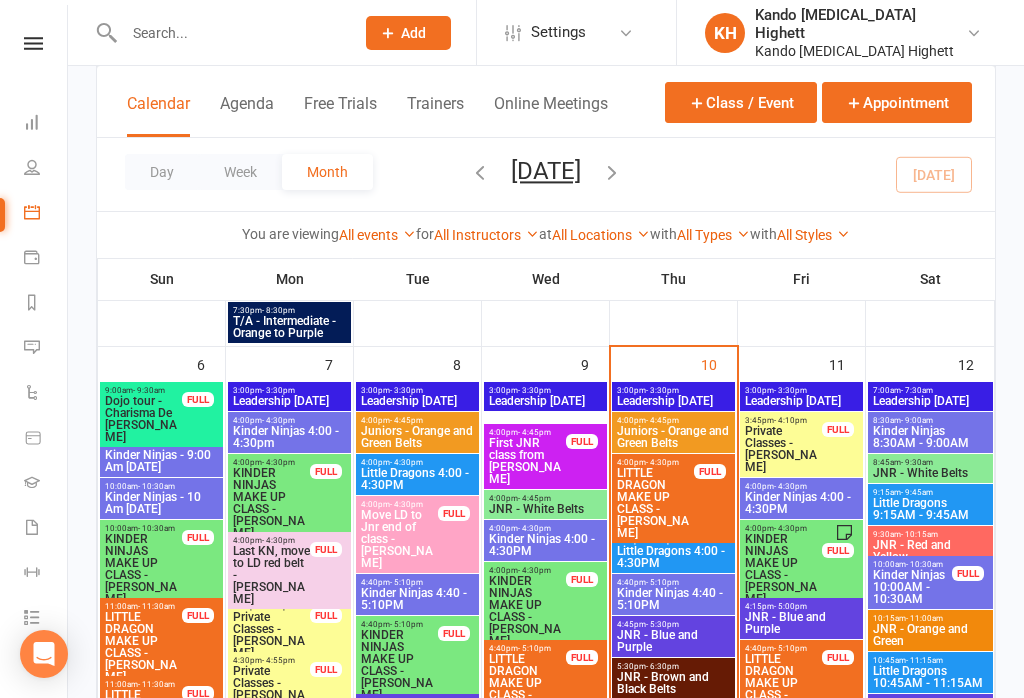 click on "Little Dragons 4:00 - 4:30PM" at bounding box center (673, 557) 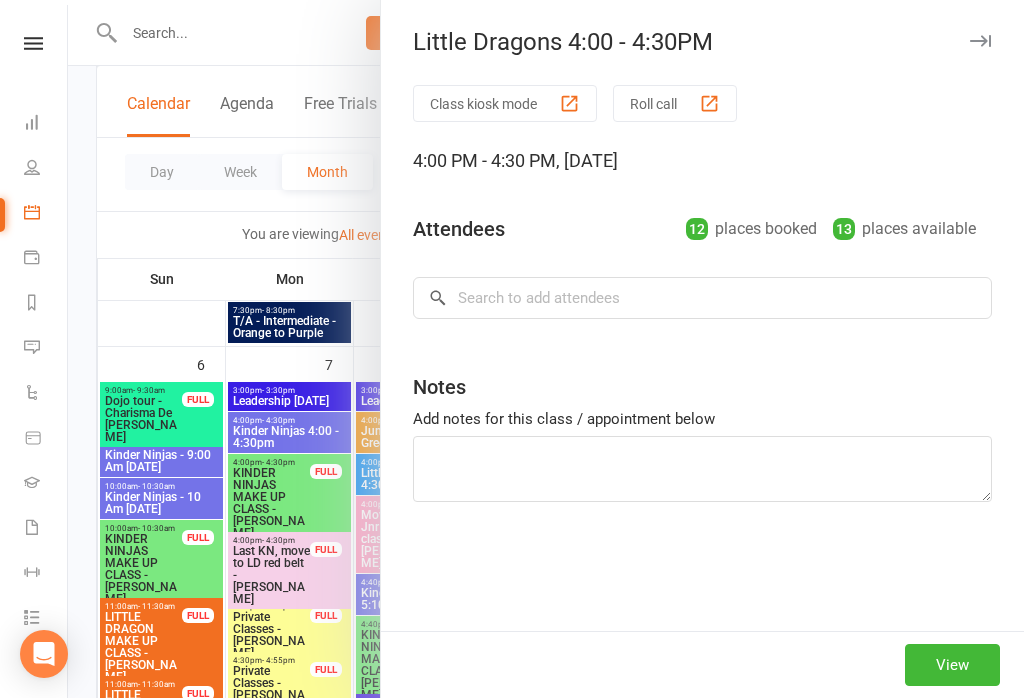 click at bounding box center [546, 349] 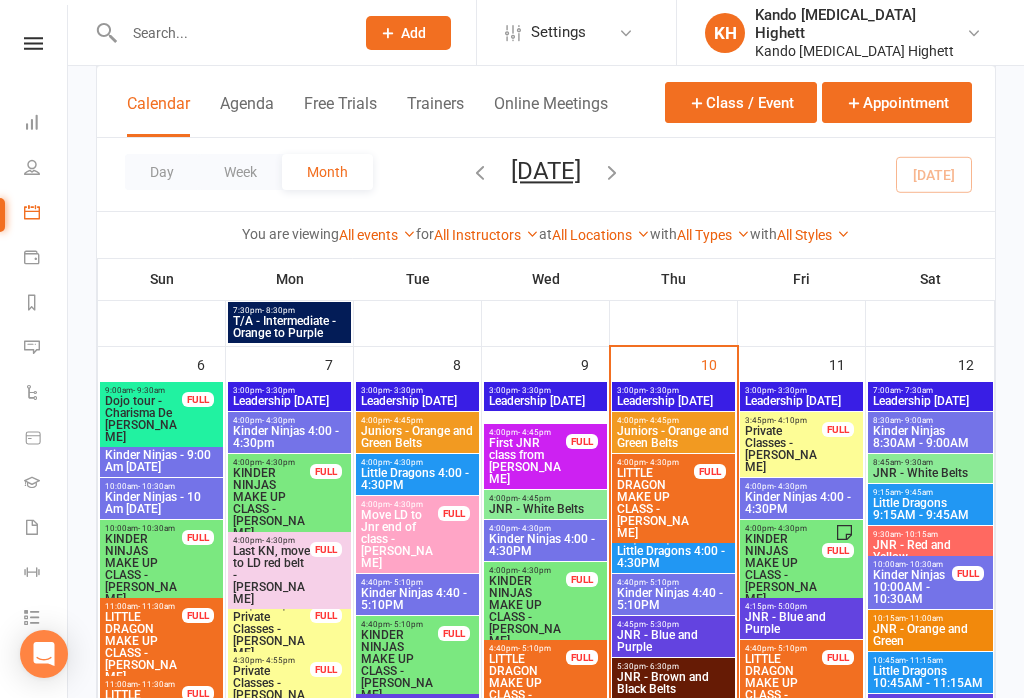 click on "Little Dragons 4:00 - 4:30PM" at bounding box center (673, 557) 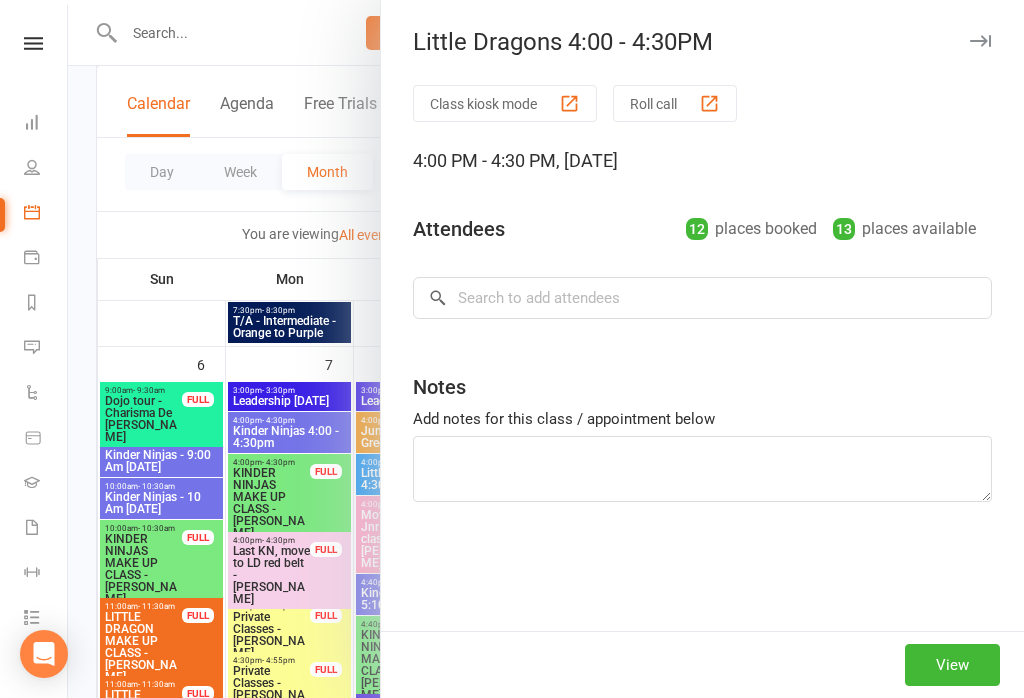 click at bounding box center [546, 349] 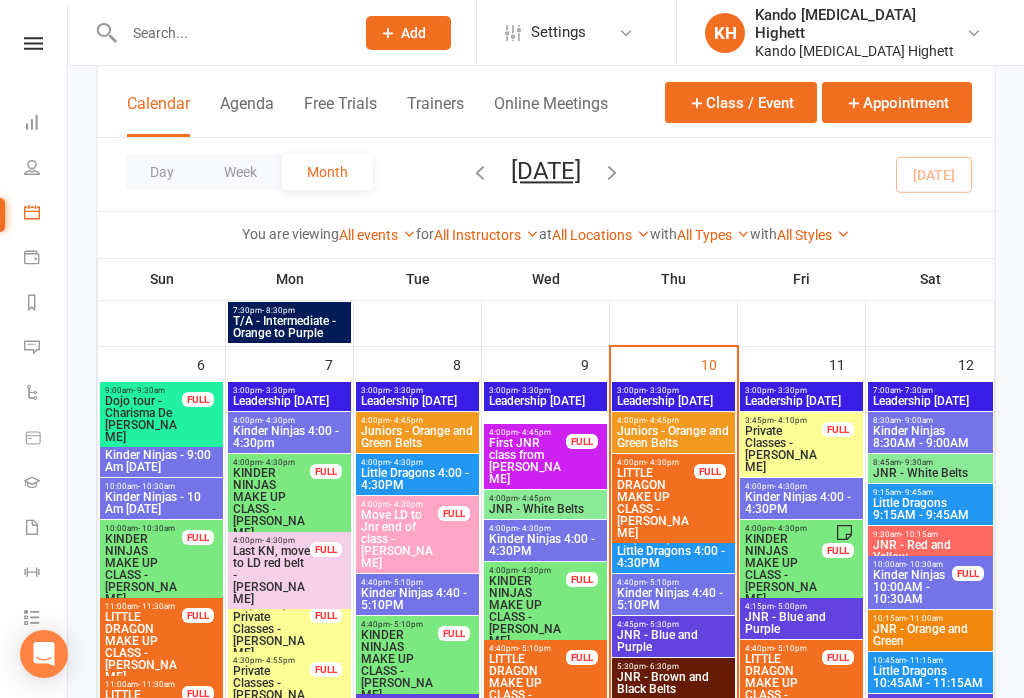 click on "Little Dragons 4:00 - 4:30PM" at bounding box center [673, 557] 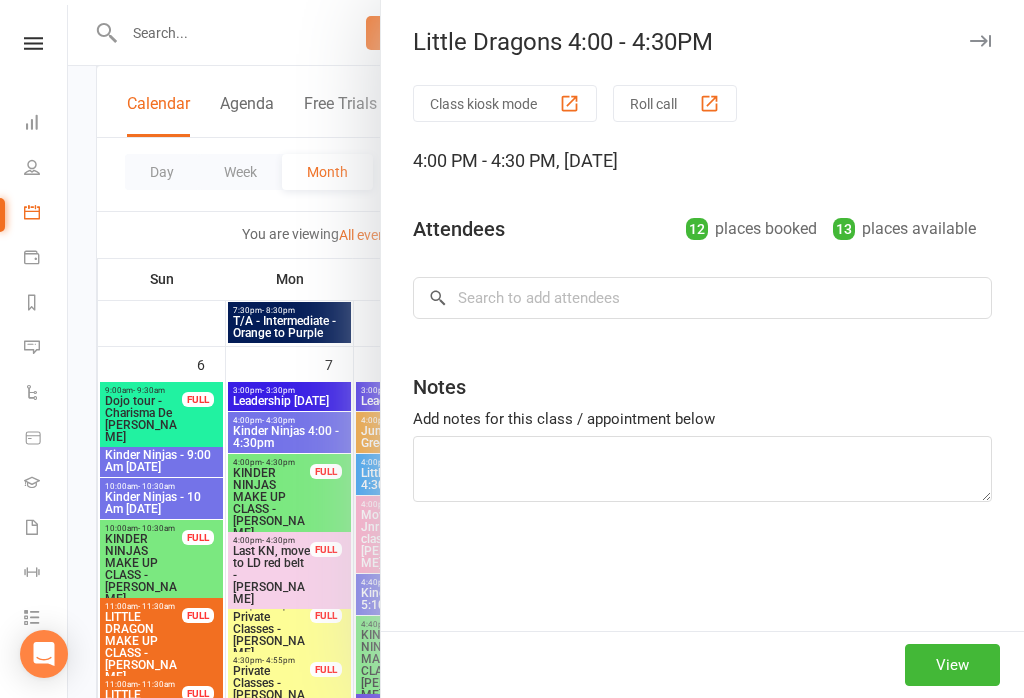 click at bounding box center [546, 349] 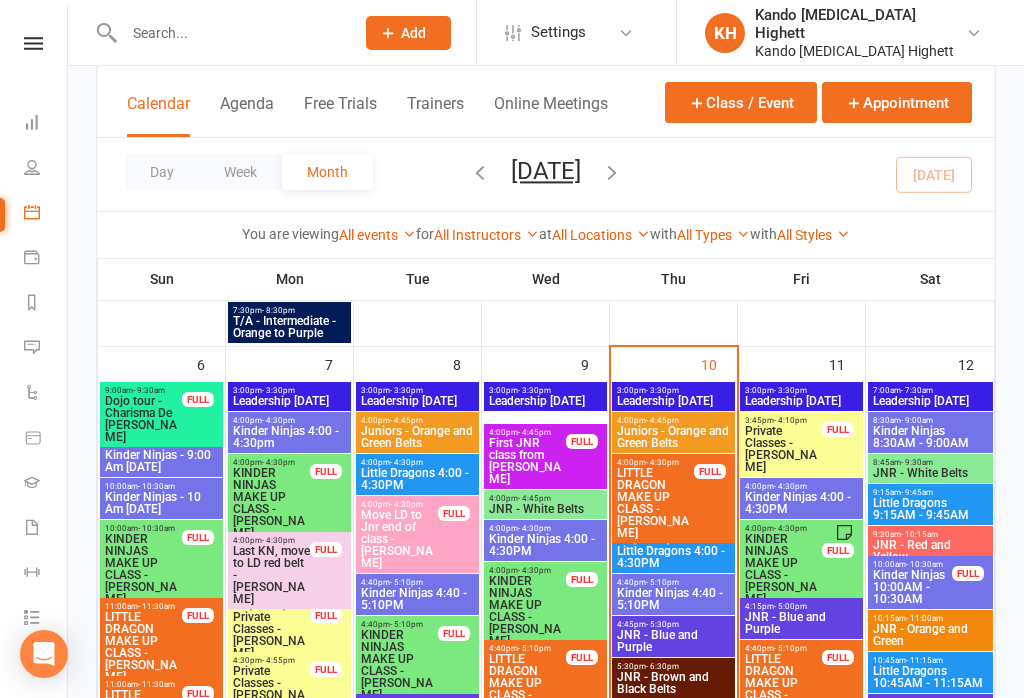 click on "Little Dragons 4:00 - 4:30PM" at bounding box center (673, 557) 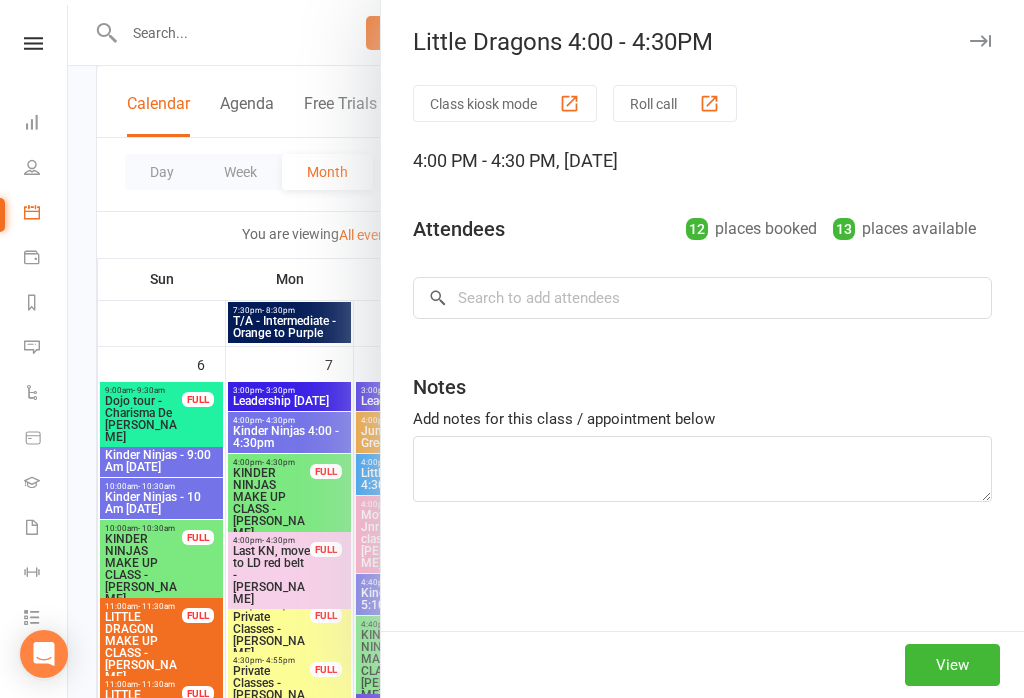 click at bounding box center (546, 349) 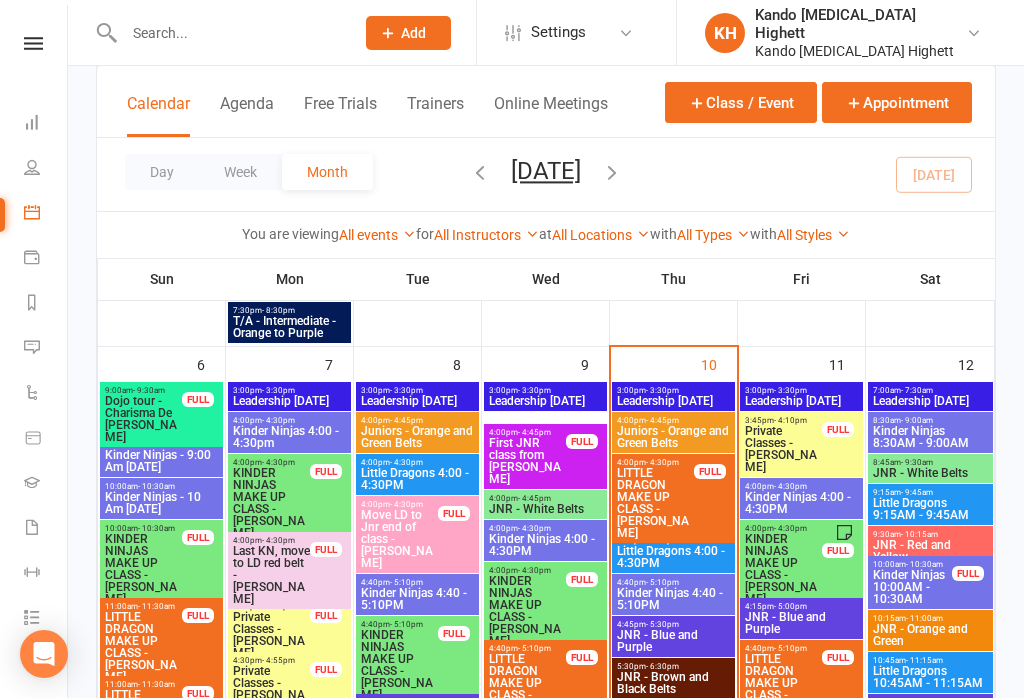 click on "Little Dragons 4:00 - 4:30PM" at bounding box center (673, 557) 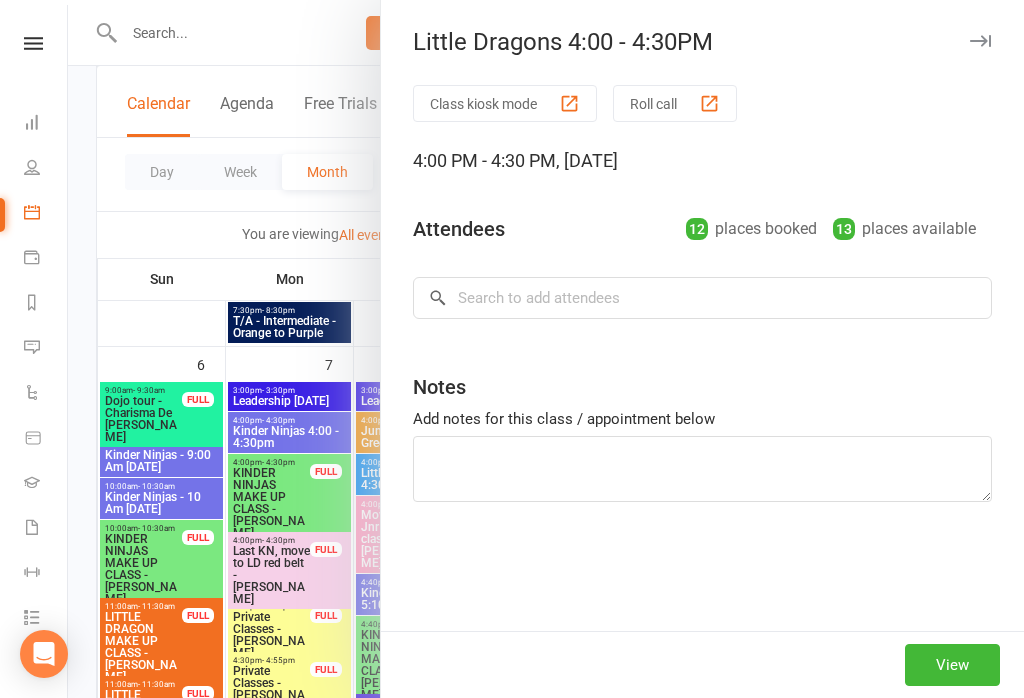 click at bounding box center [546, 349] 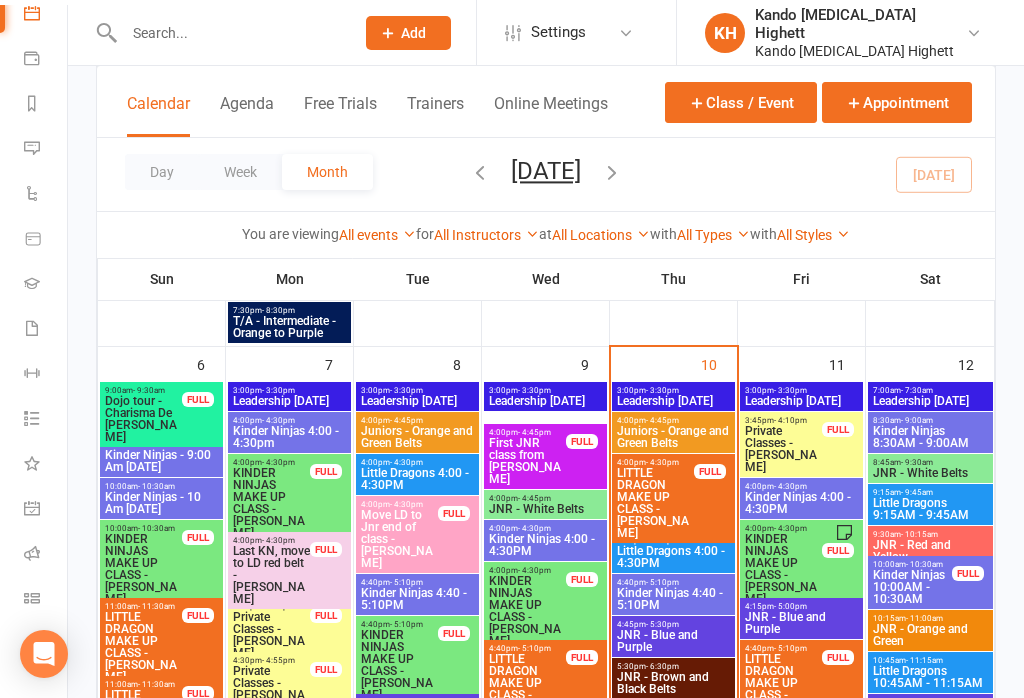 scroll, scrollTop: 199, scrollLeft: 0, axis: vertical 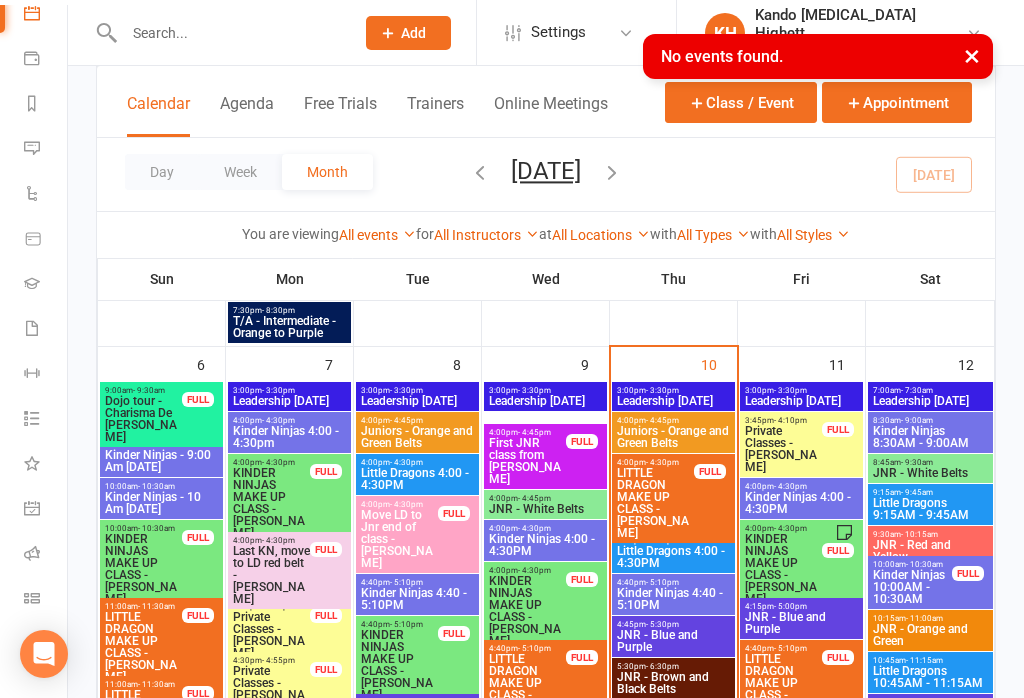 click at bounding box center (32, 553) 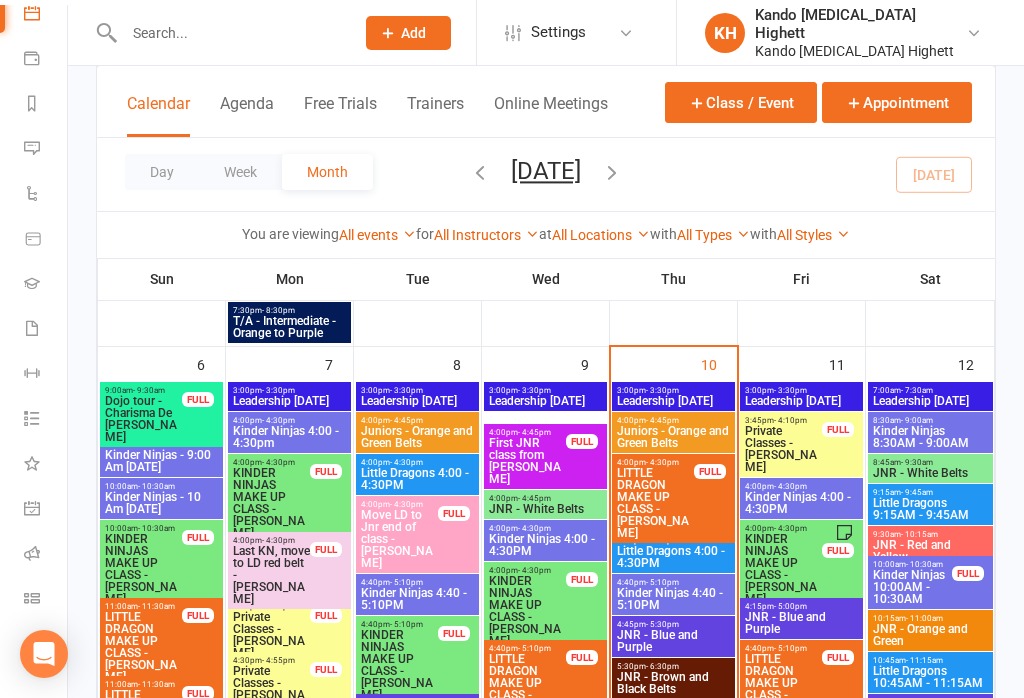 scroll, scrollTop: 942, scrollLeft: 0, axis: vertical 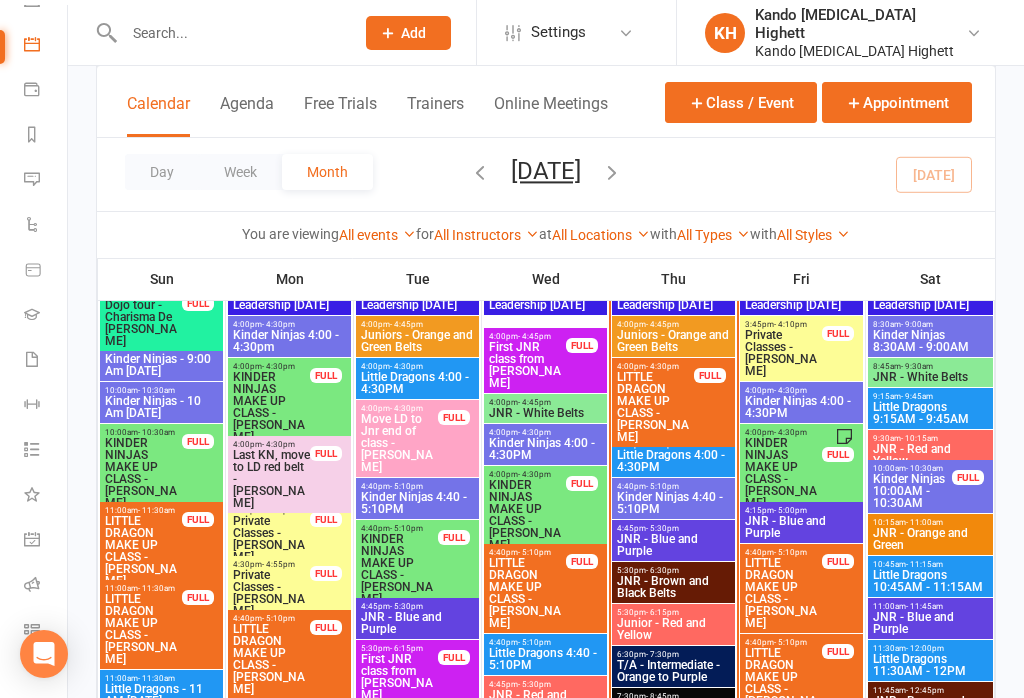 click on "4:00pm  - 4:30pm Little Dragons 4:00 - 4:30PM" at bounding box center (673, 456) 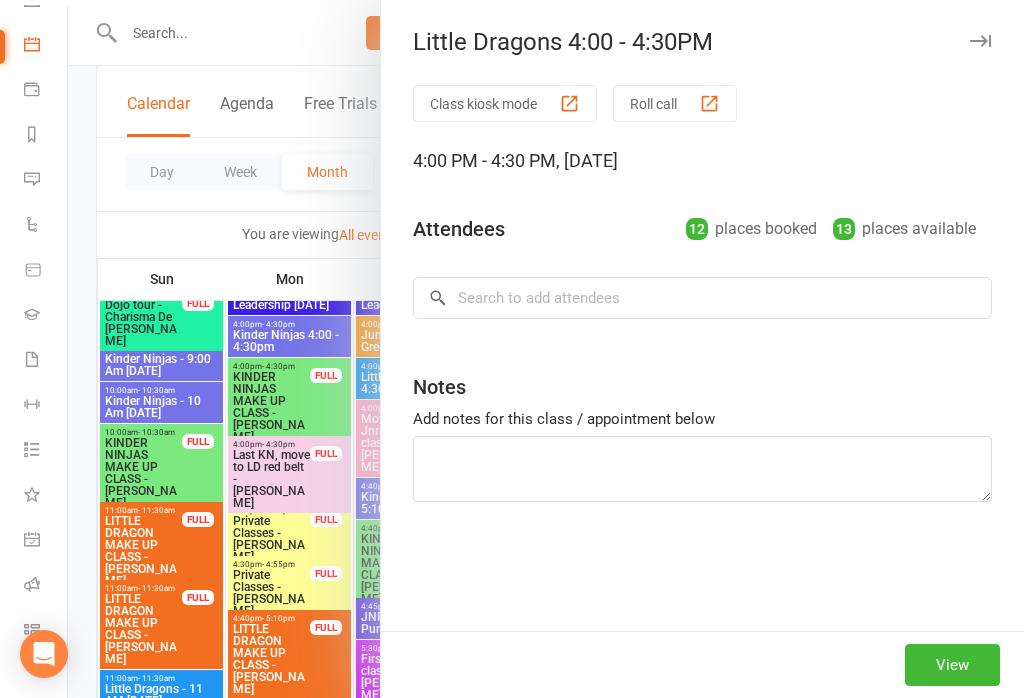 click on "Roll call" at bounding box center [675, 103] 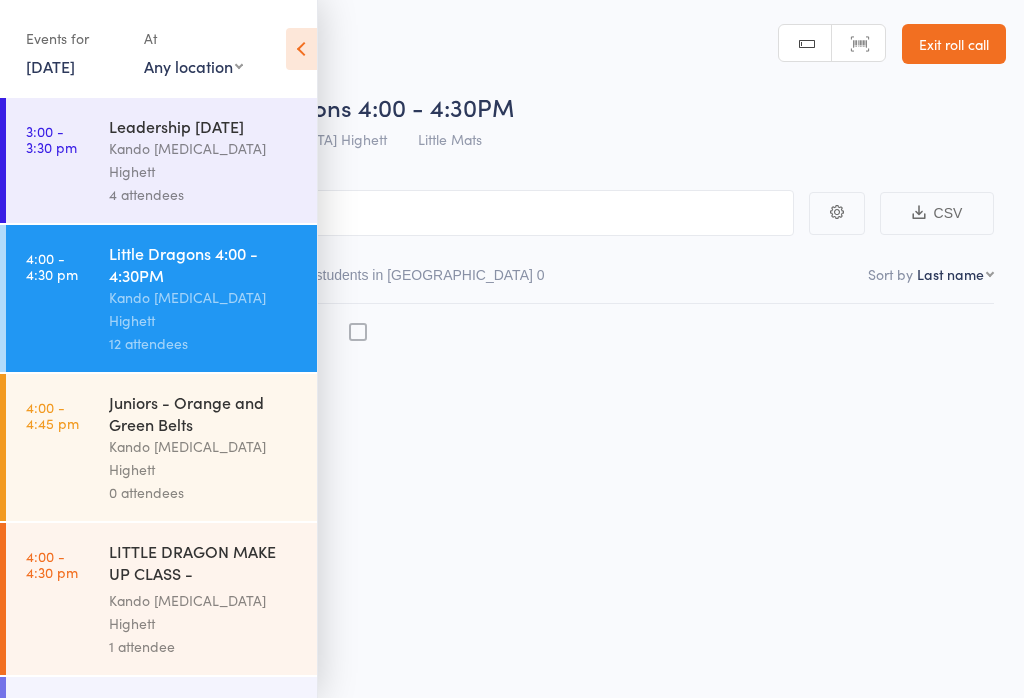 scroll, scrollTop: 0, scrollLeft: 0, axis: both 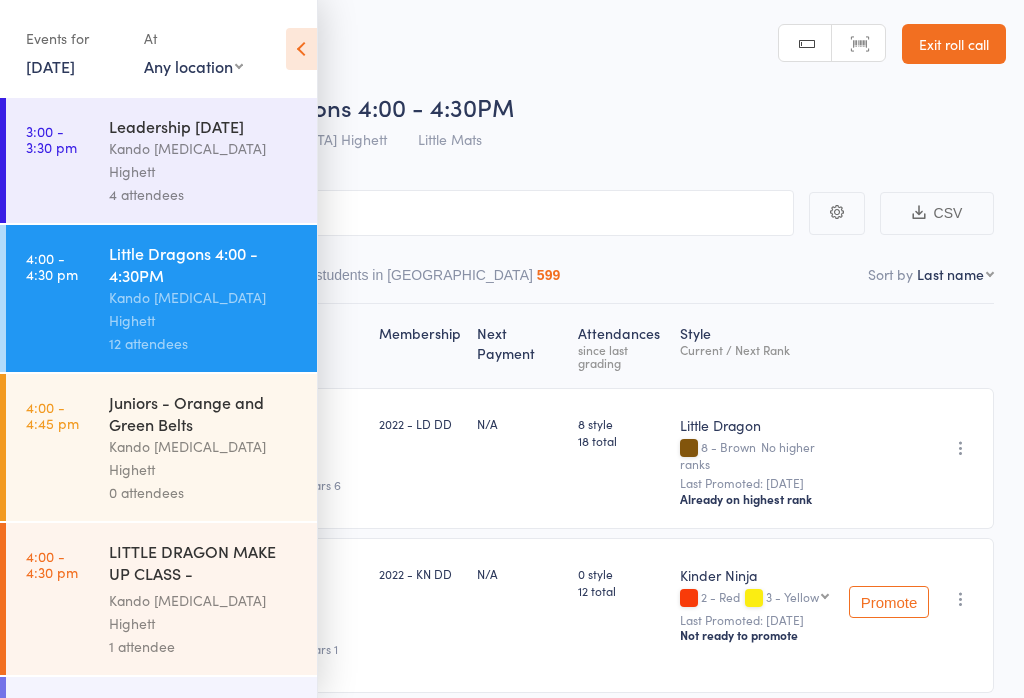 click at bounding box center (301, 49) 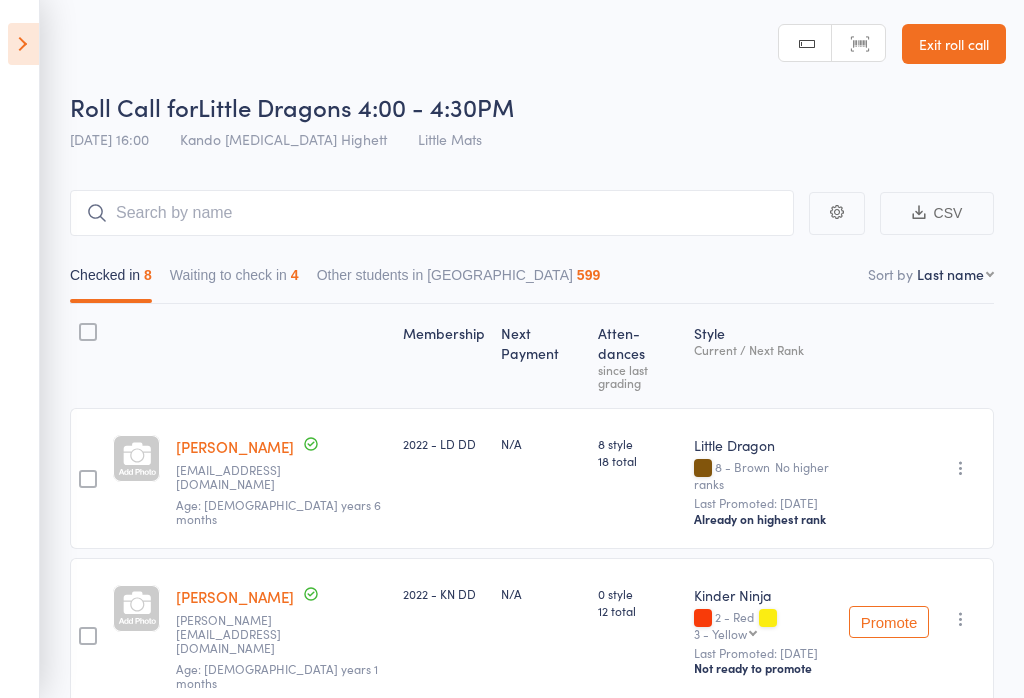 click on "Waiting to check in  4" at bounding box center [234, 280] 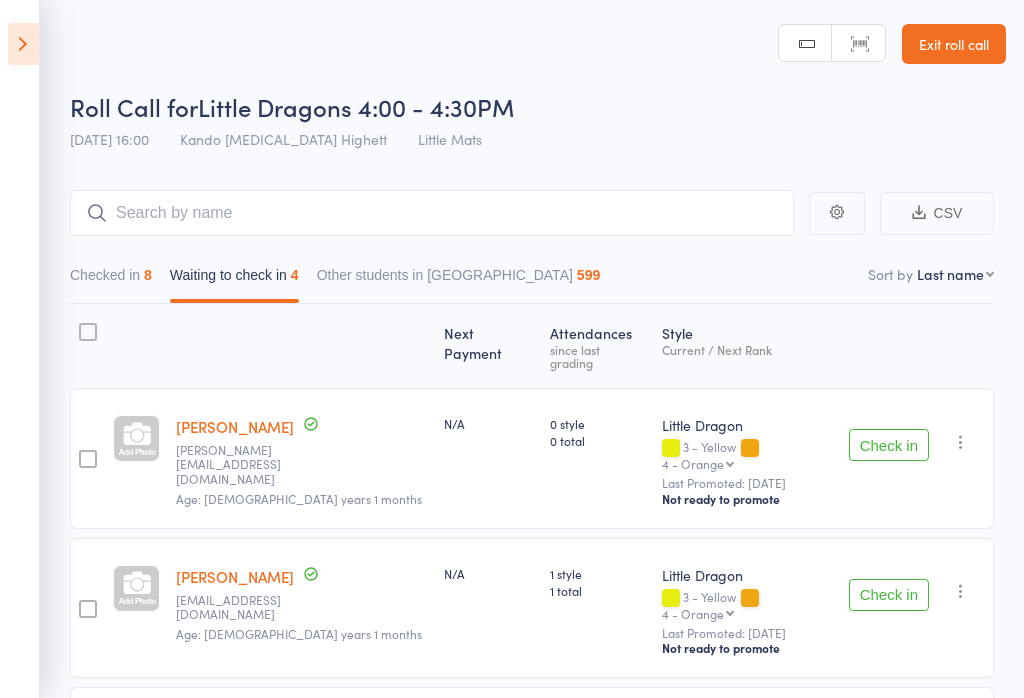 click on "Check in" at bounding box center (889, 445) 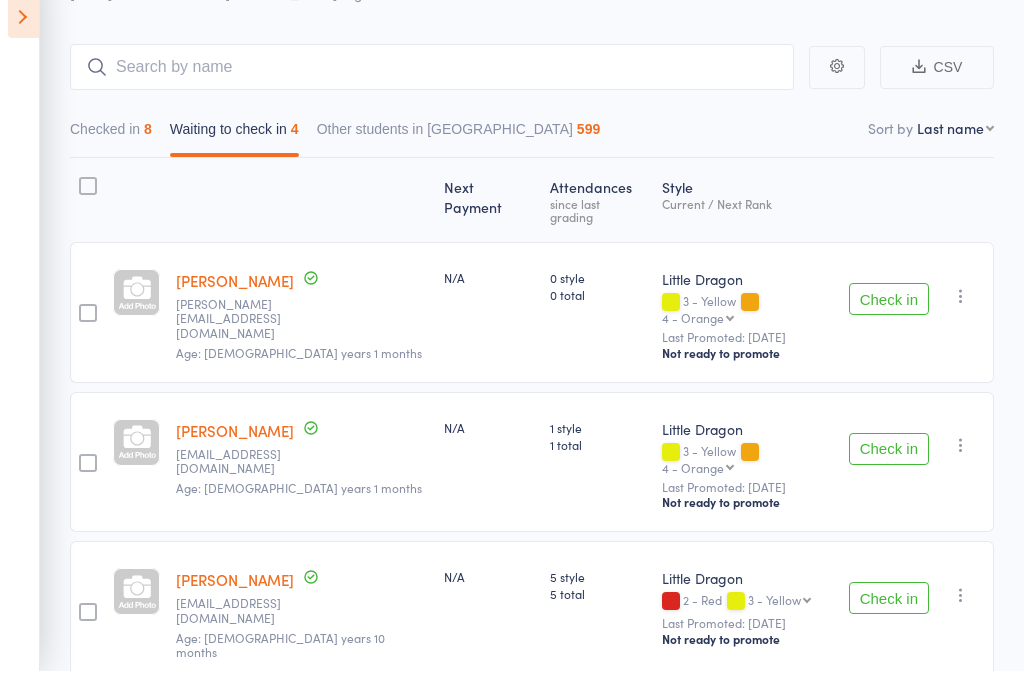 scroll, scrollTop: 141, scrollLeft: 0, axis: vertical 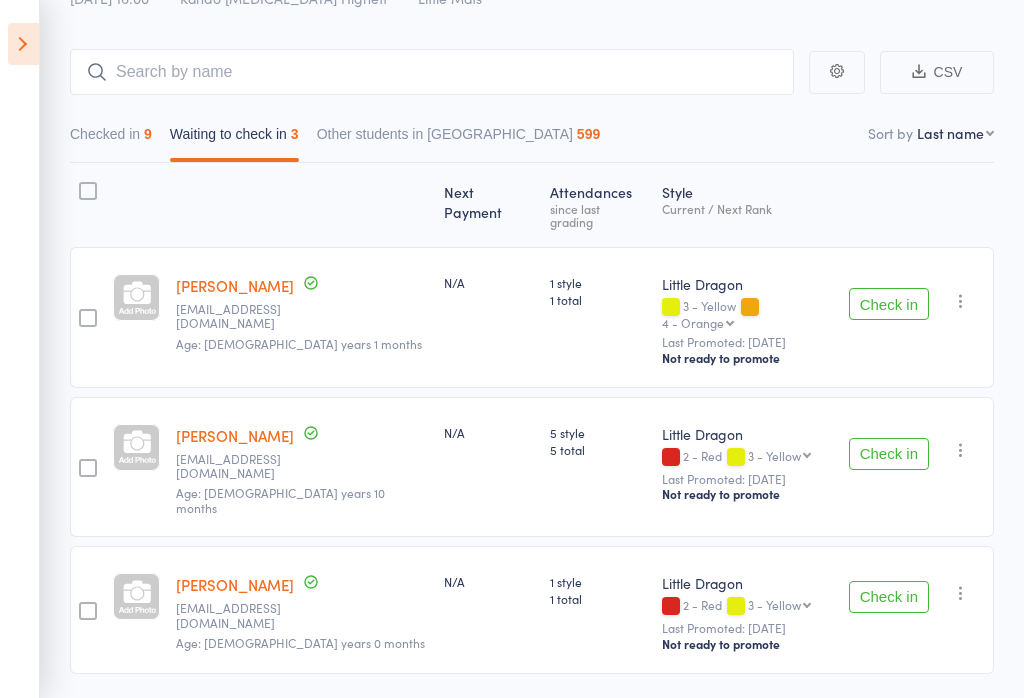 click at bounding box center [23, 44] 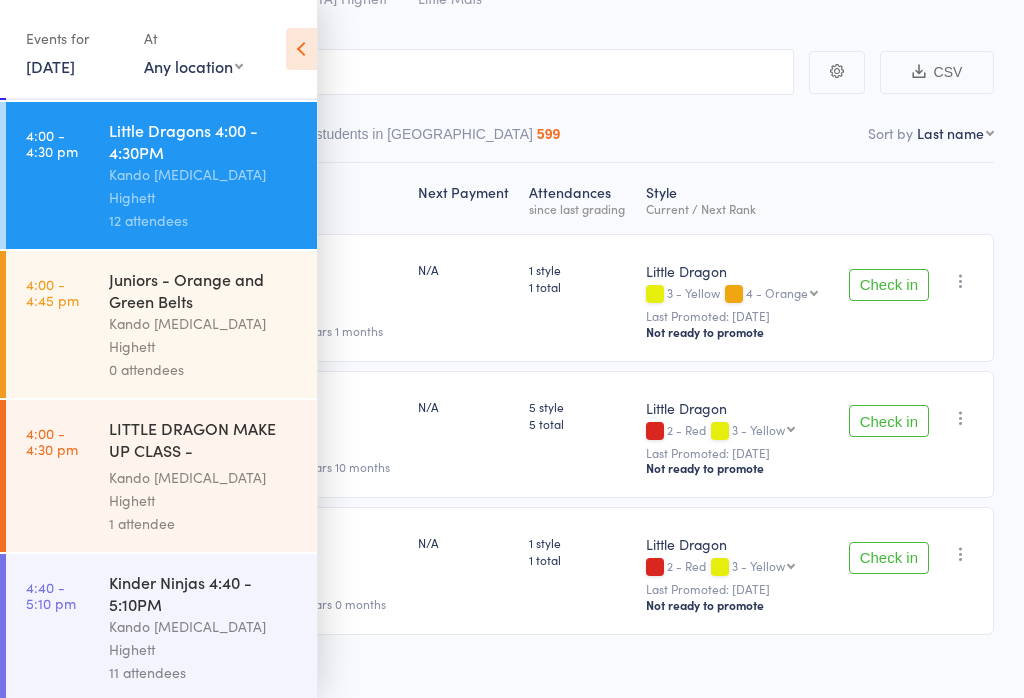 scroll, scrollTop: 123, scrollLeft: 0, axis: vertical 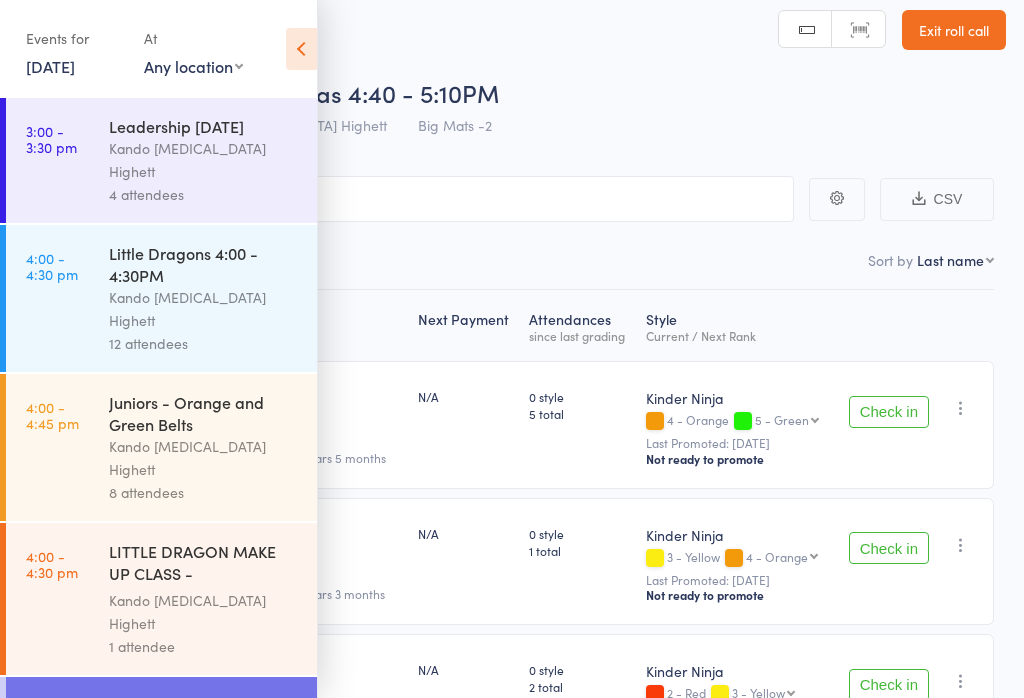 click at bounding box center [301, 49] 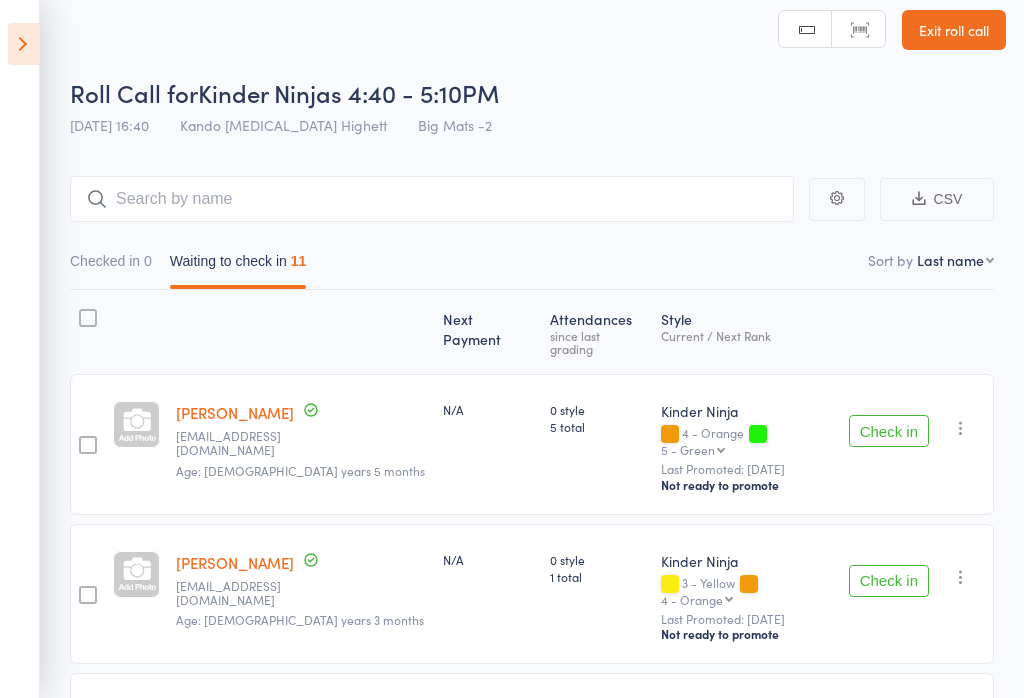 click on "Check in Check in Promote Send message Add Note Add Task Add Flag Remove Mark absent" at bounding box center [917, 444] 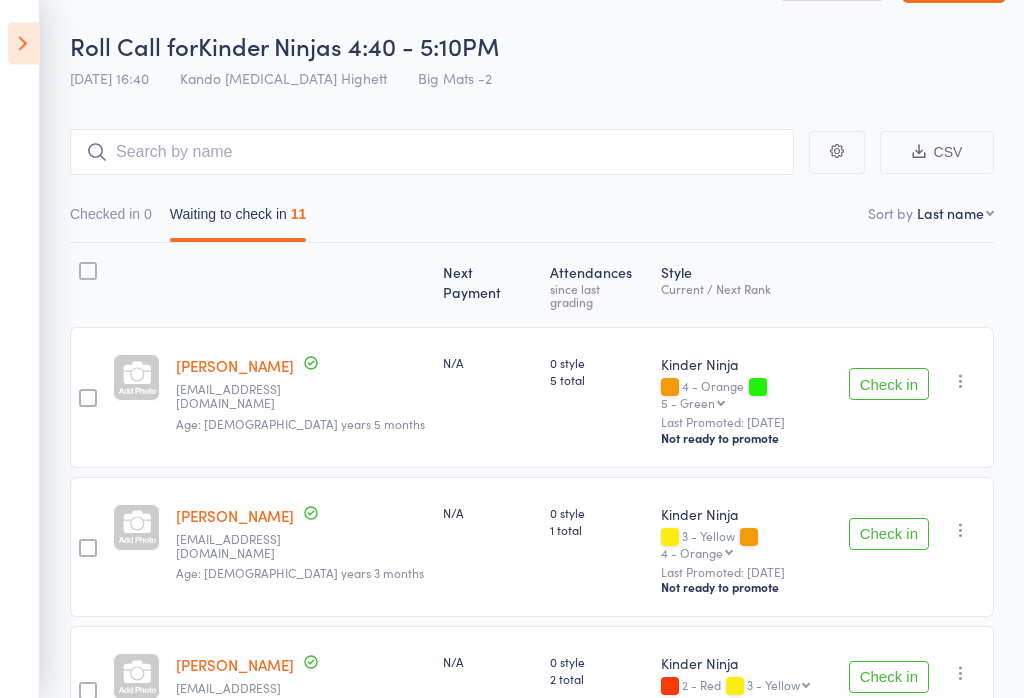 scroll, scrollTop: 61, scrollLeft: 0, axis: vertical 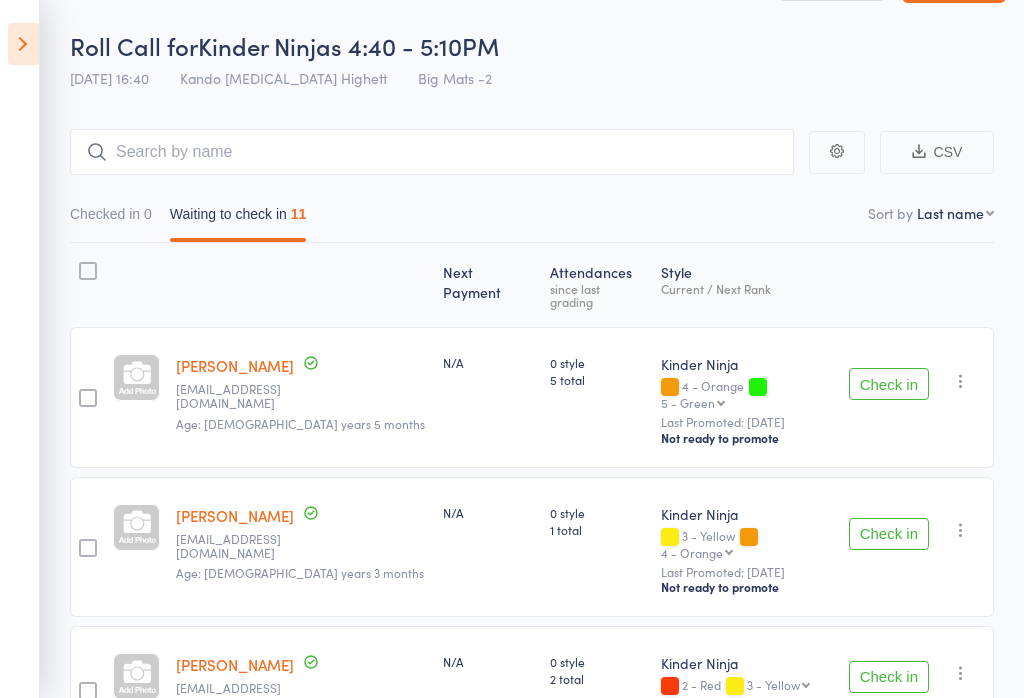 click on "Check in" at bounding box center [889, 384] 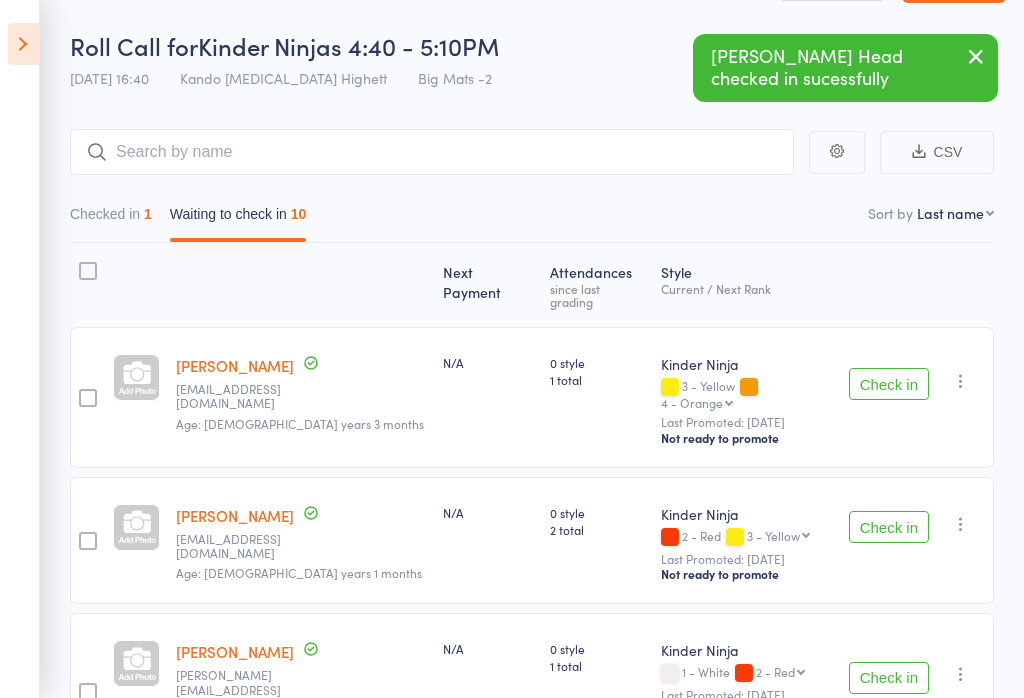 click on "Check in" at bounding box center [889, 384] 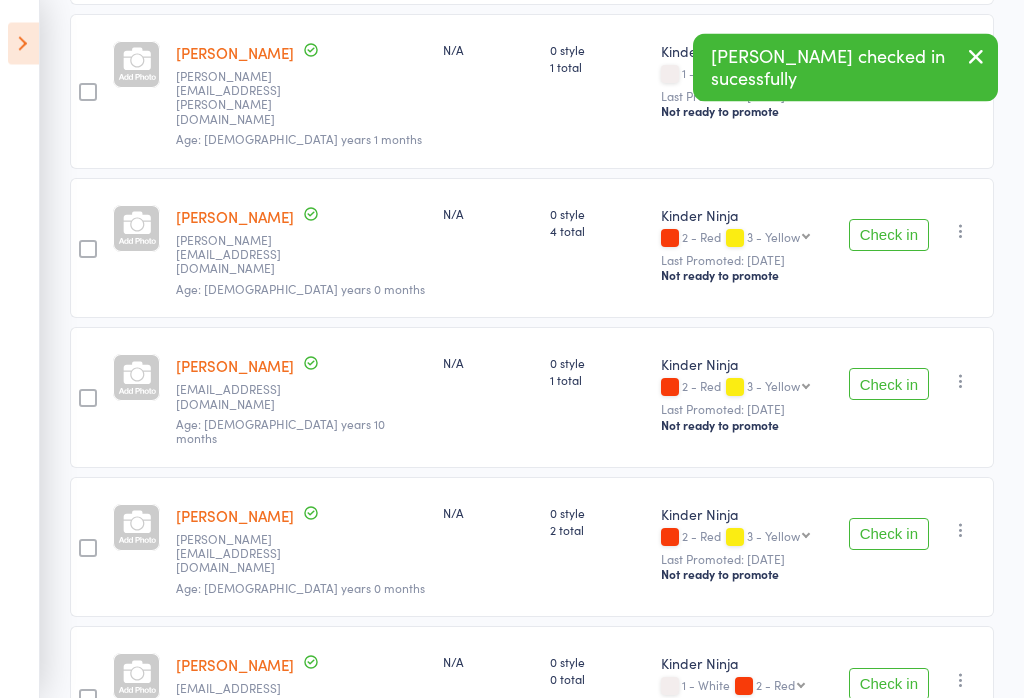 scroll, scrollTop: 504, scrollLeft: 0, axis: vertical 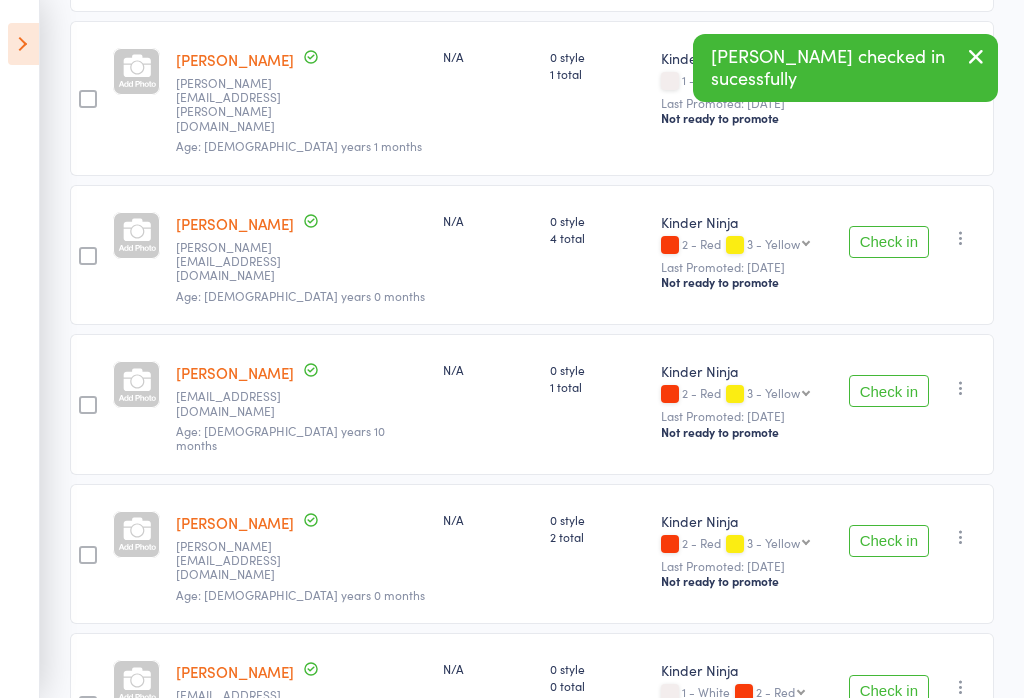 click on "Check in" at bounding box center [889, 391] 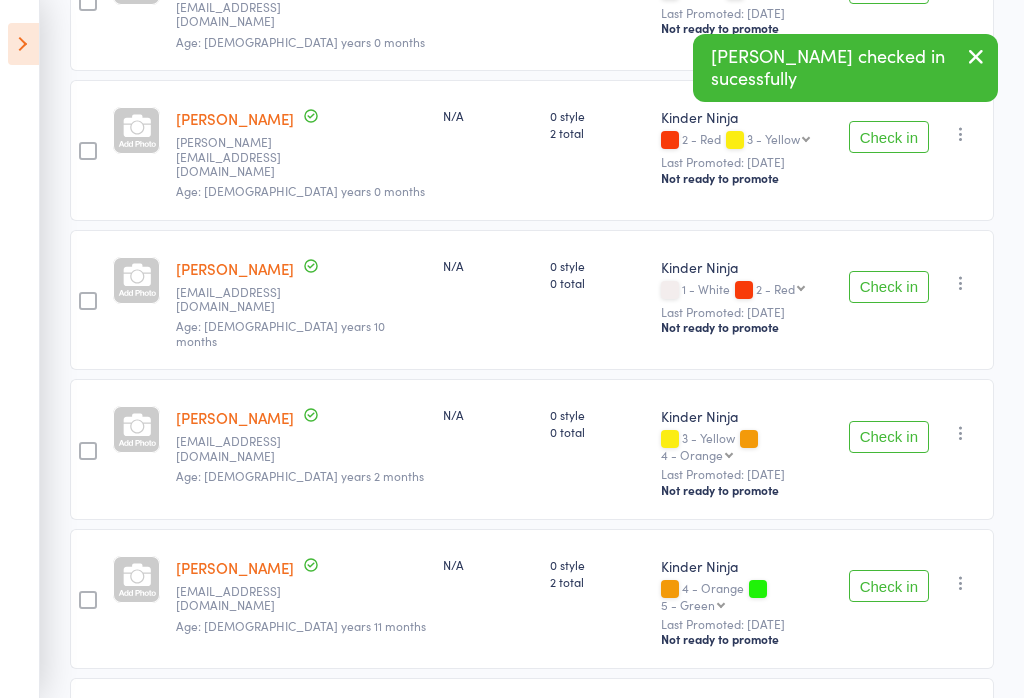 scroll, scrollTop: 827, scrollLeft: 0, axis: vertical 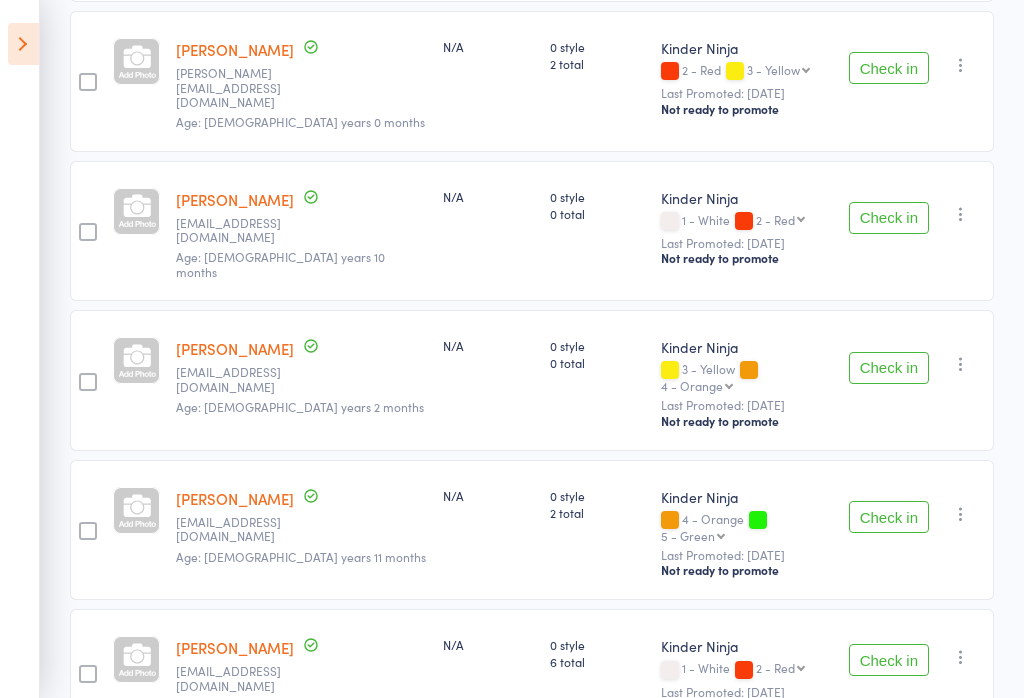 click on "Check in" at bounding box center [889, 517] 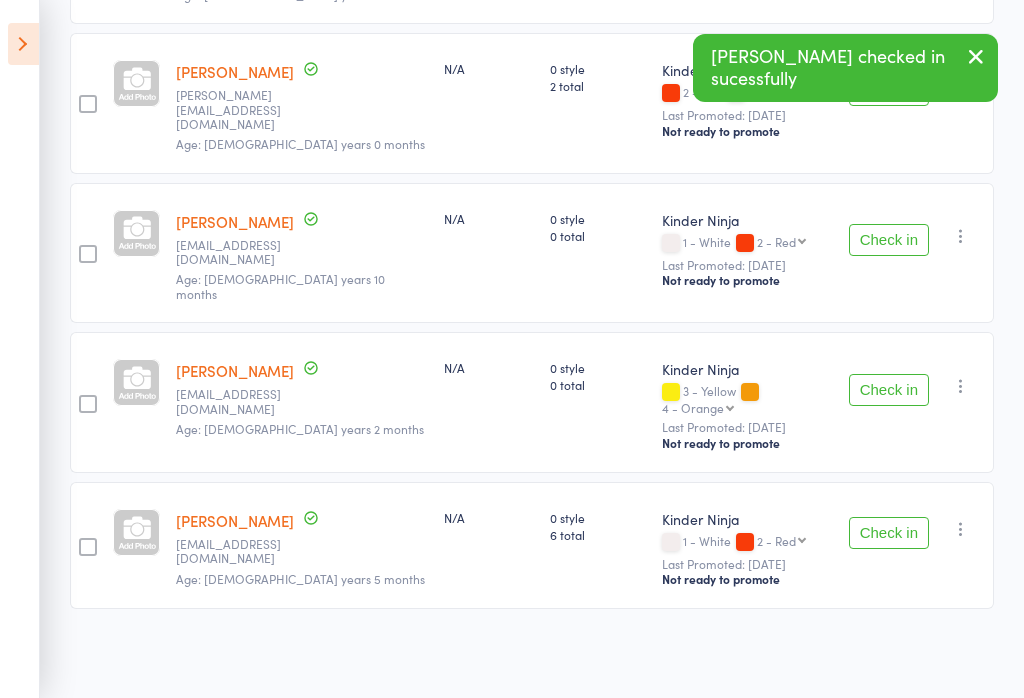 scroll, scrollTop: 689, scrollLeft: 0, axis: vertical 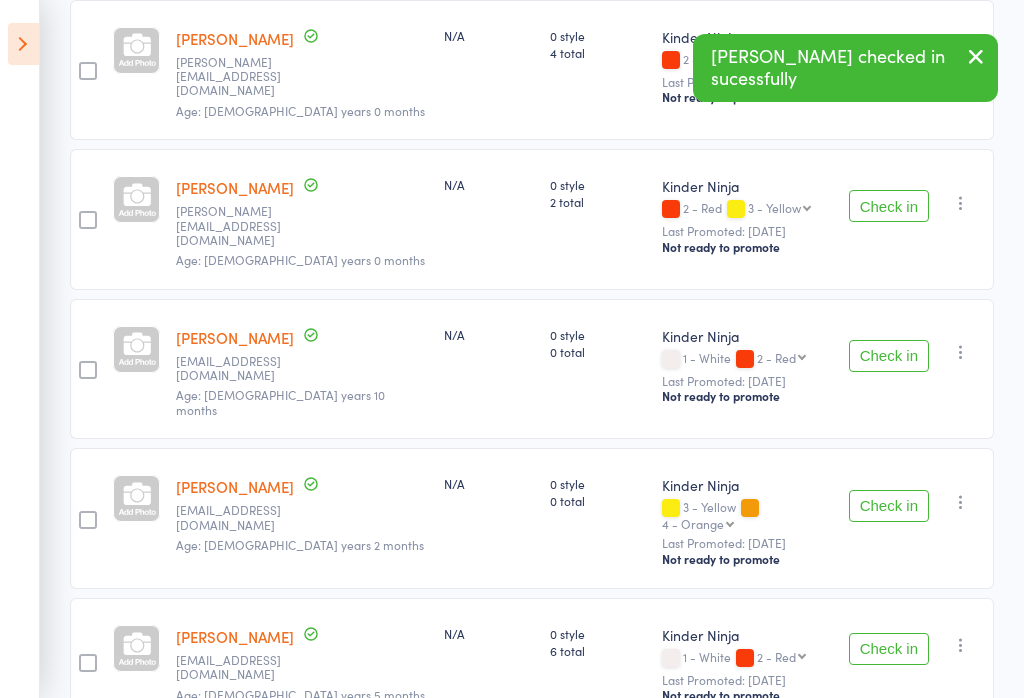click on "Check in" at bounding box center (889, 649) 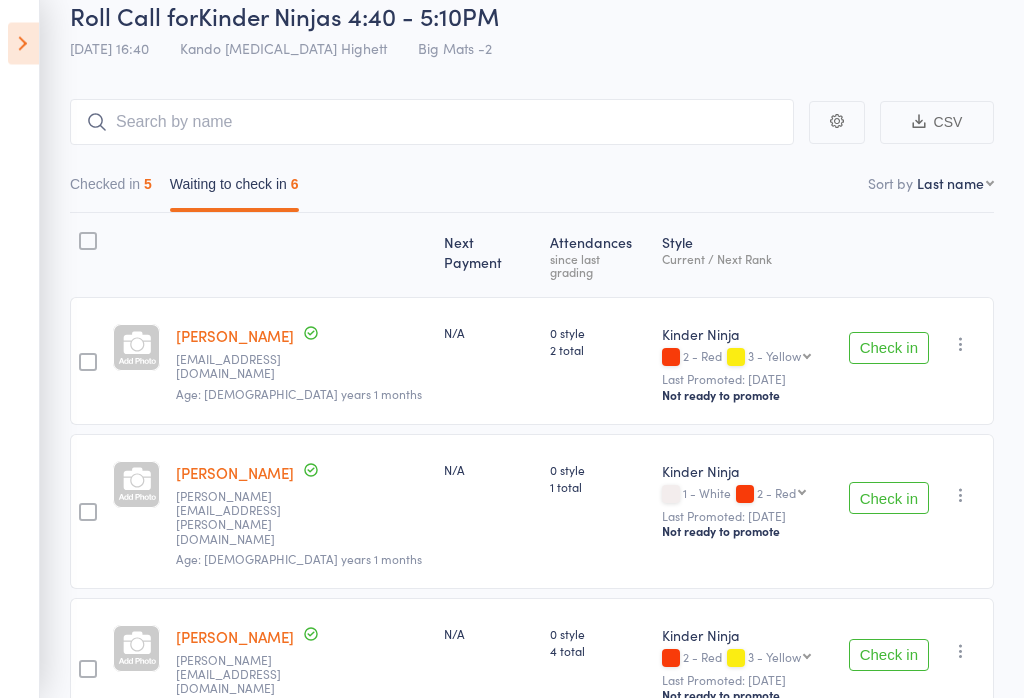 scroll, scrollTop: 93, scrollLeft: 0, axis: vertical 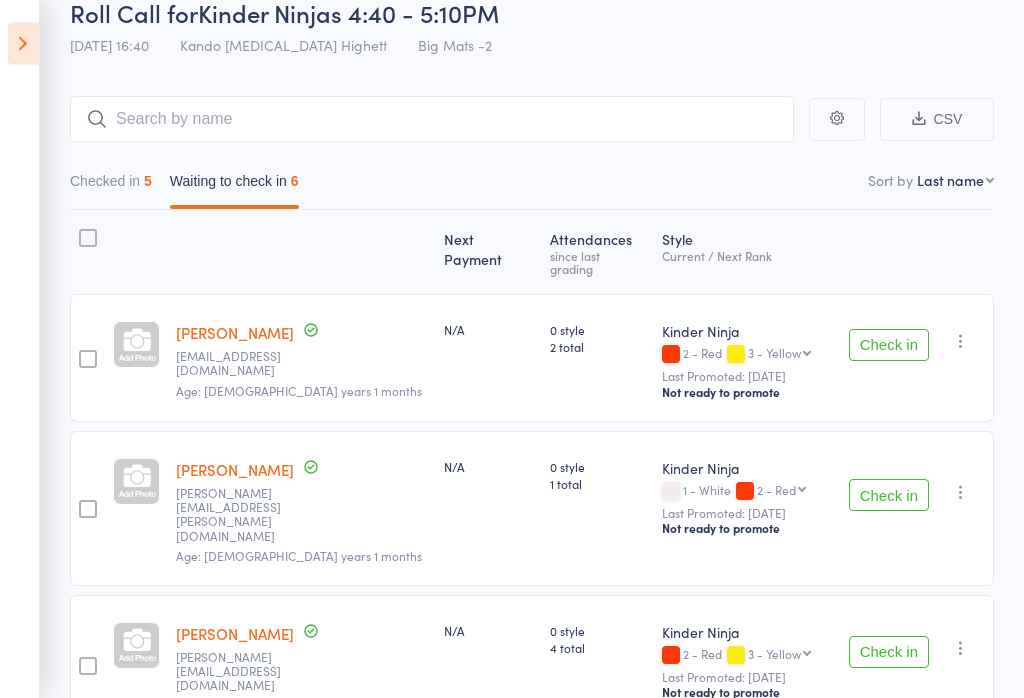 click on "Checked in  5" at bounding box center (111, 187) 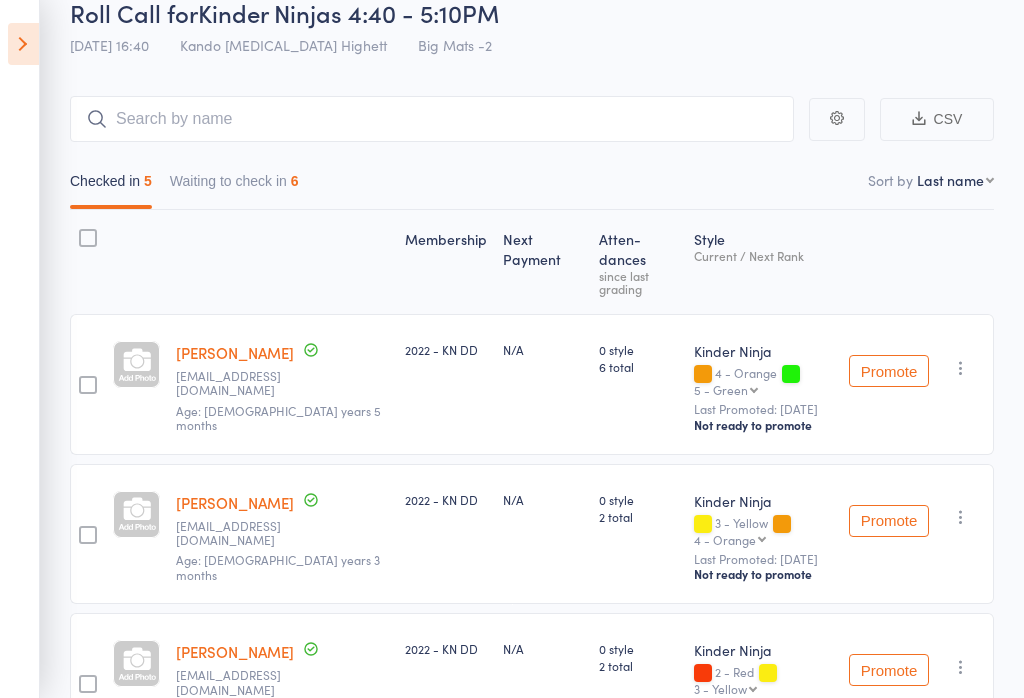 click on "Waiting to check in  6" at bounding box center [234, 186] 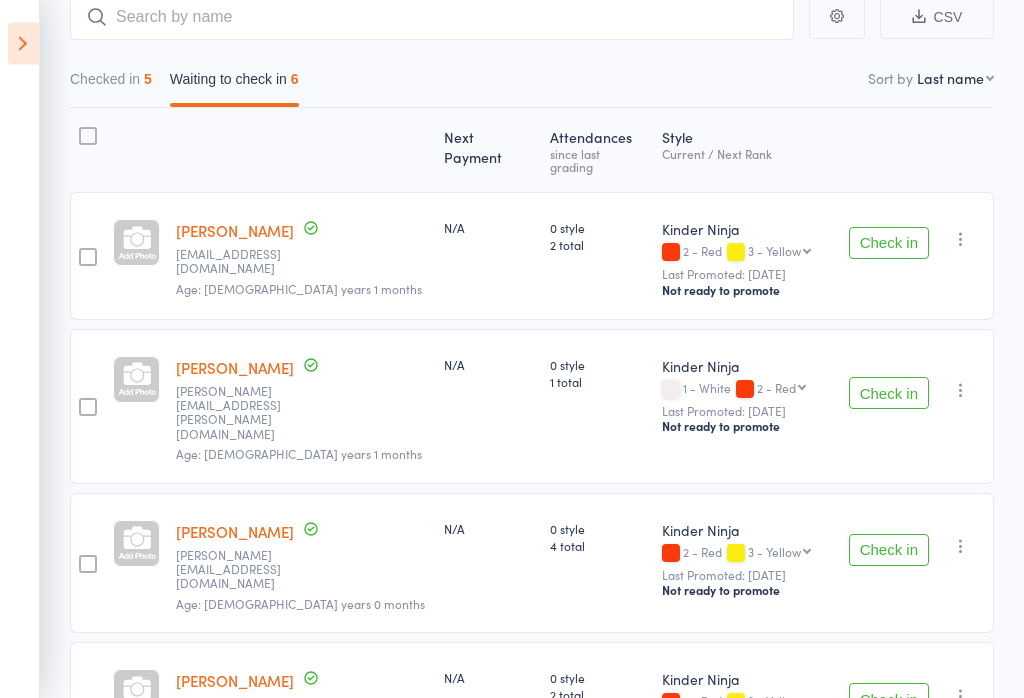 scroll, scrollTop: 193, scrollLeft: 0, axis: vertical 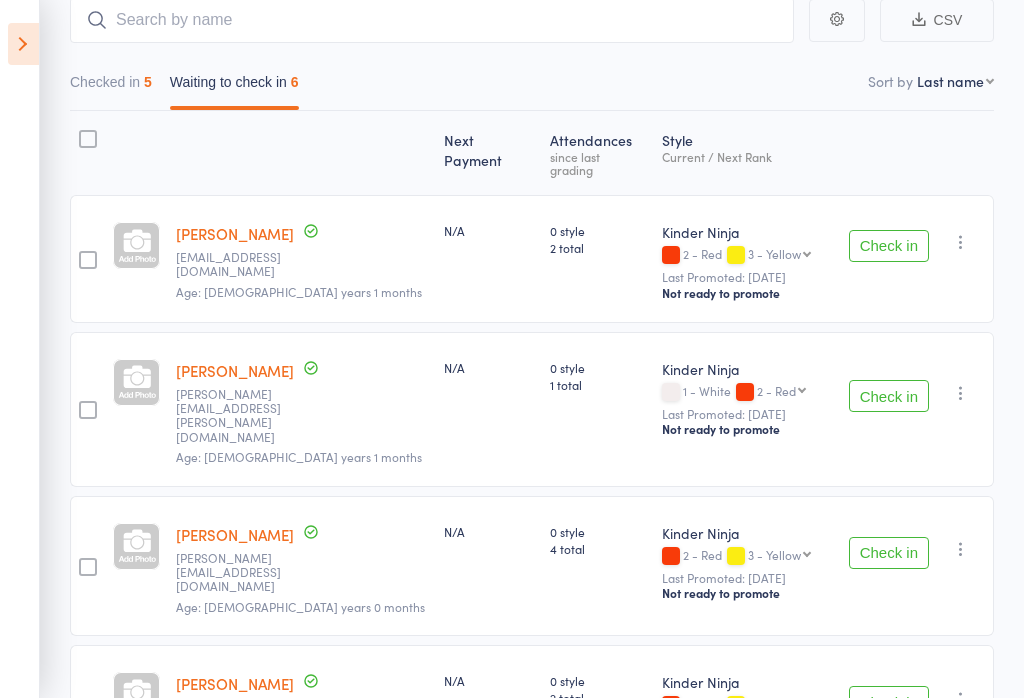 click on "Checked in  5" at bounding box center (111, 87) 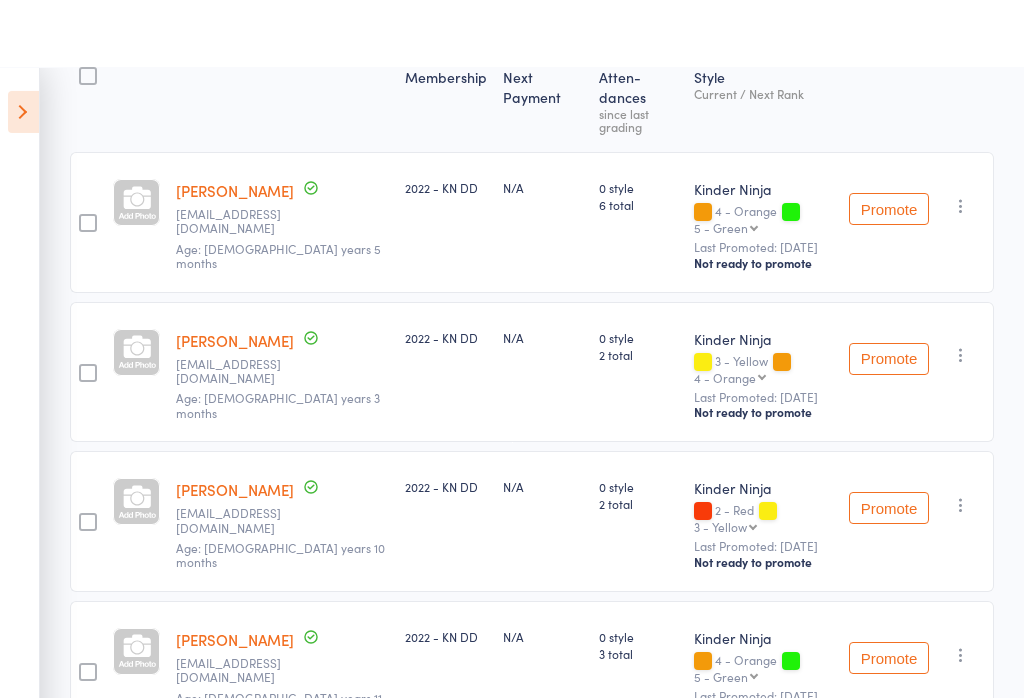 scroll, scrollTop: 0, scrollLeft: 0, axis: both 